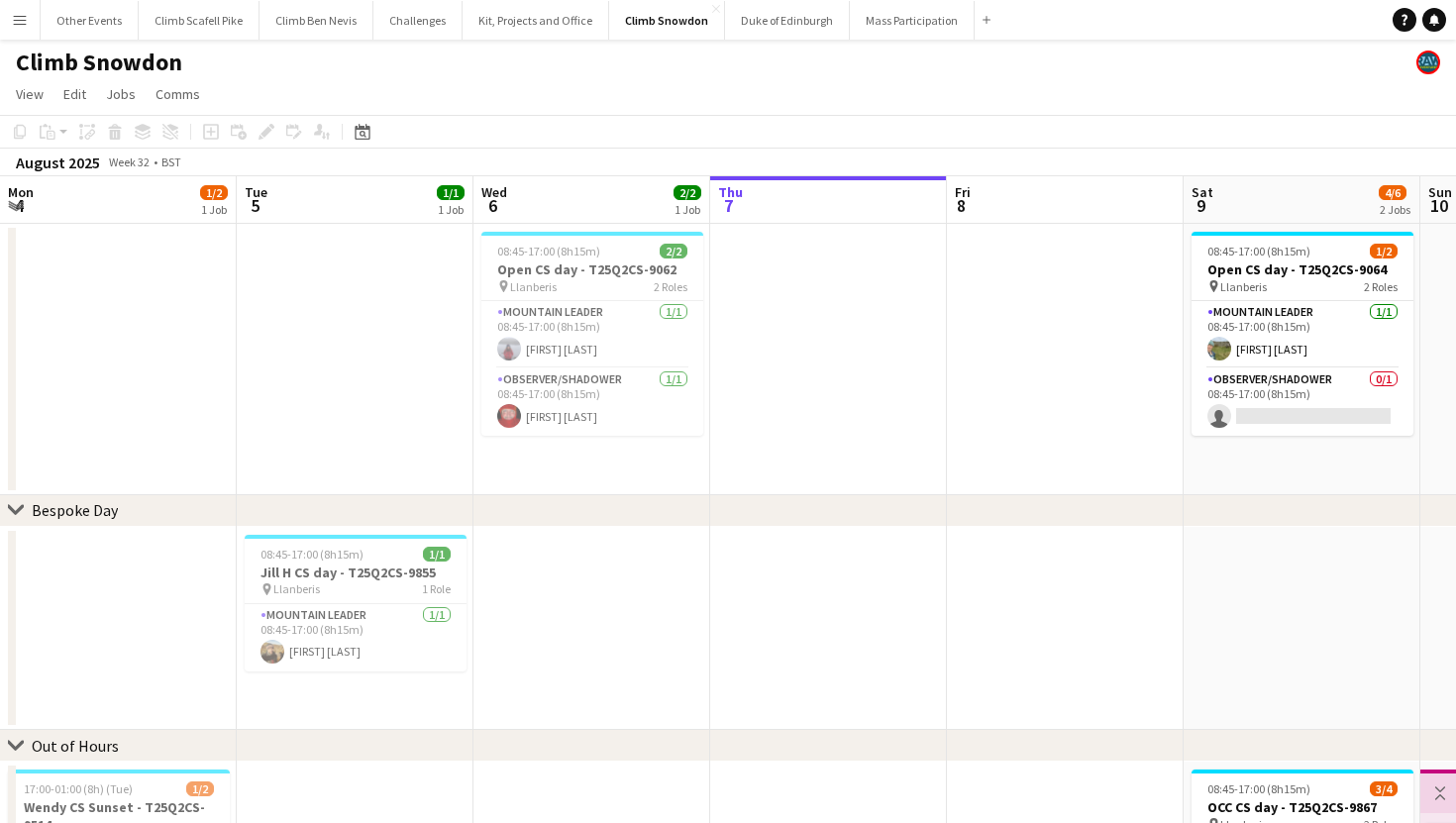 scroll, scrollTop: 0, scrollLeft: 0, axis: both 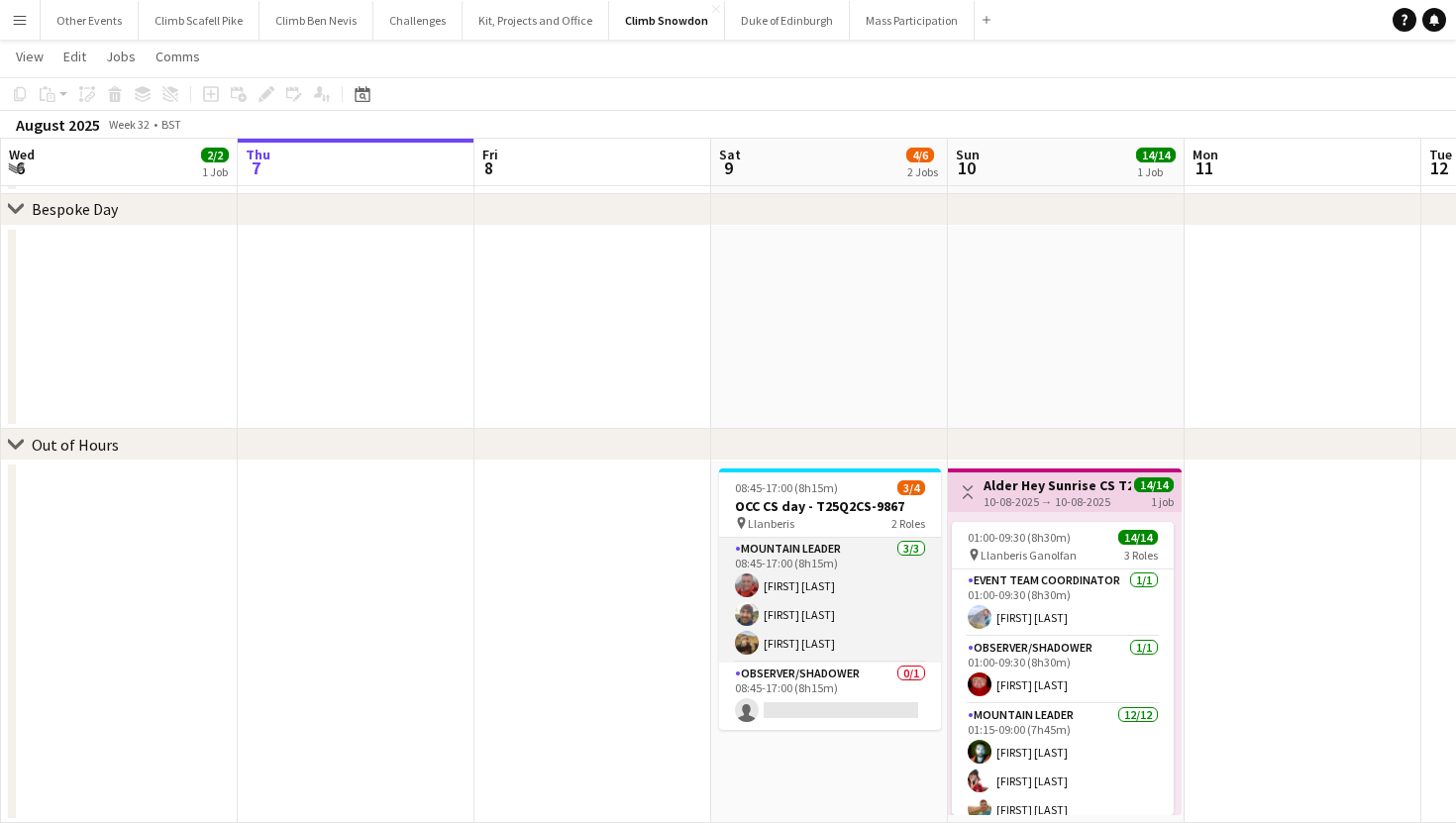 click on "Mountain Leader    3/3   08:45-17:00 (8h15m)
[FIRST] [LAST] [FIRST] [LAST] [FIRST] [LAST]" at bounding box center (830, 600) 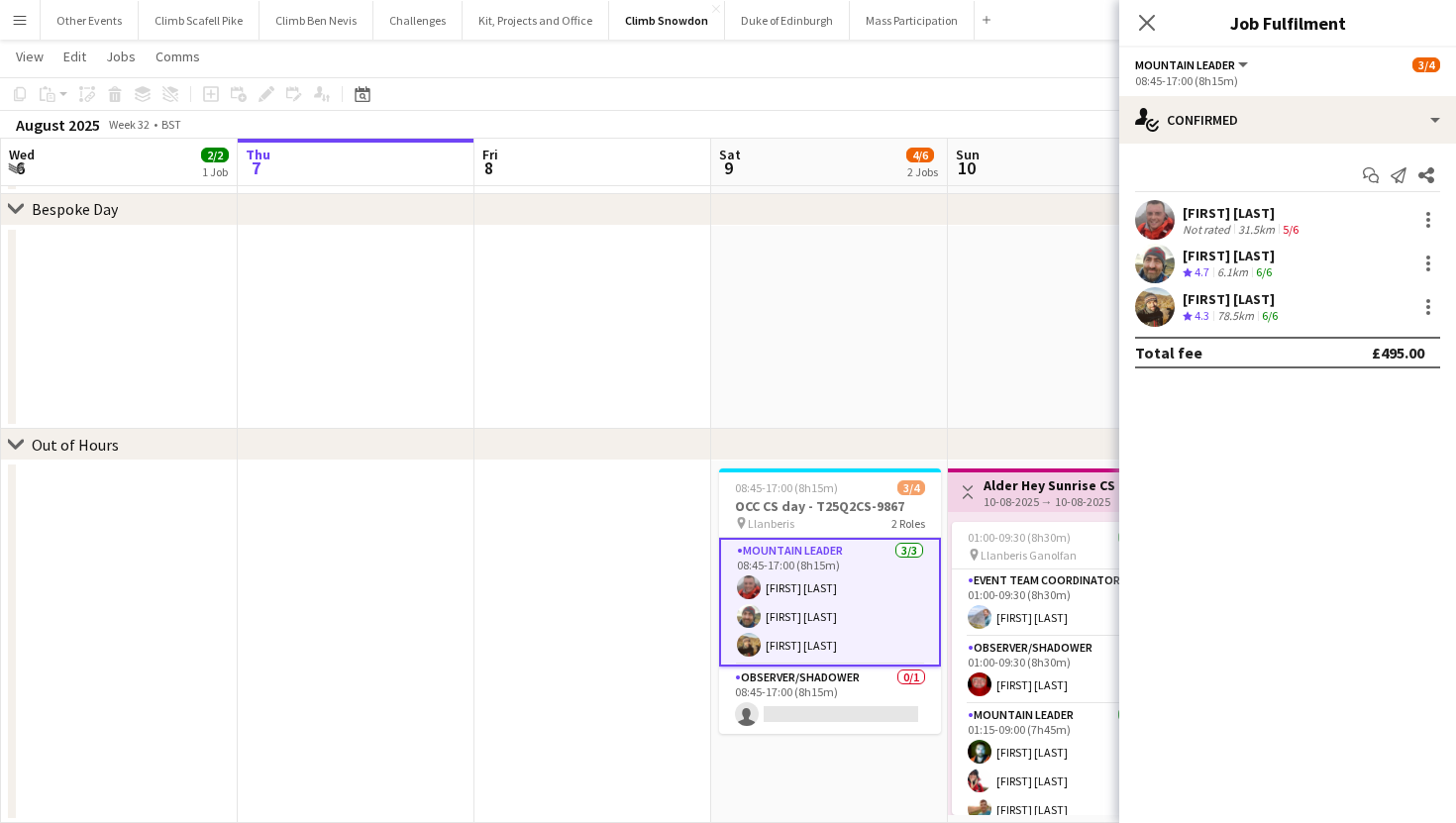 click at bounding box center [1155, 220] 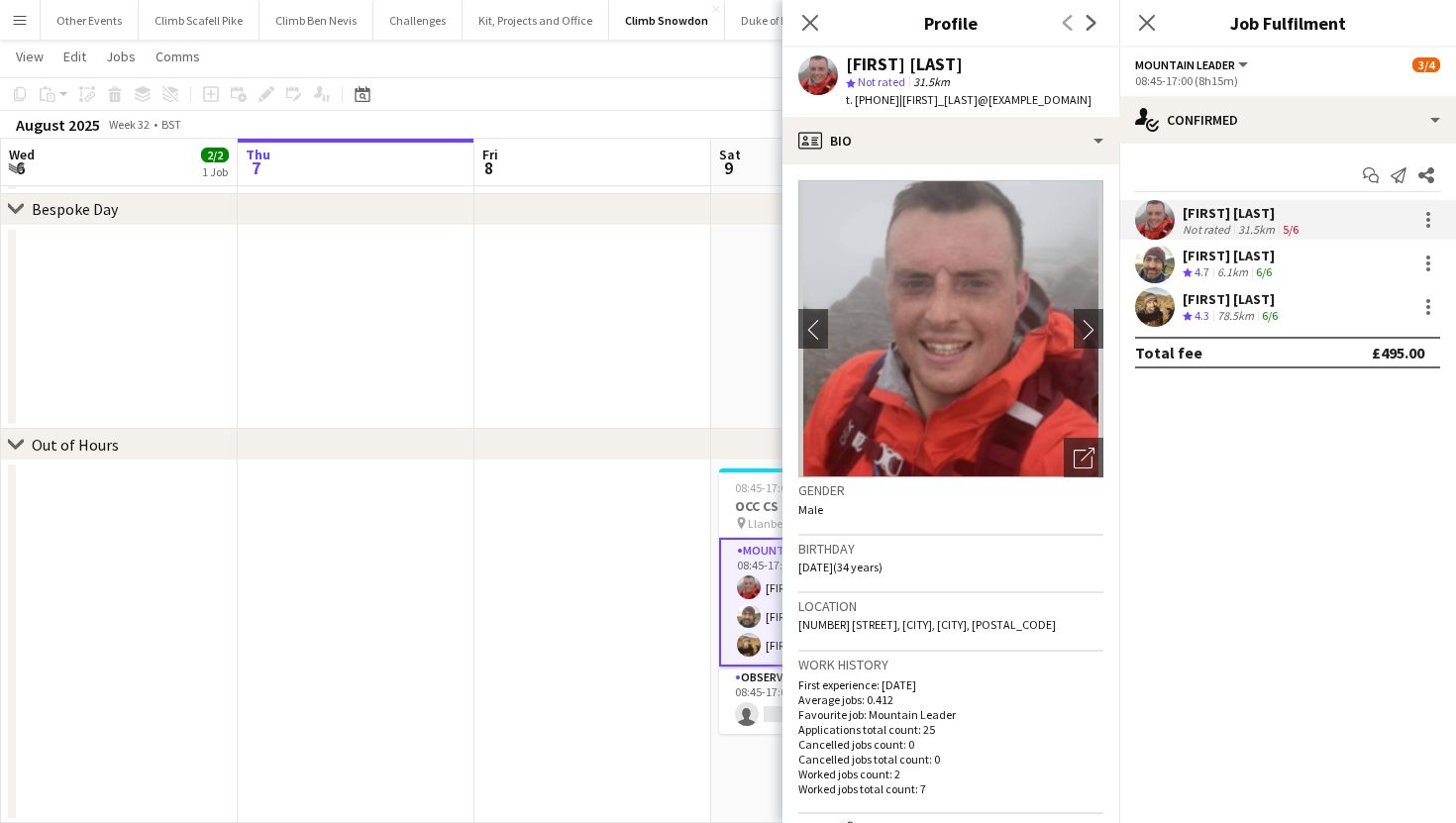 scroll, scrollTop: 725, scrollLeft: 0, axis: vertical 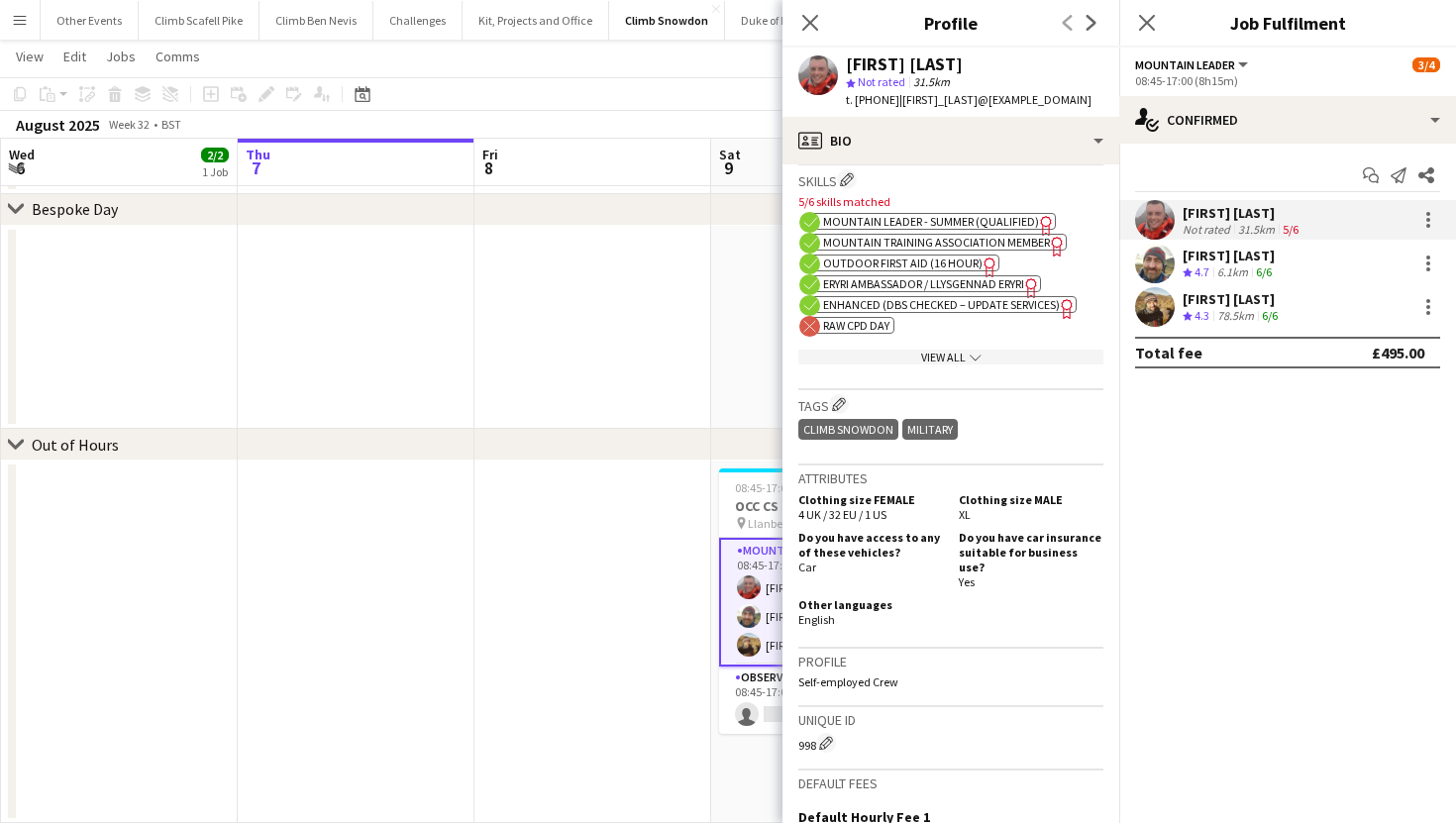 click at bounding box center (1155, 307) 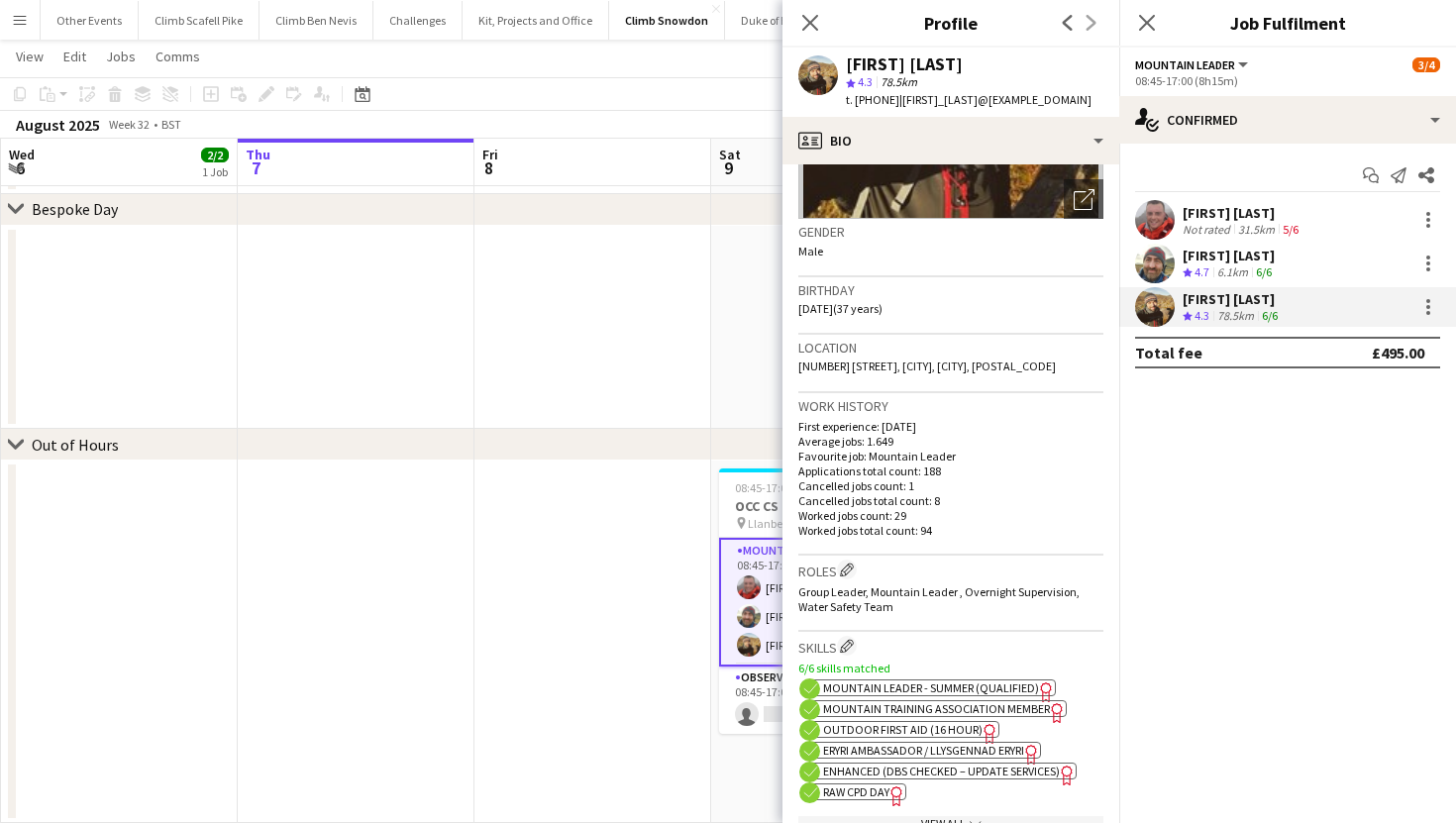 scroll, scrollTop: 710, scrollLeft: 0, axis: vertical 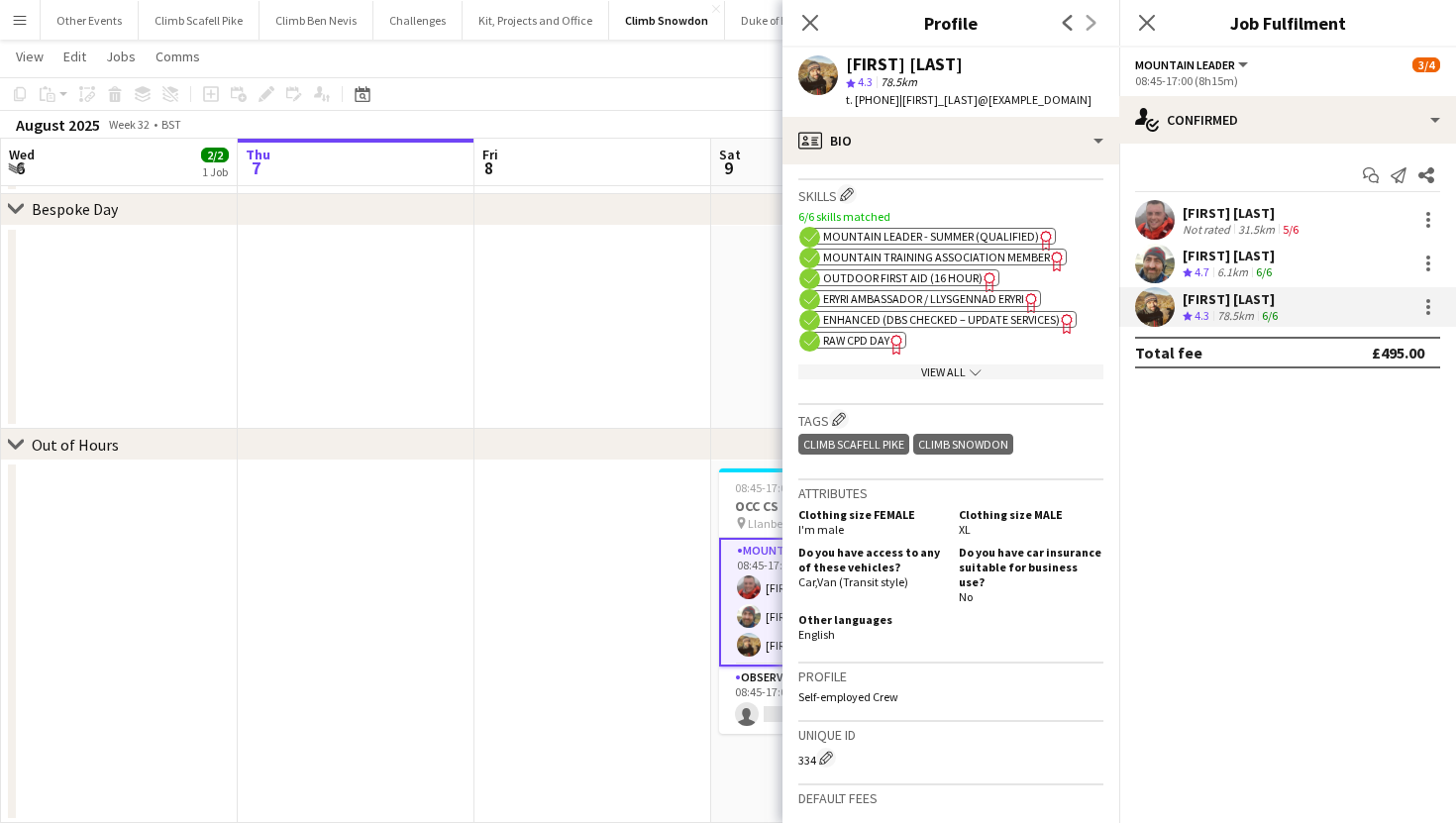 click at bounding box center [592, 642] 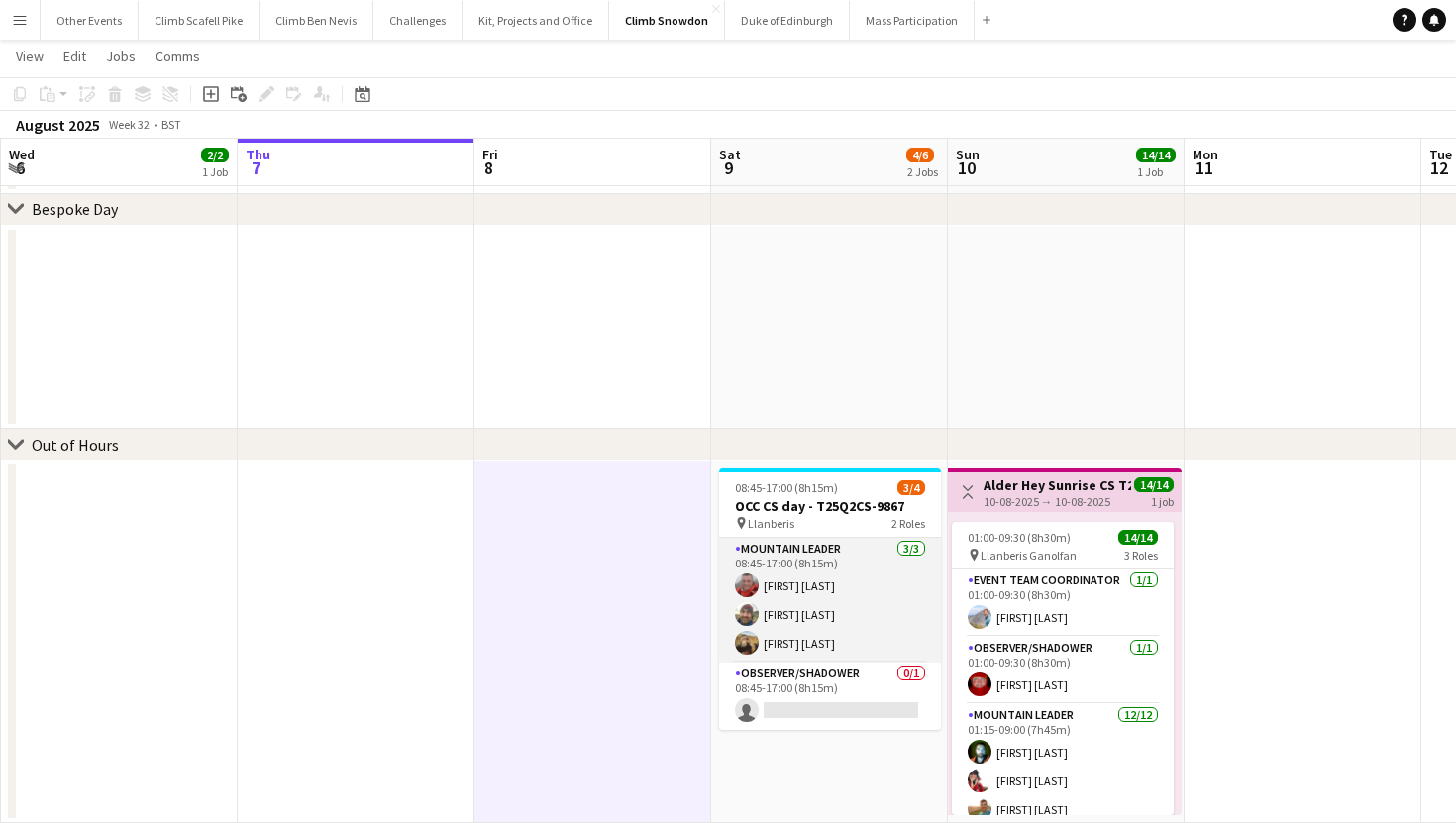 click on "Mountain Leader    3/3   08:45-17:00 (8h15m)
[FIRST] [LAST] [FIRST] [LAST] [FIRST] [LAST]" at bounding box center (830, 600) 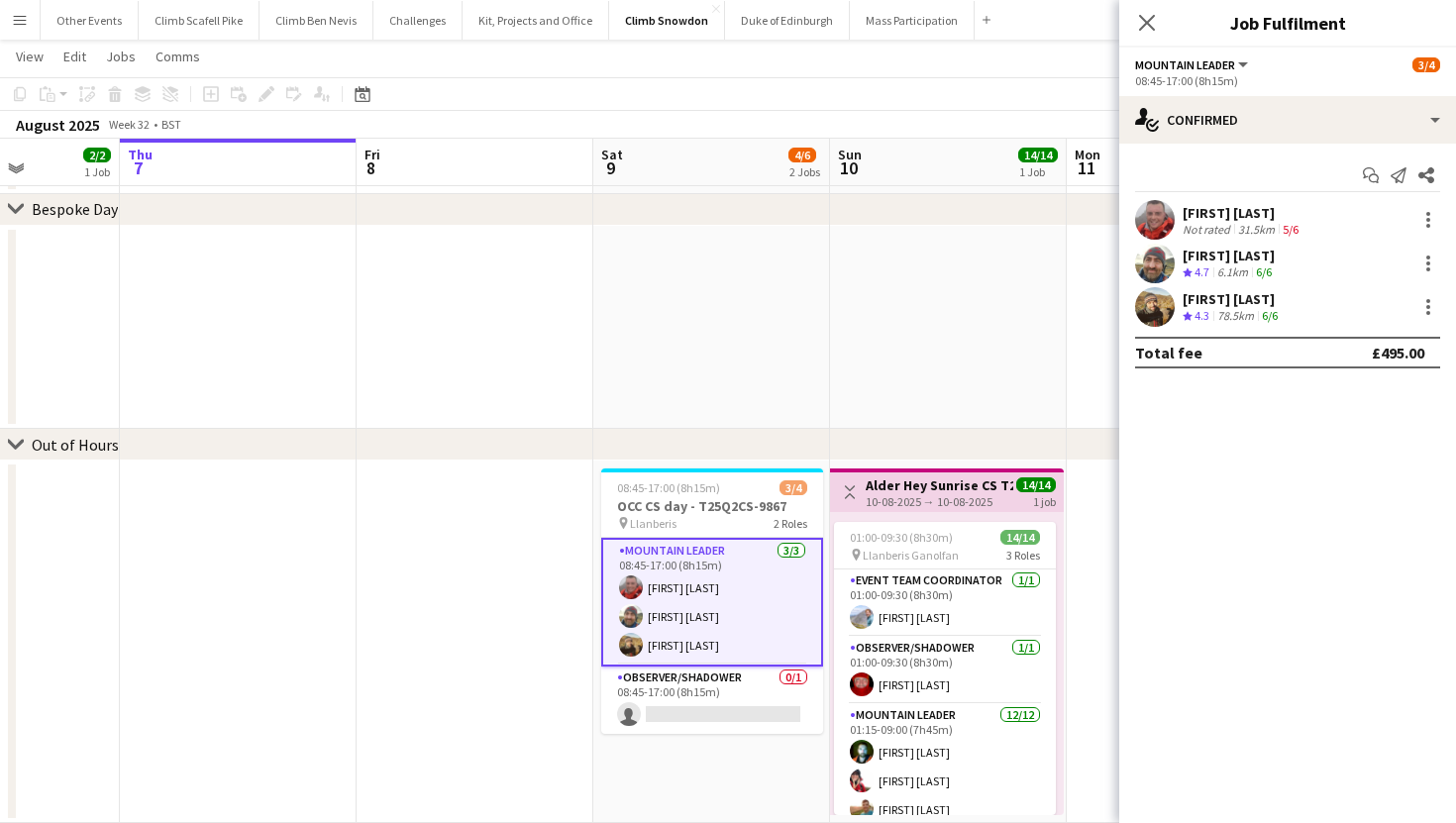 drag, startPoint x: 889, startPoint y: 364, endPoint x: 739, endPoint y: 455, distance: 175.44515 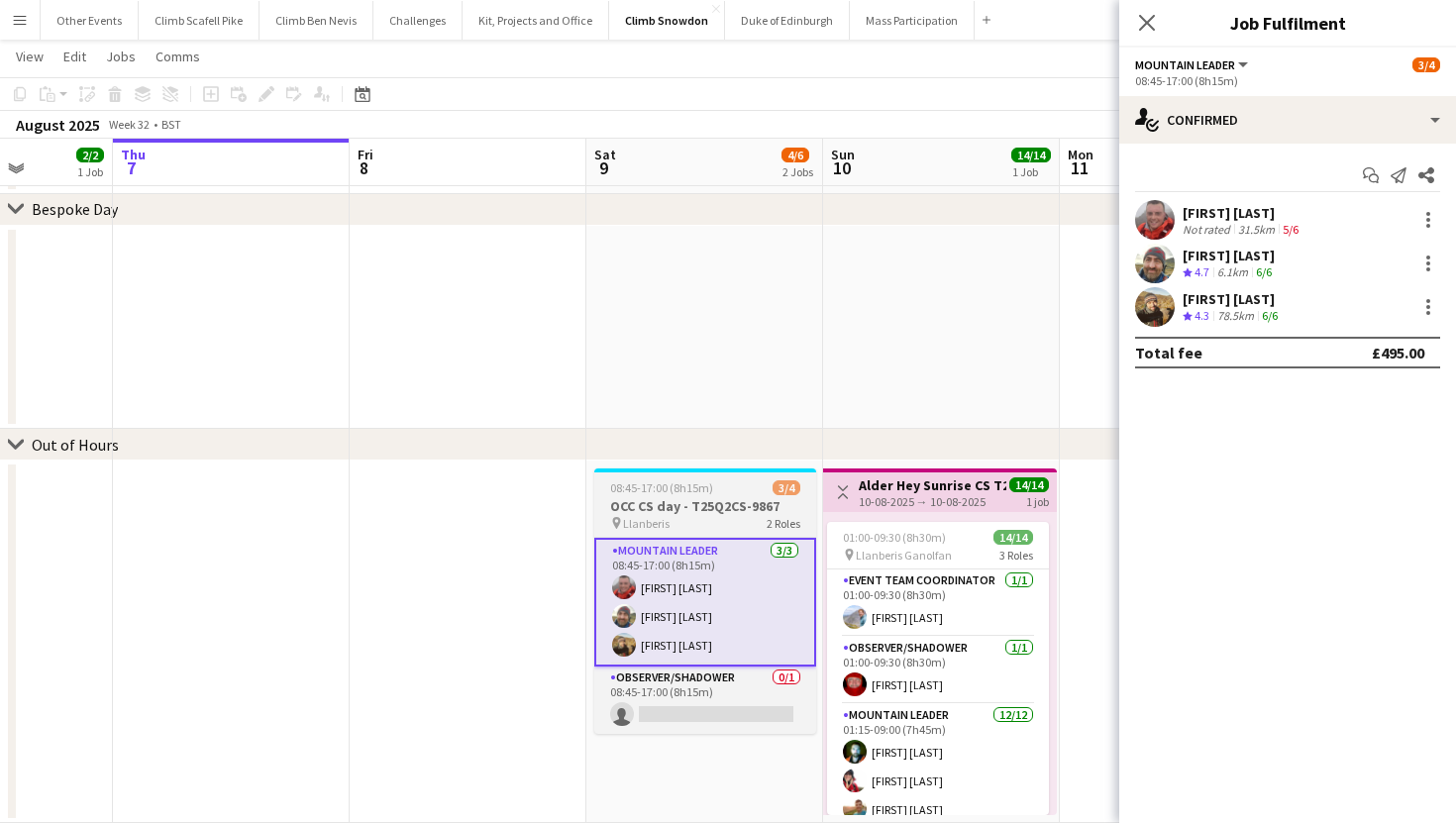 click on "OCC CS day - T25Q2CS-9867" at bounding box center (705, 506) 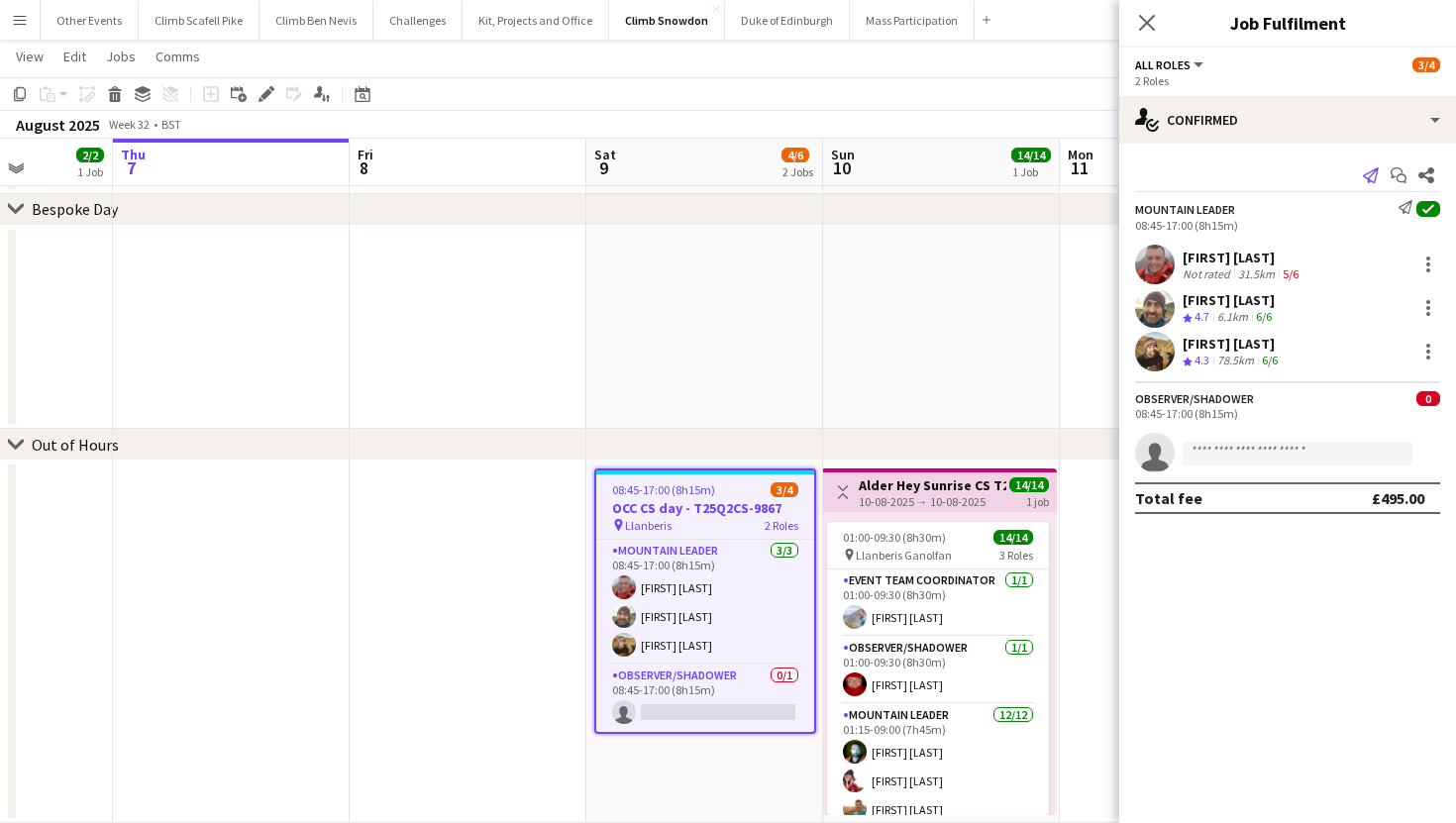 click 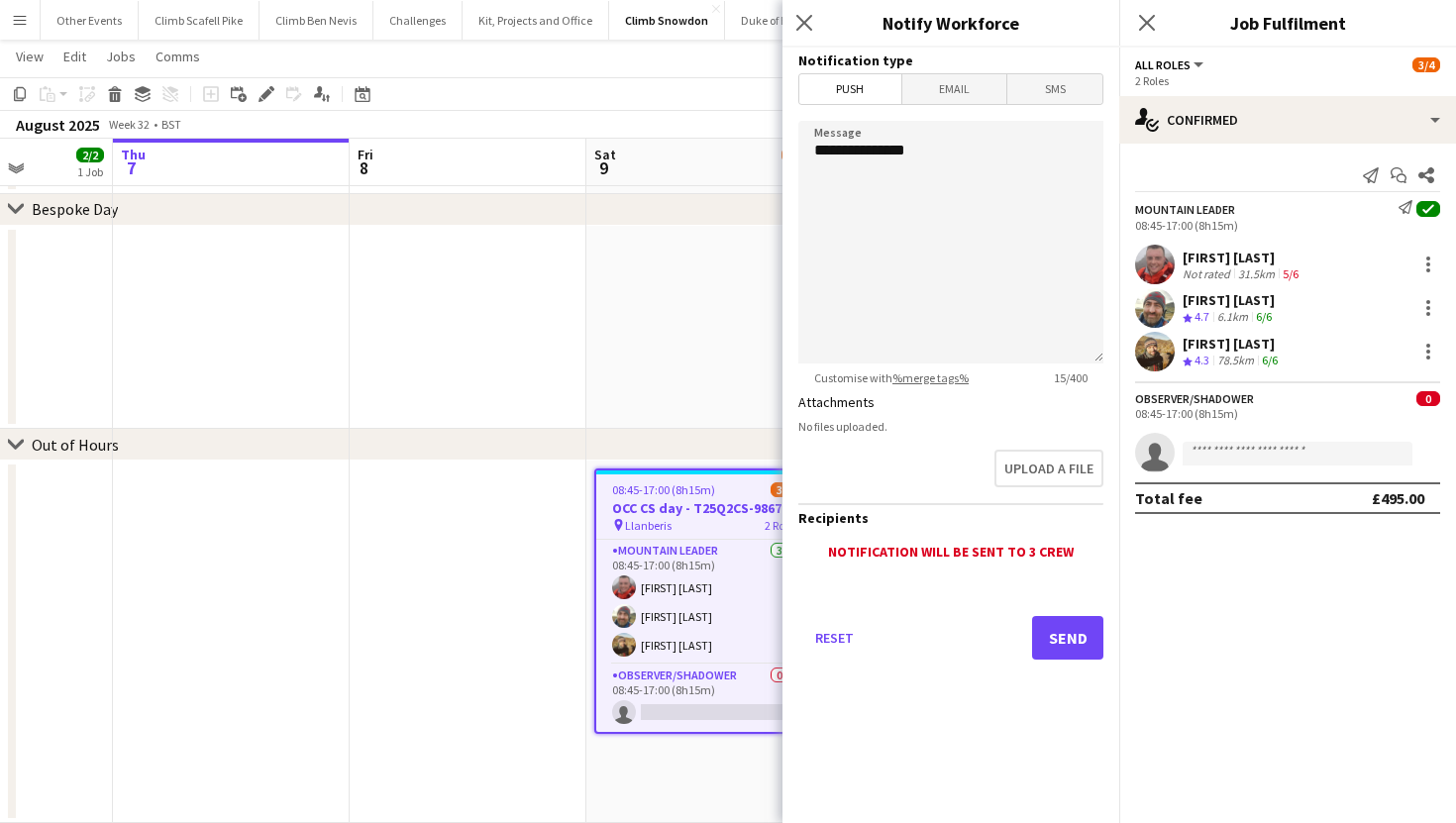 click on "Email" at bounding box center [955, 89] 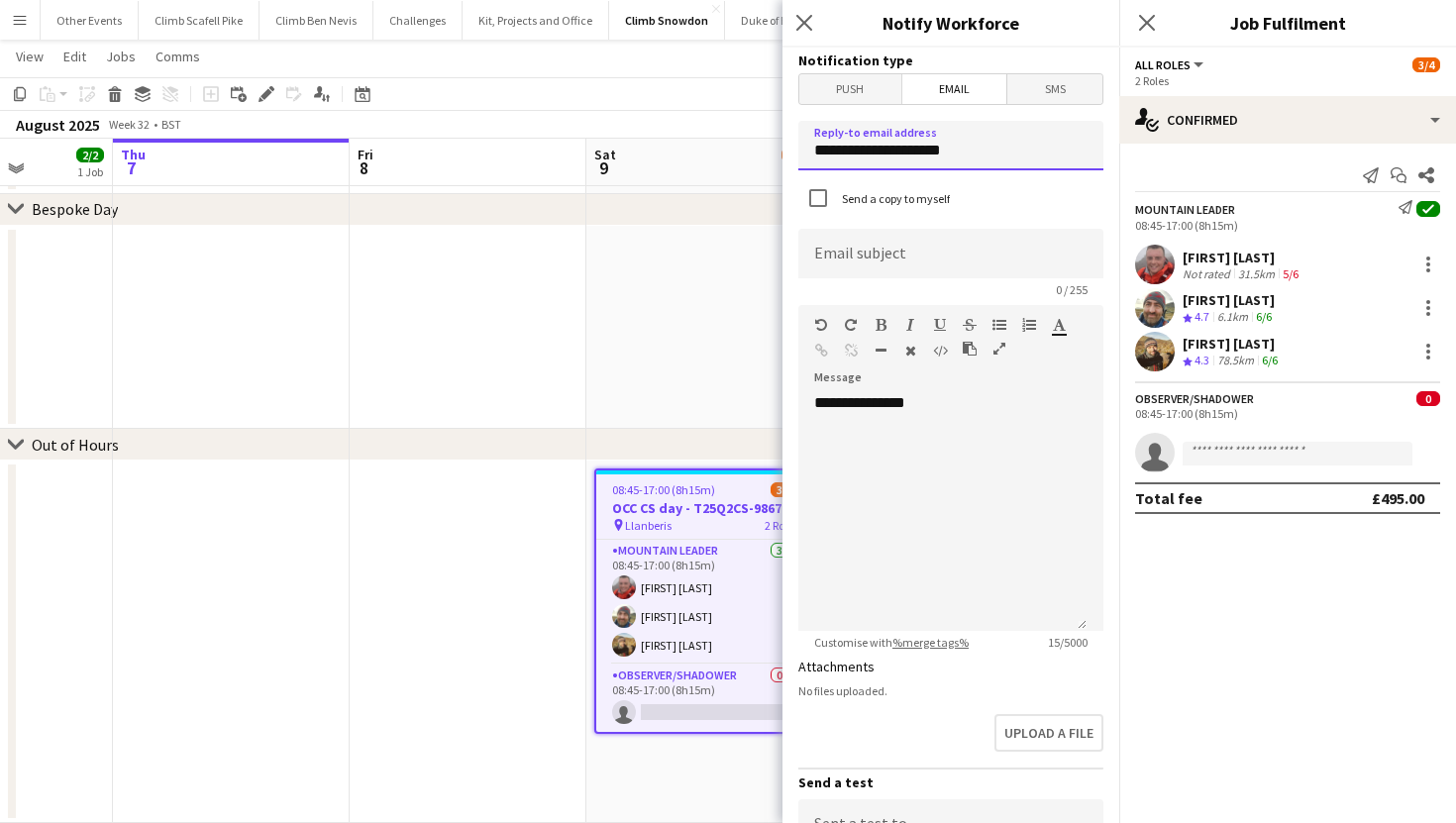 drag, startPoint x: 971, startPoint y: 153, endPoint x: 804, endPoint y: 156, distance: 167.0269 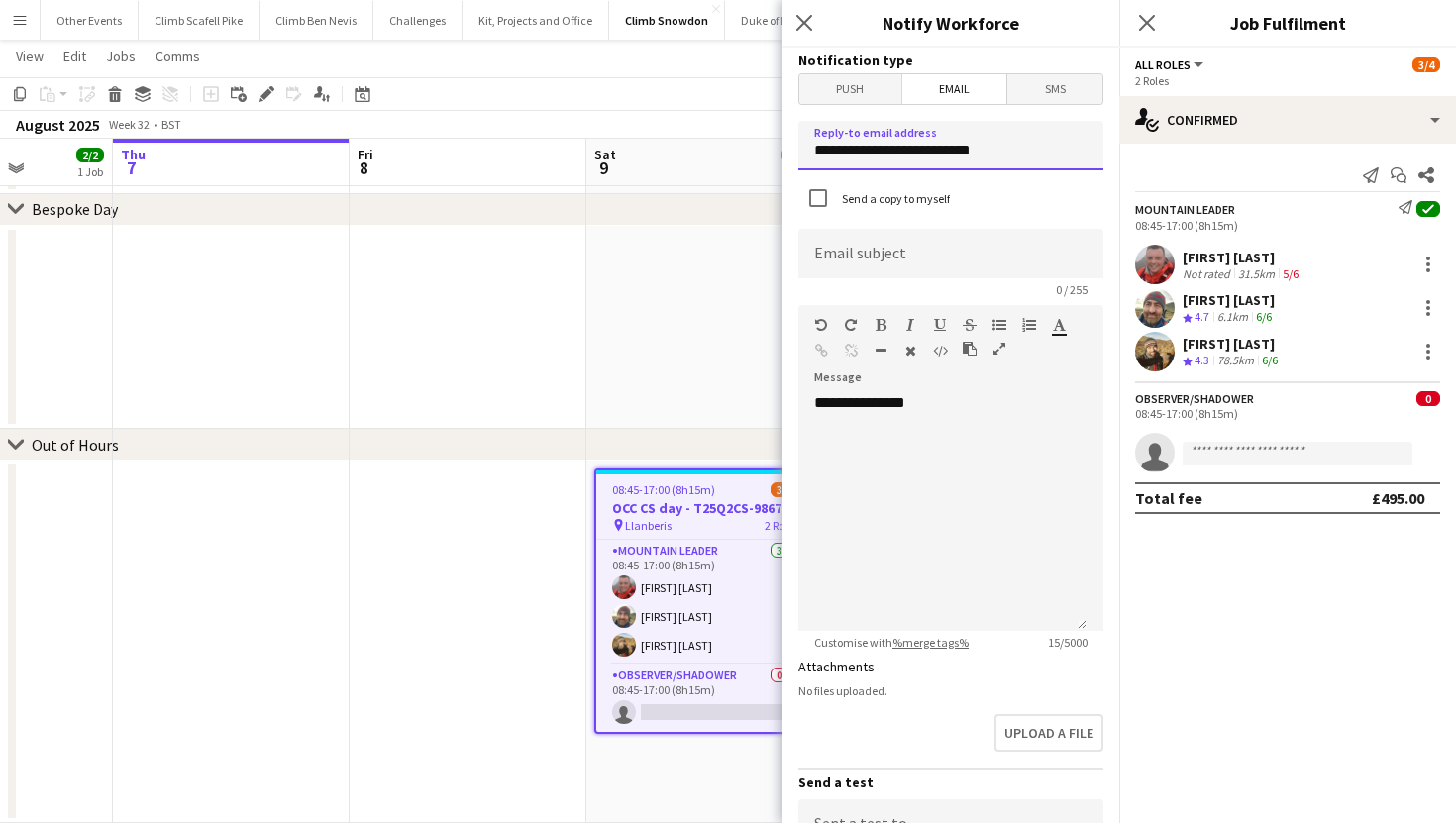 type on "**********" 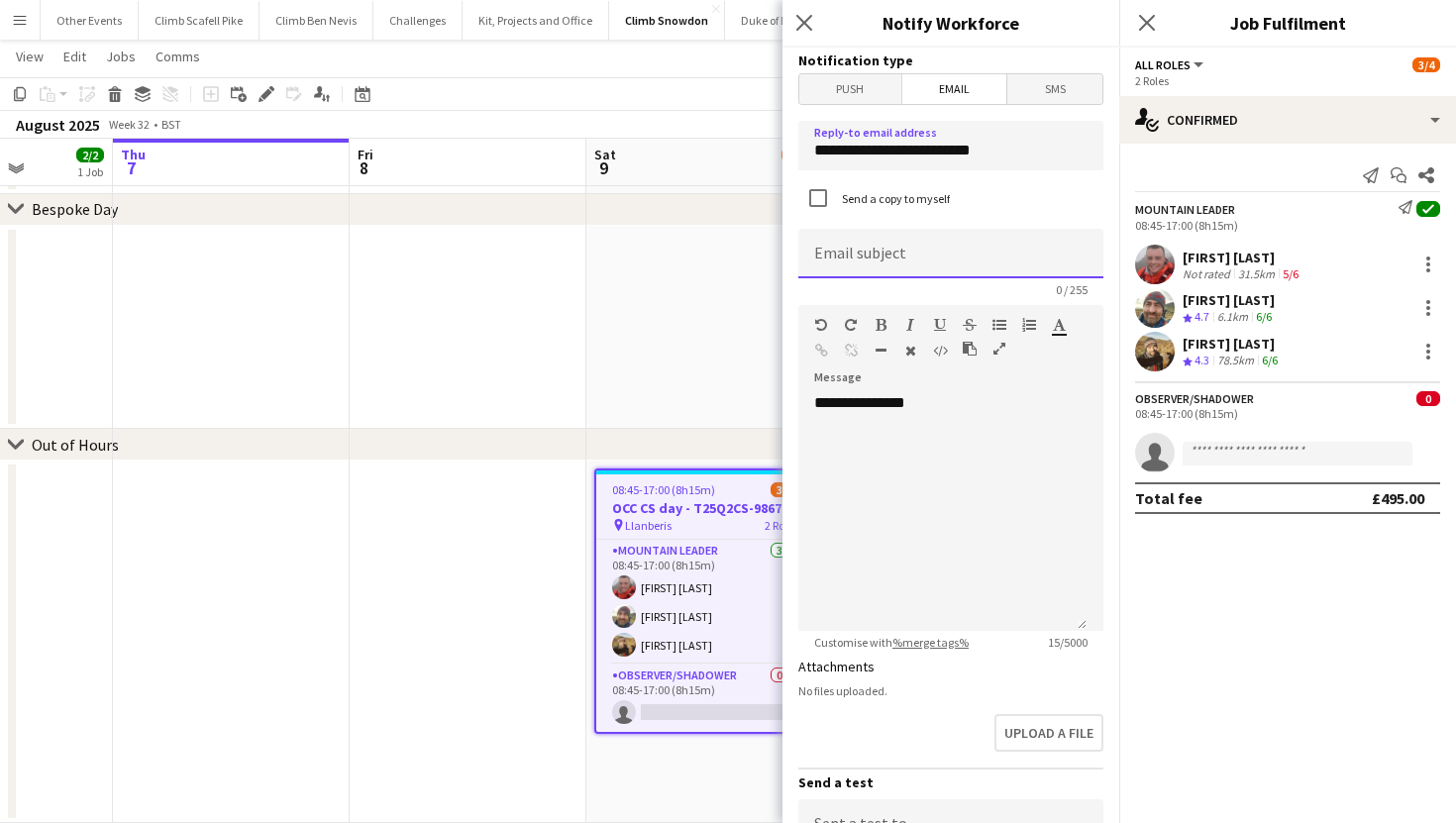 click 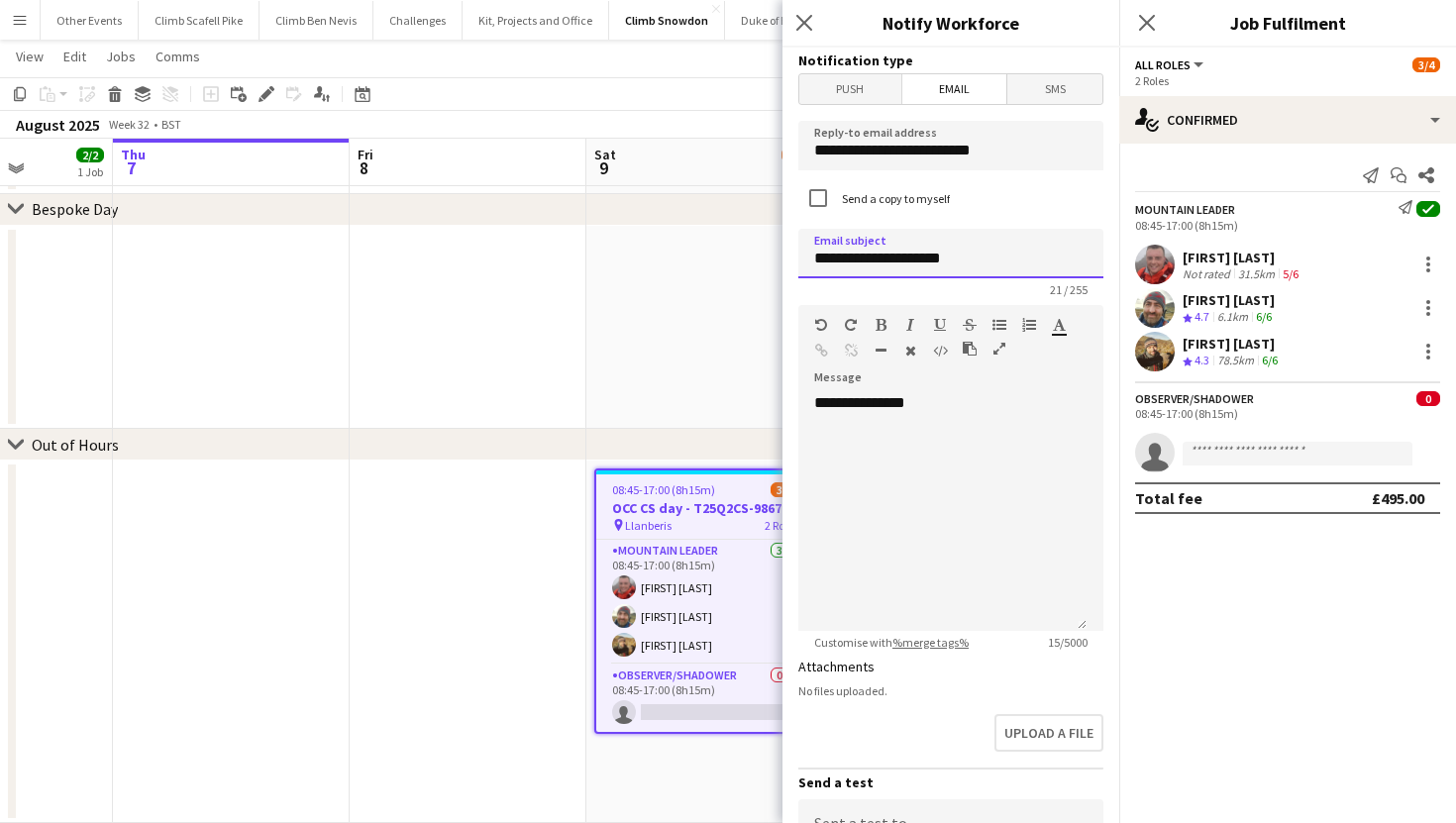 click on "**********" 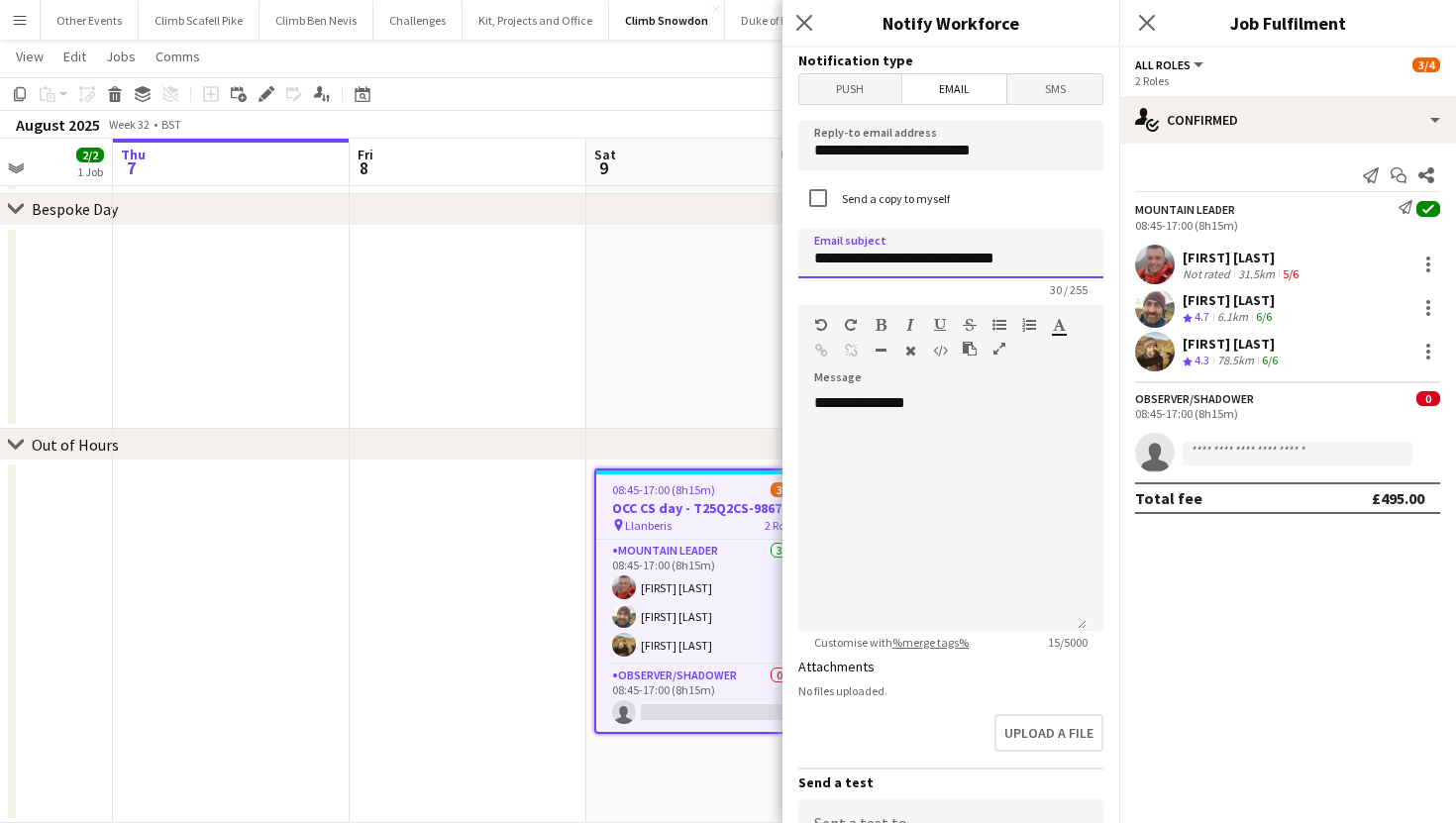 type on "**********" 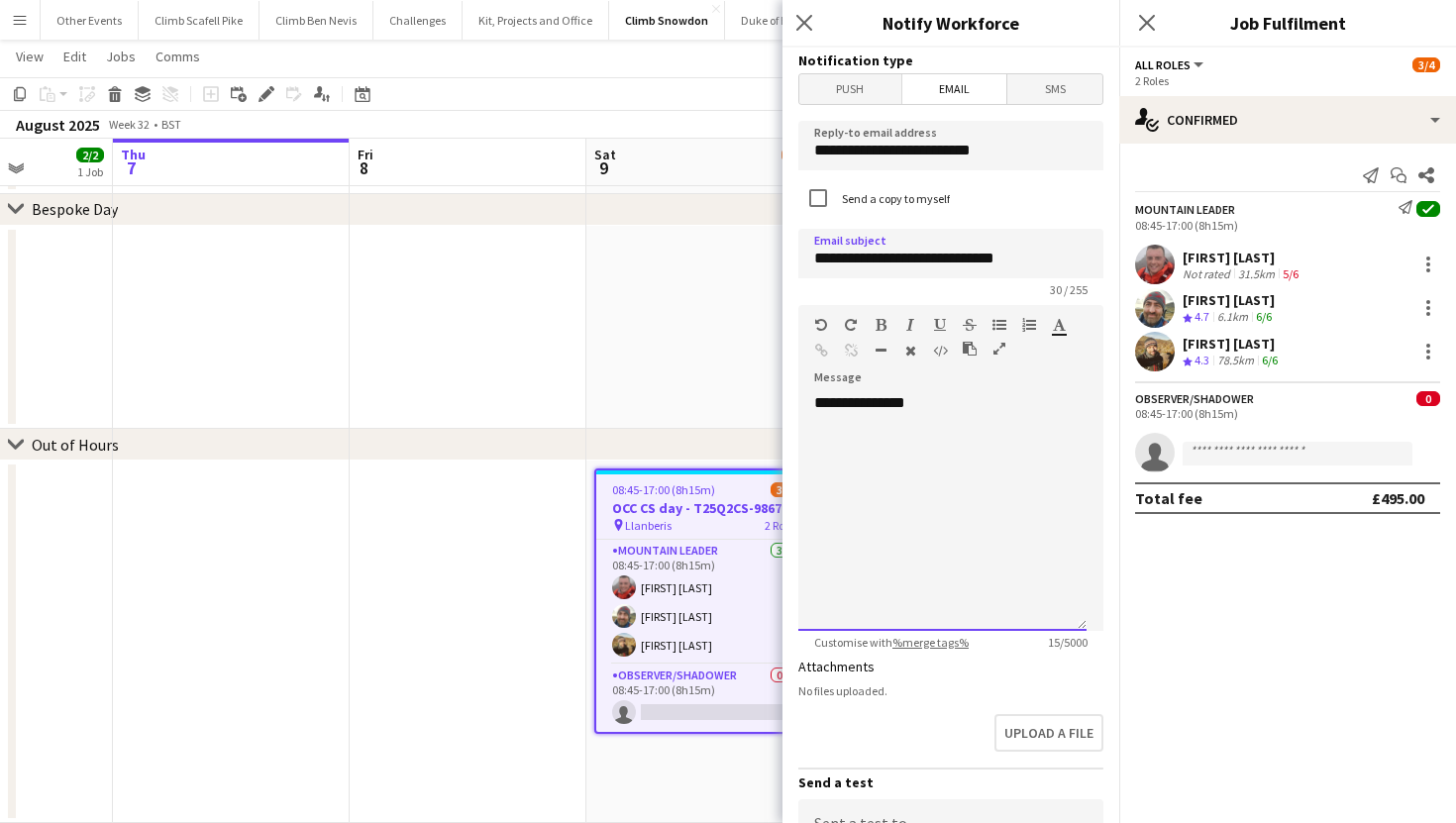 click on "**********" 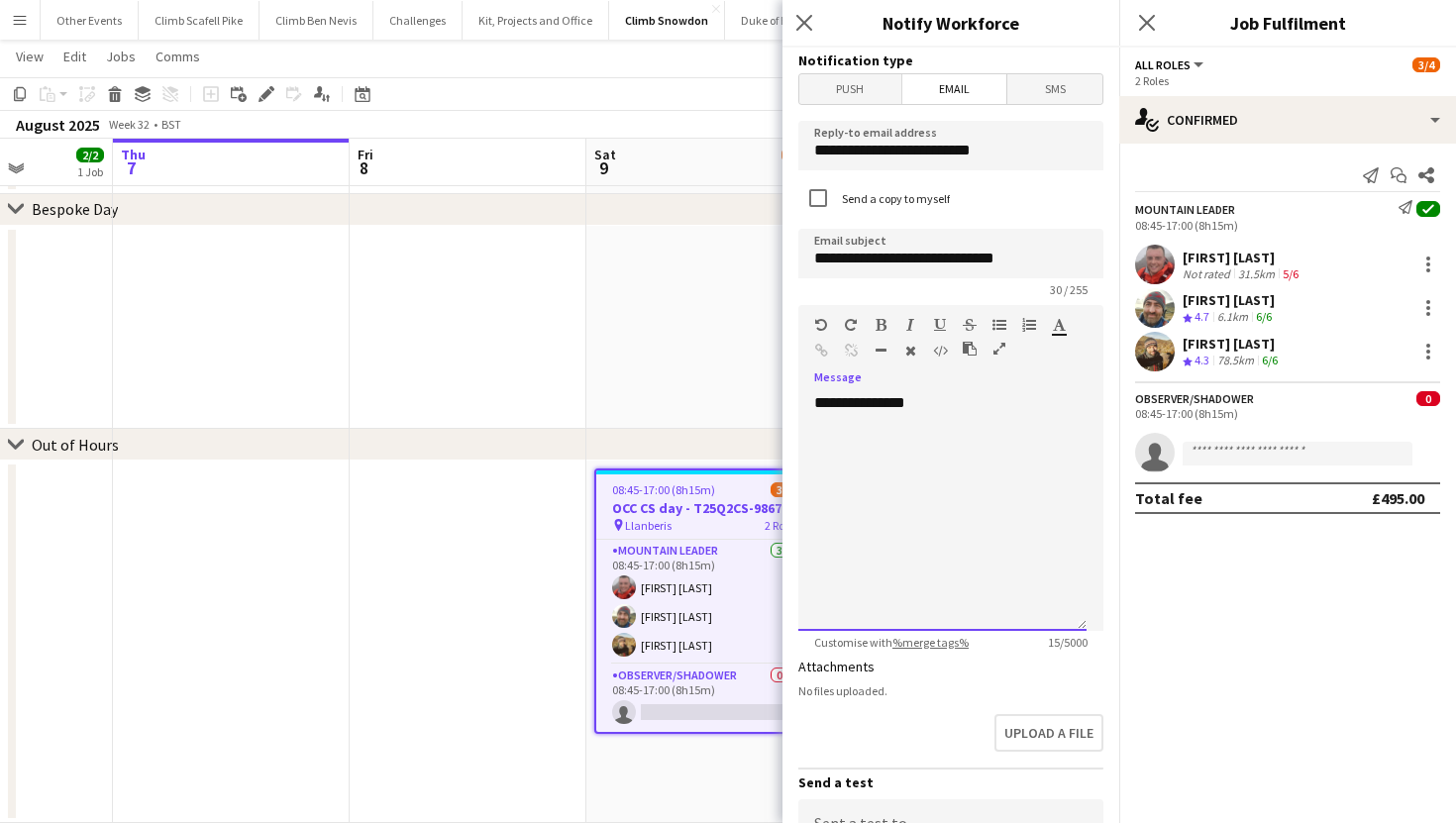 type 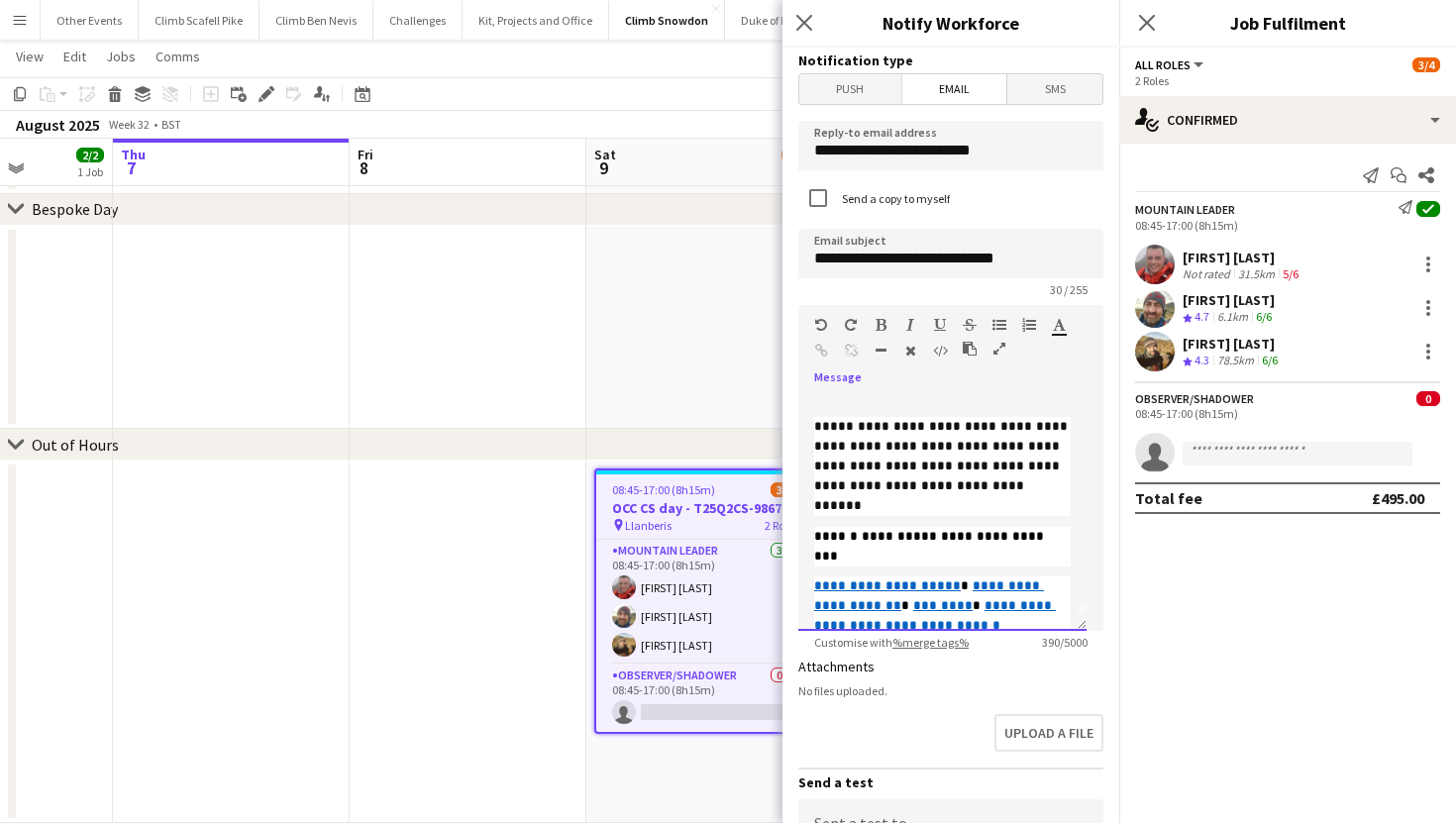 scroll, scrollTop: 0, scrollLeft: 0, axis: both 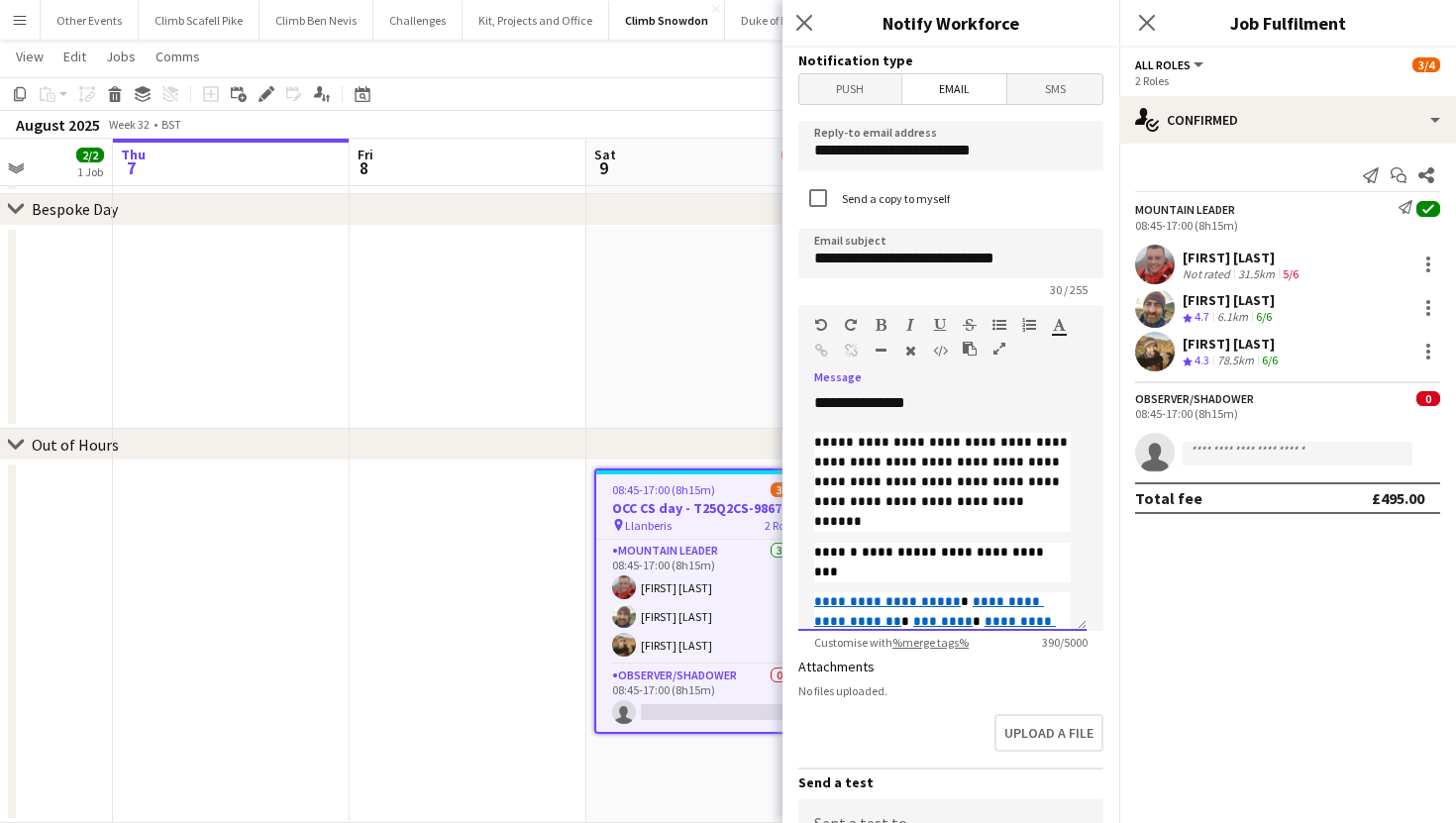 click 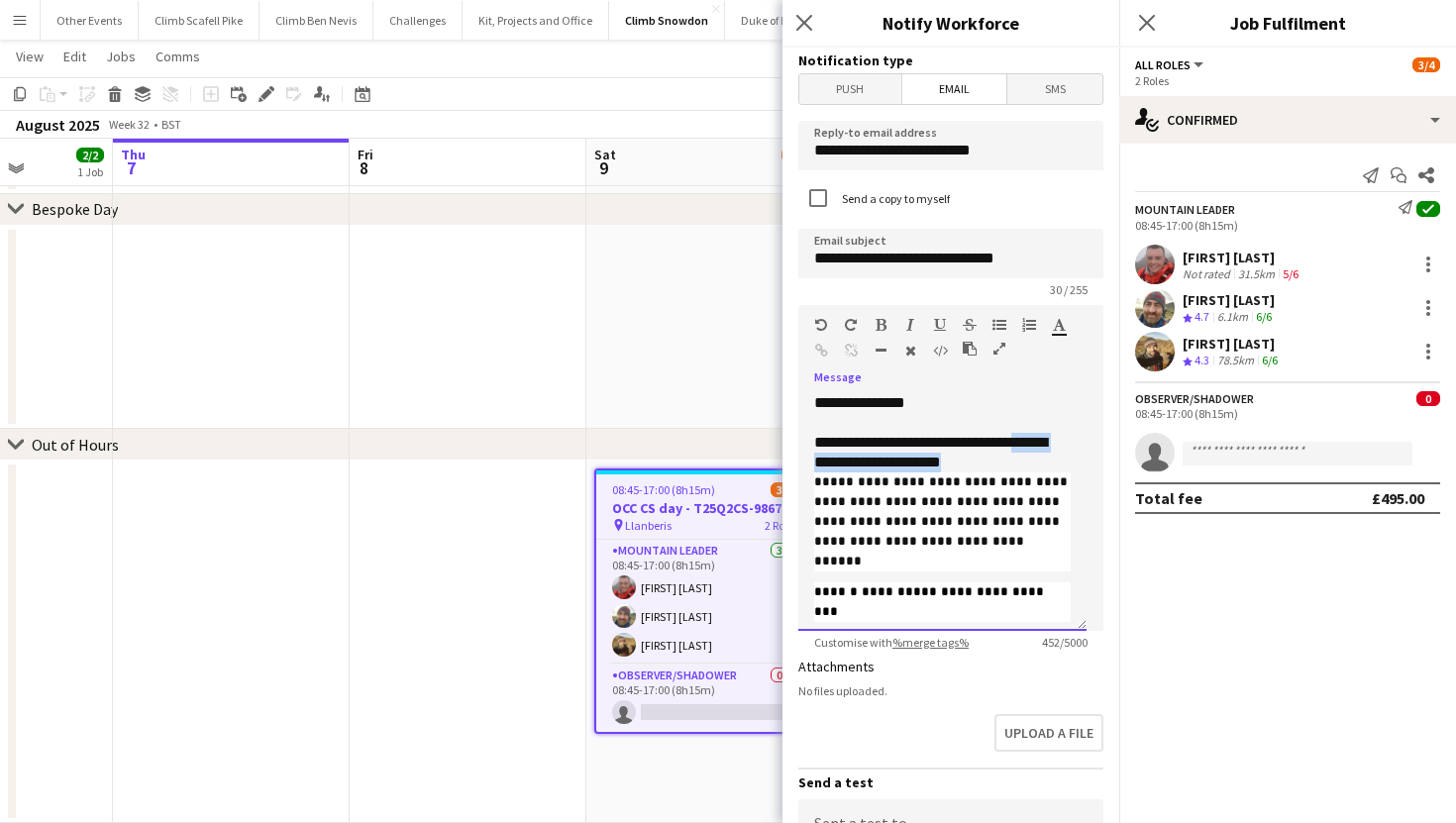 drag, startPoint x: 1025, startPoint y: 458, endPoint x: 1026, endPoint y: 440, distance: 18.027756 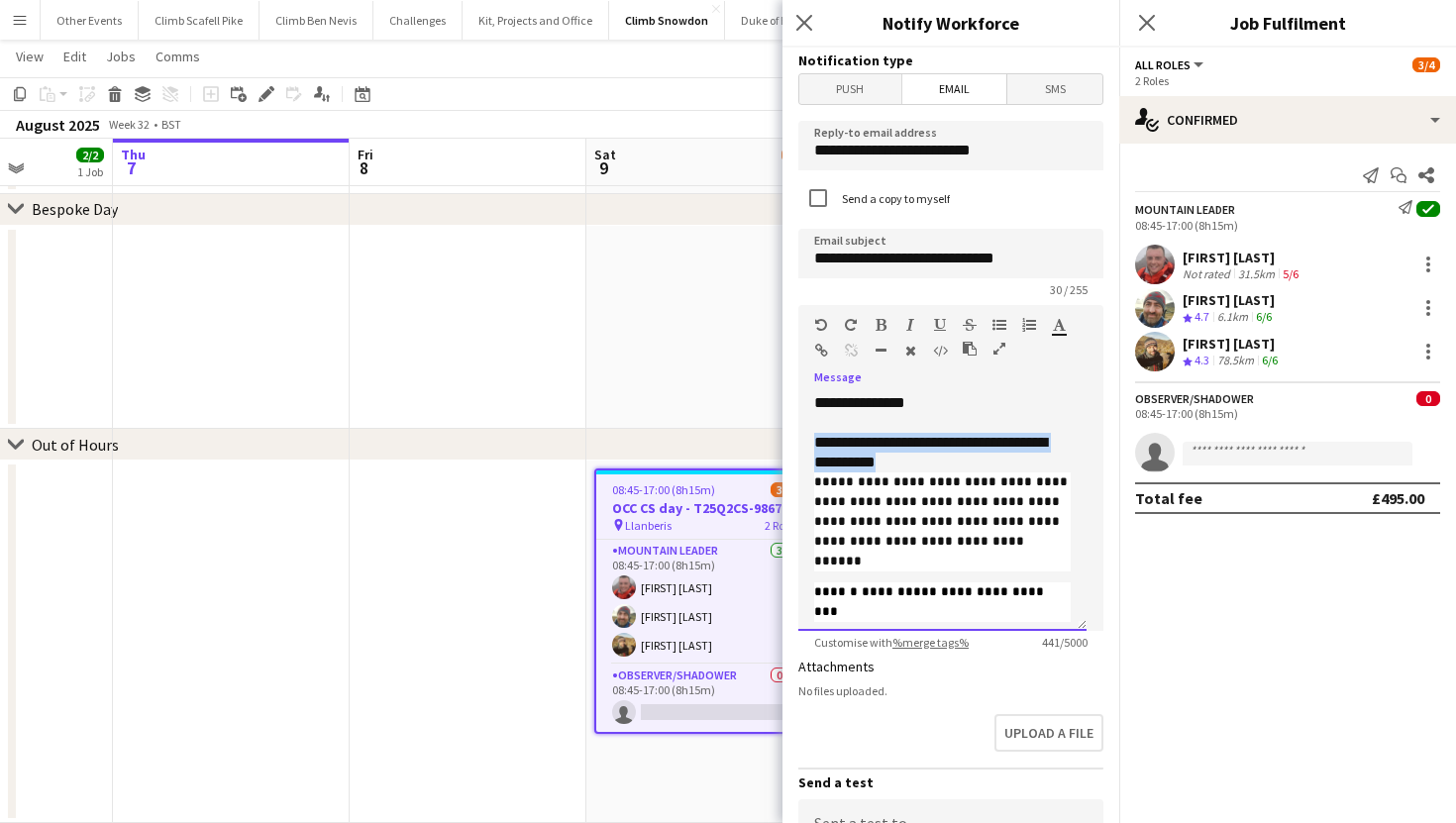 drag, startPoint x: 941, startPoint y: 459, endPoint x: 810, endPoint y: 438, distance: 132.67253 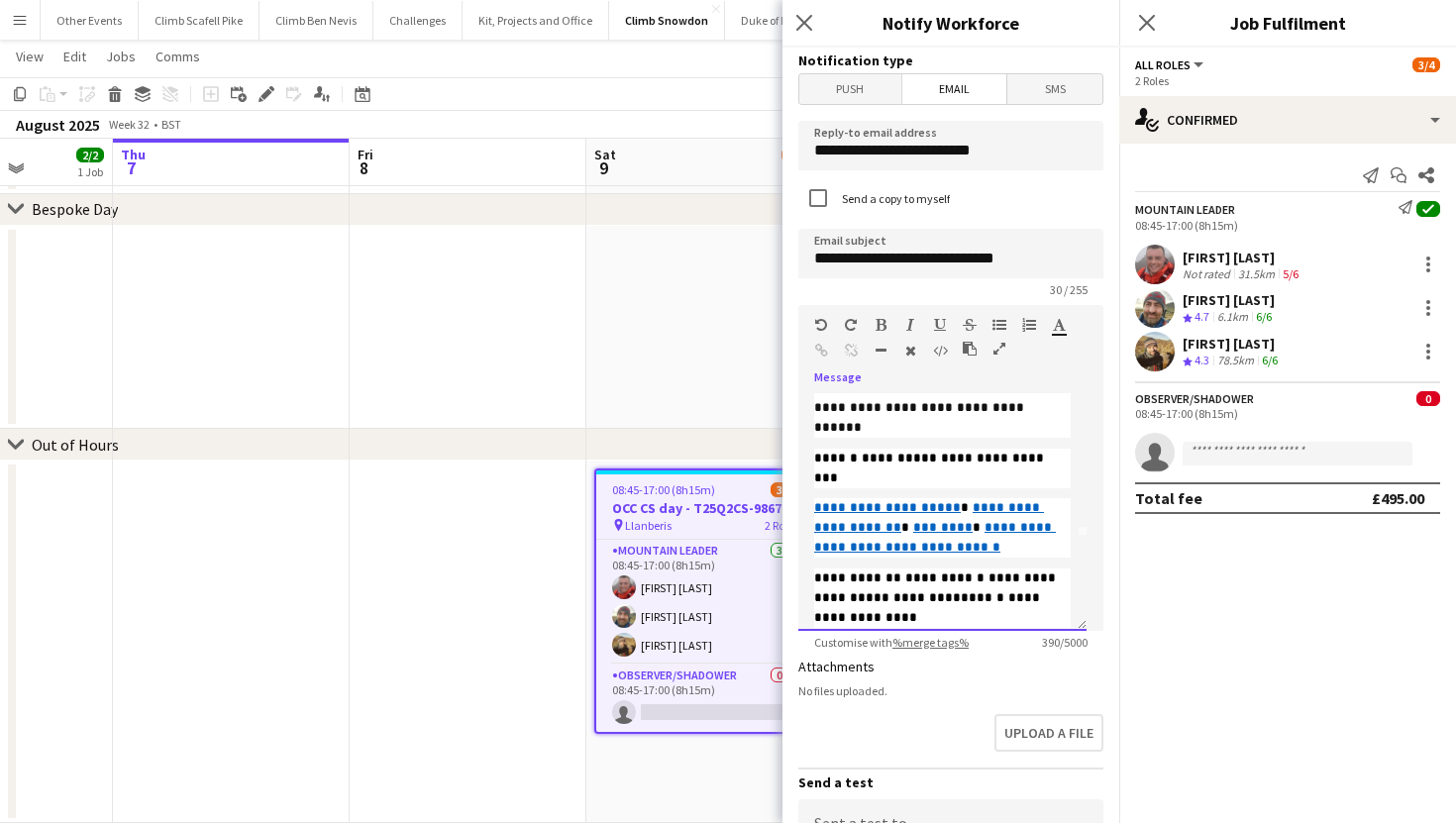 scroll, scrollTop: 107, scrollLeft: 0, axis: vertical 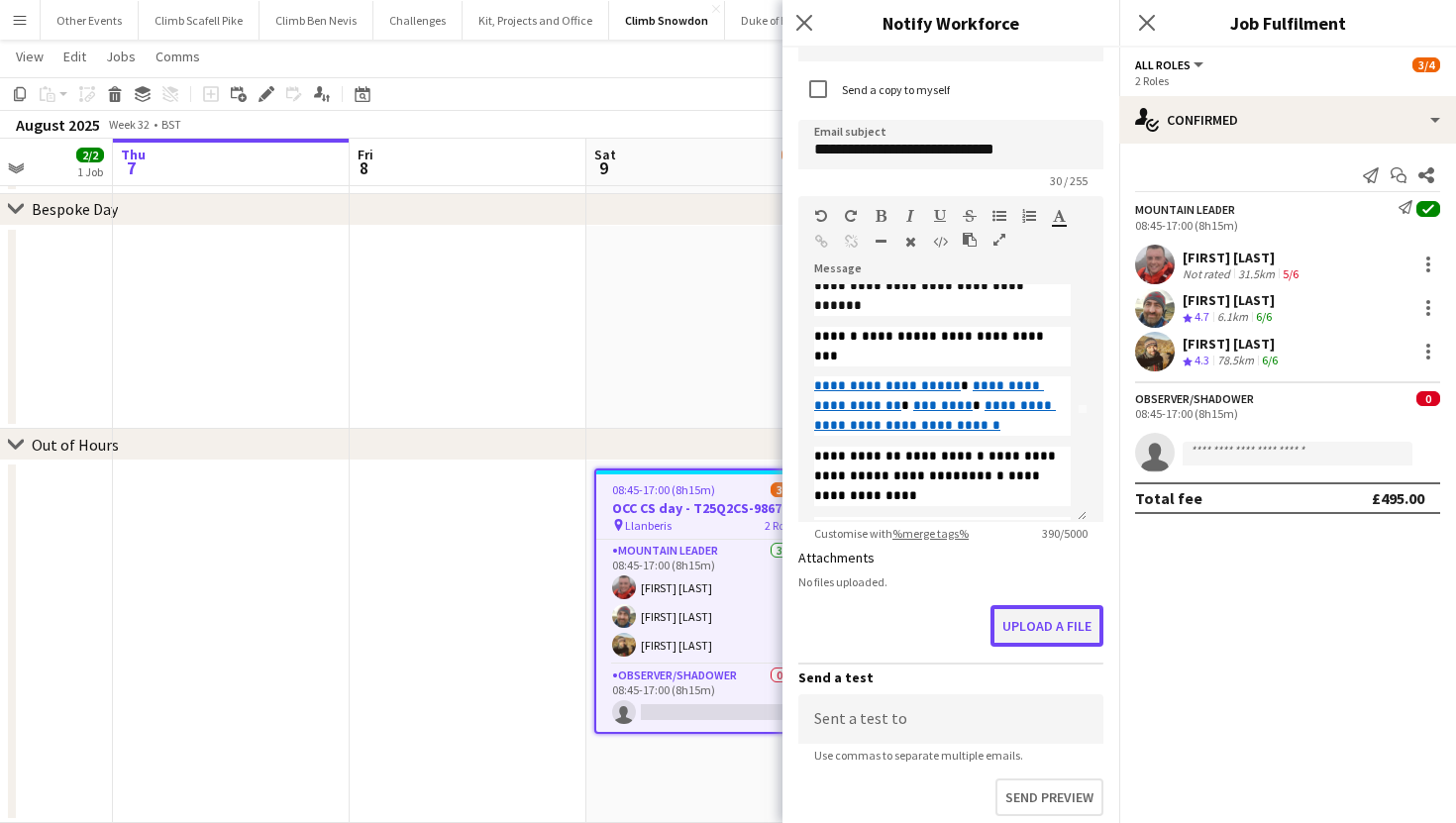 click on "Upload a file" 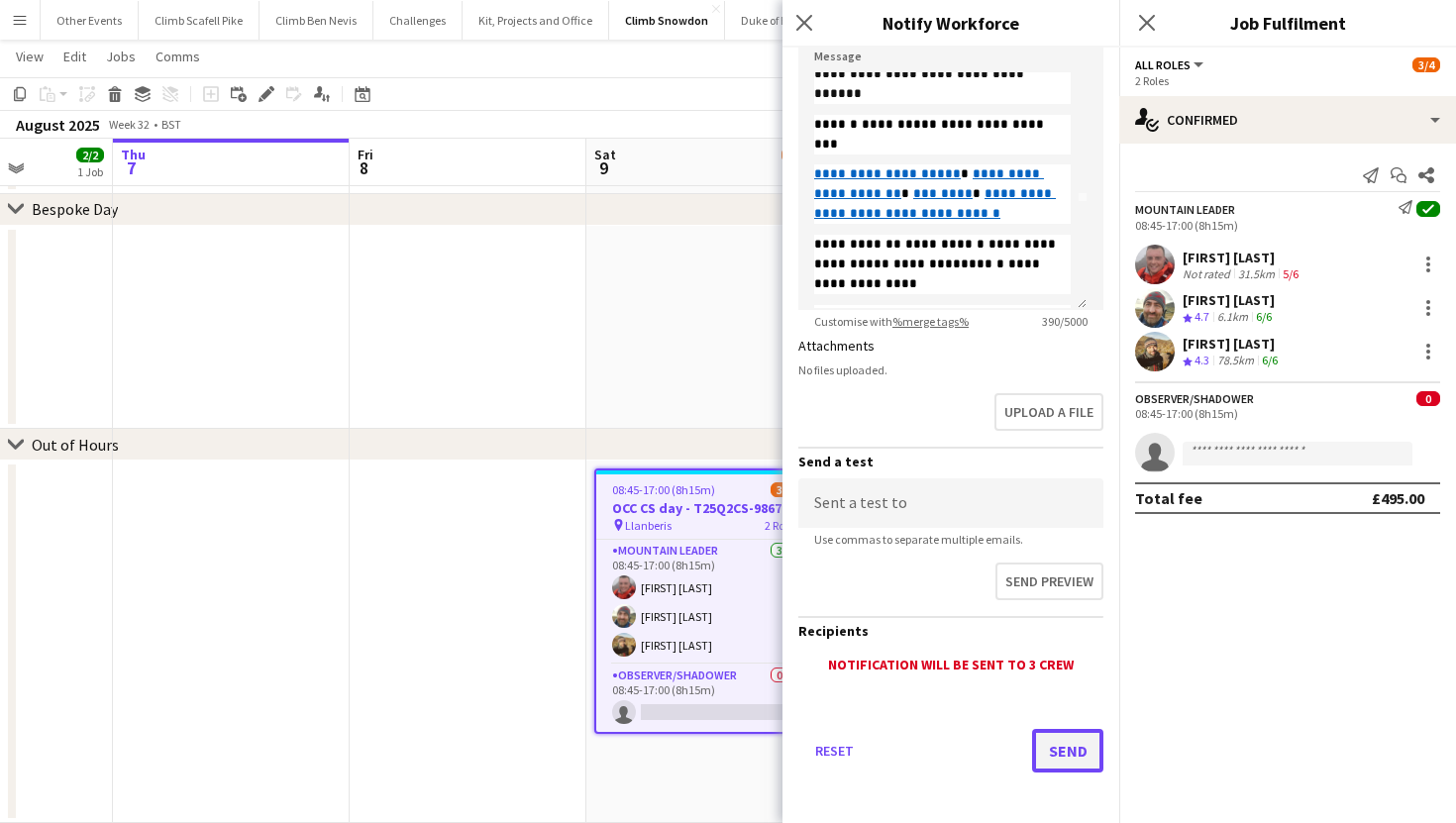 scroll, scrollTop: 317, scrollLeft: 0, axis: vertical 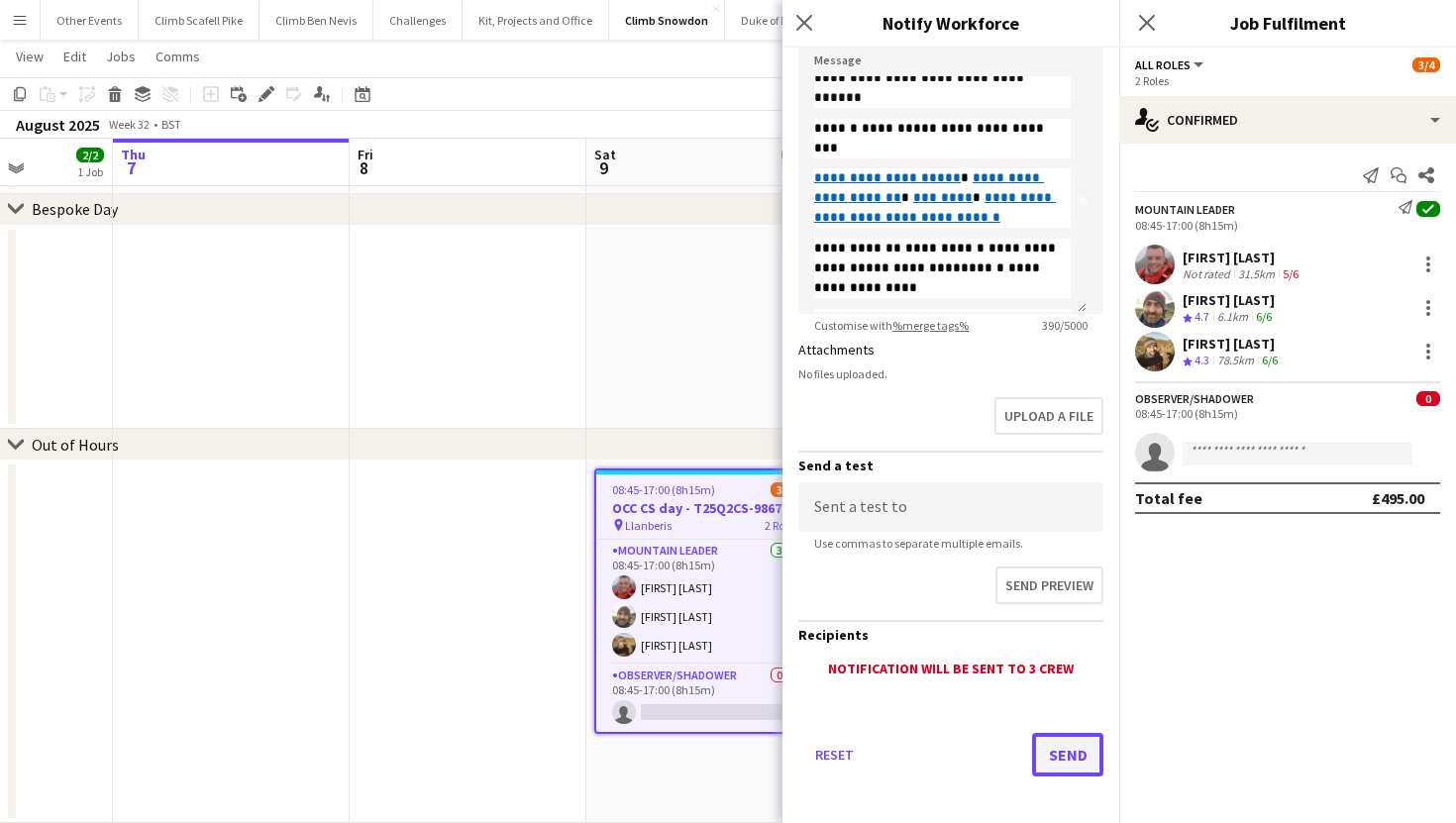 click on "Send" 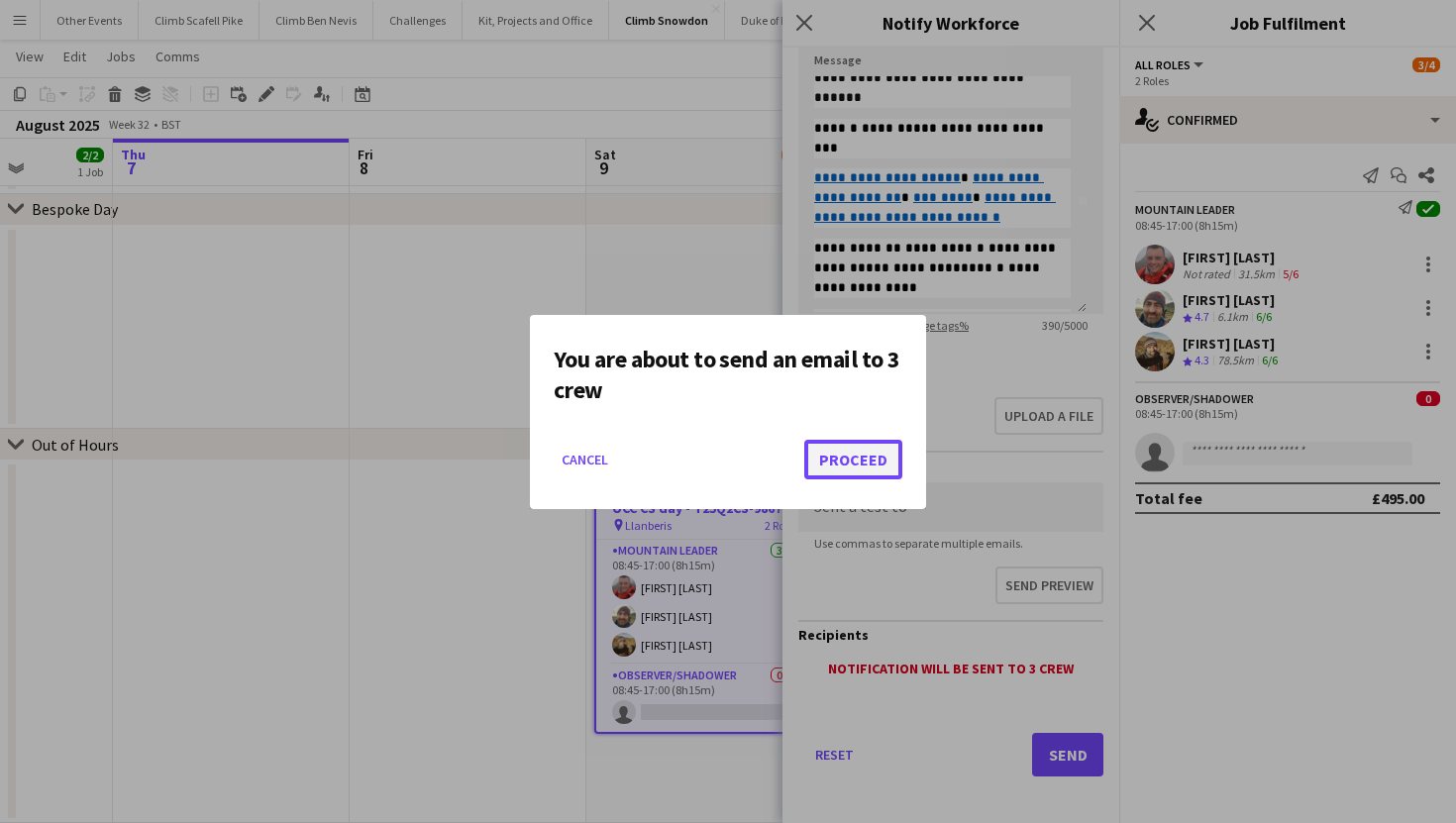 click on "Proceed" 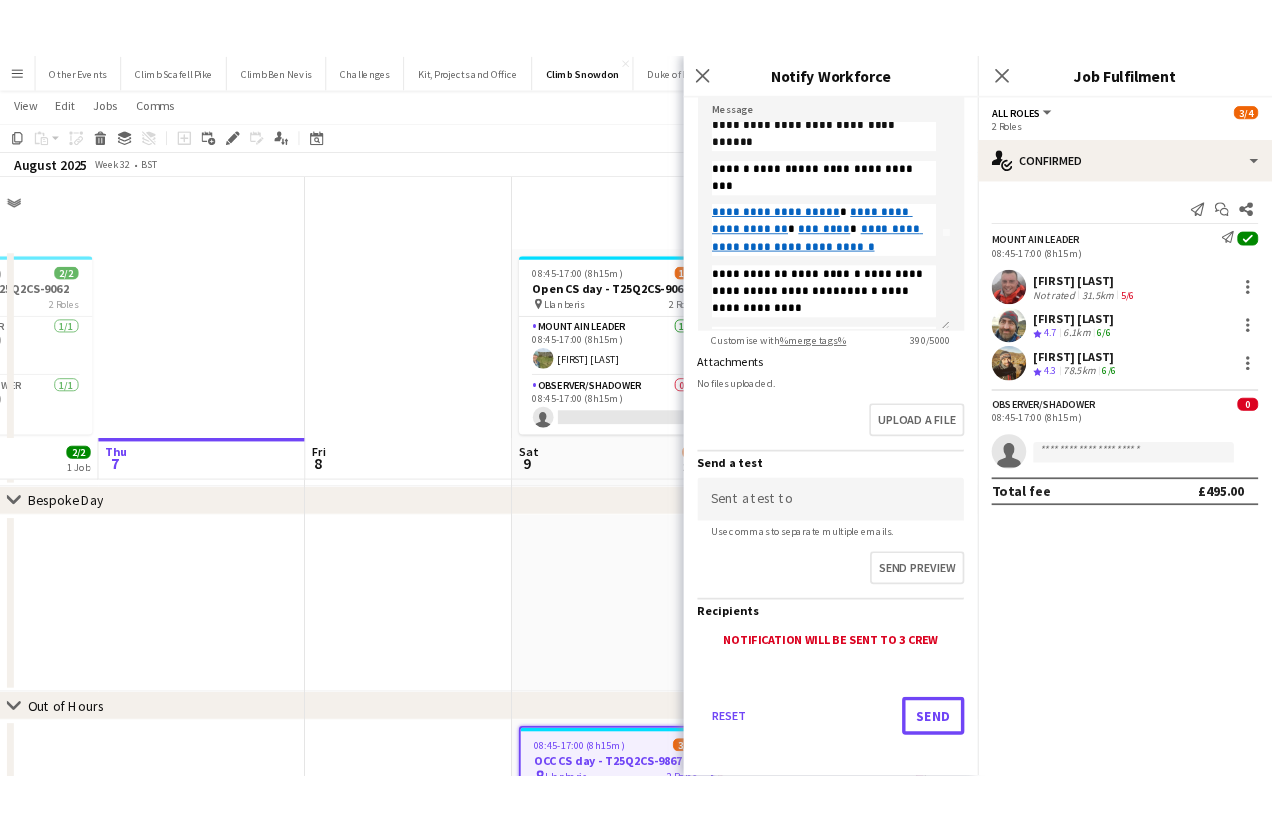 scroll, scrollTop: 302, scrollLeft: 0, axis: vertical 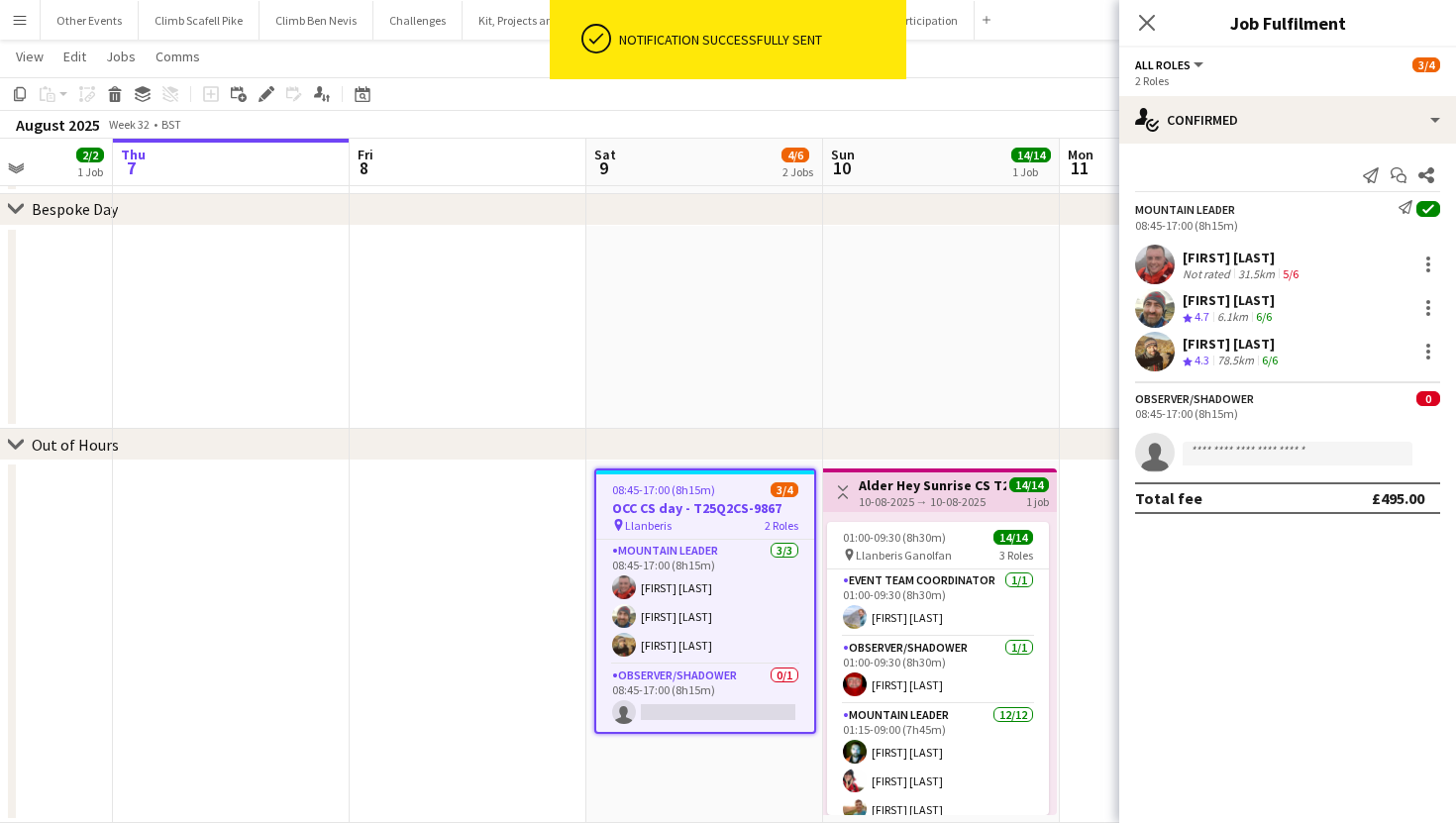 click at bounding box center [704, 328] 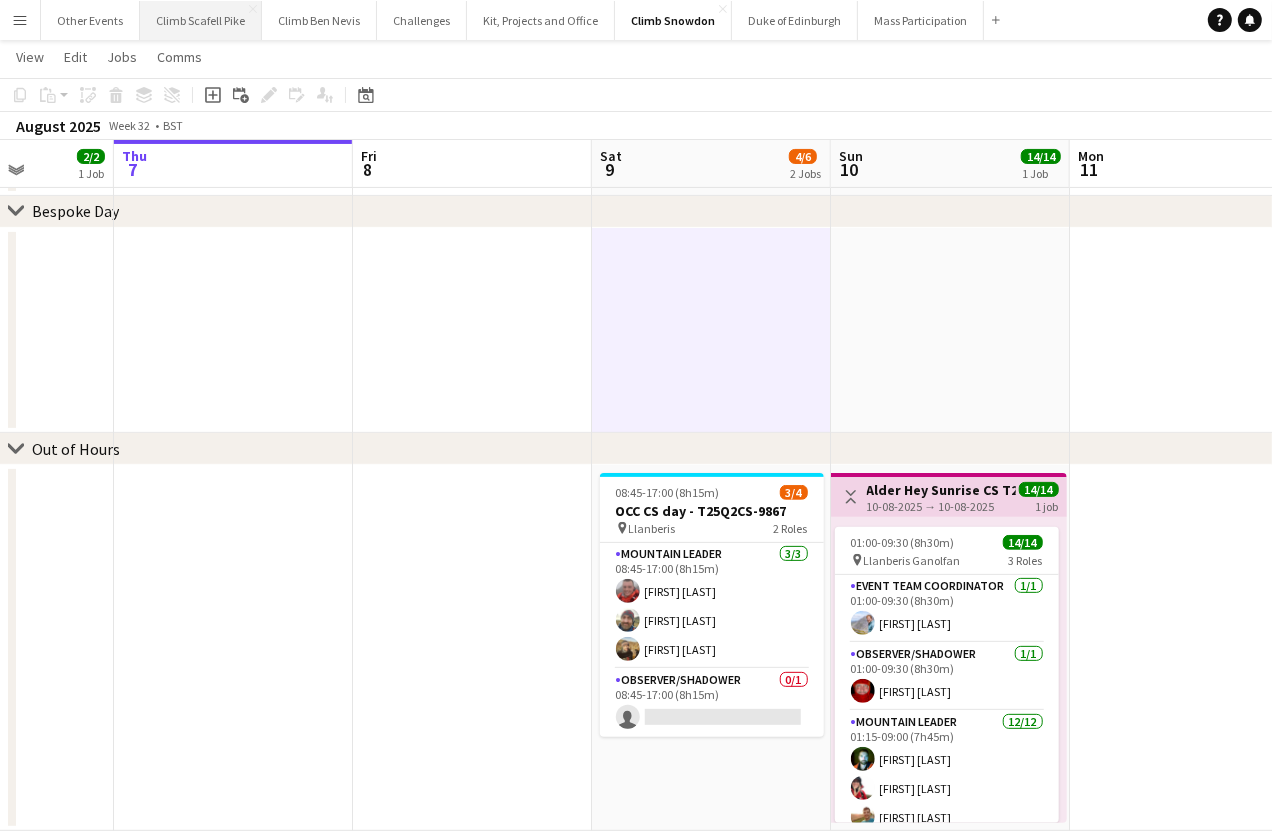 drag, startPoint x: 191, startPoint y: 13, endPoint x: 208, endPoint y: 36, distance: 28.600698 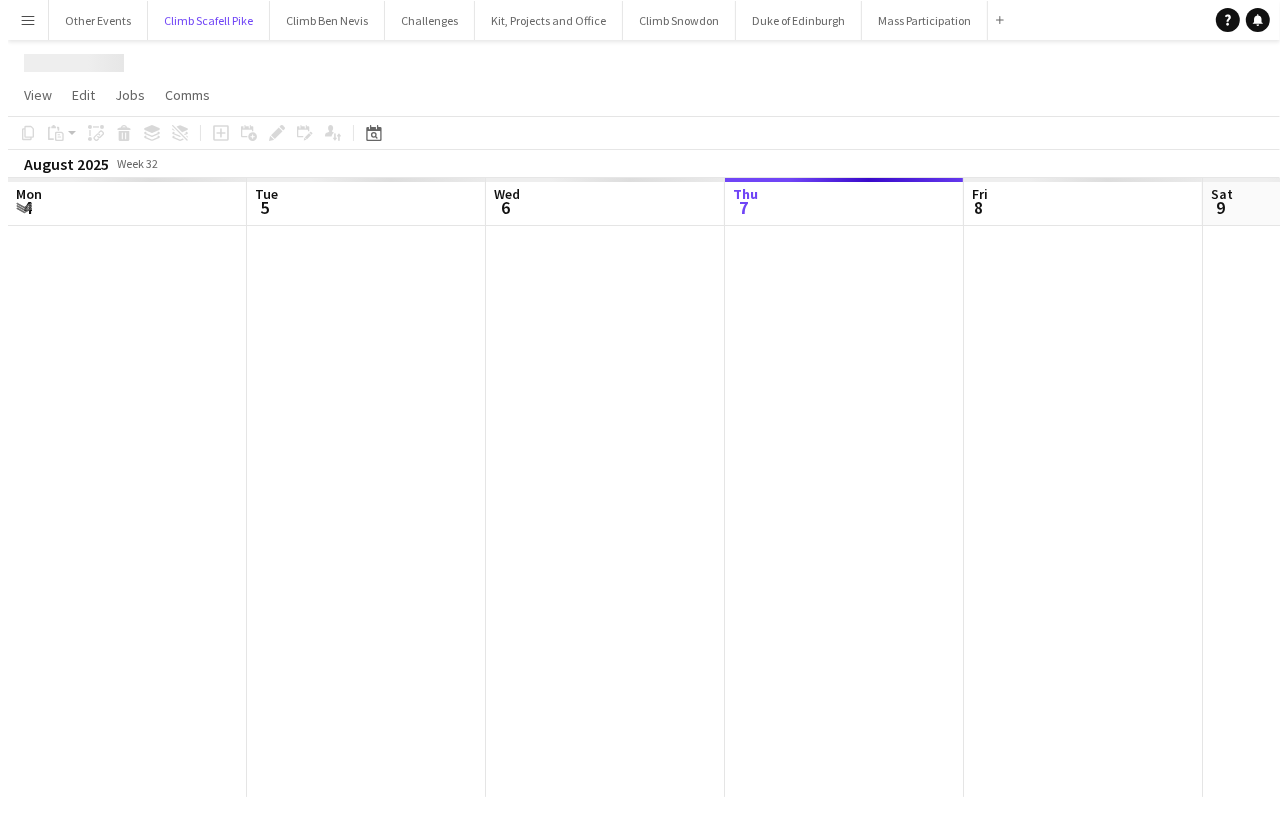 scroll, scrollTop: 0, scrollLeft: 0, axis: both 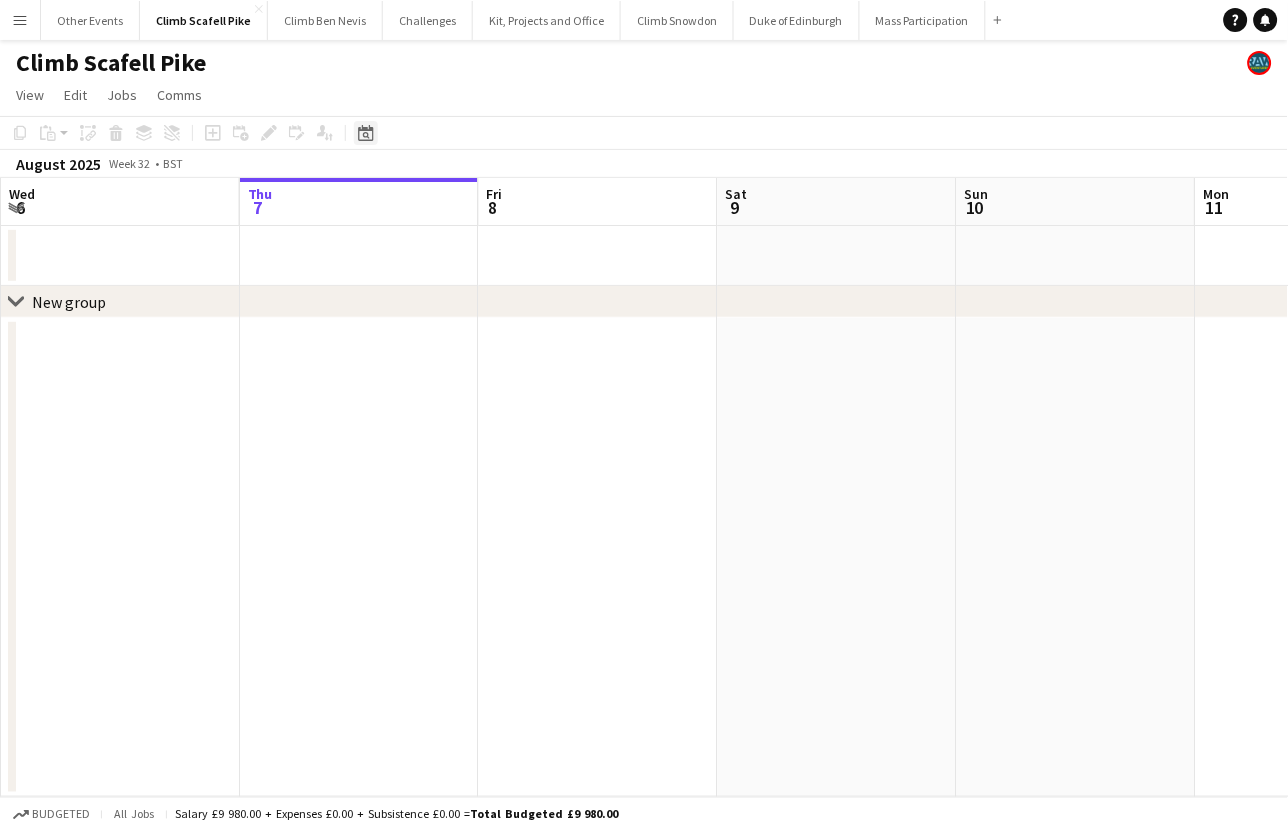 click 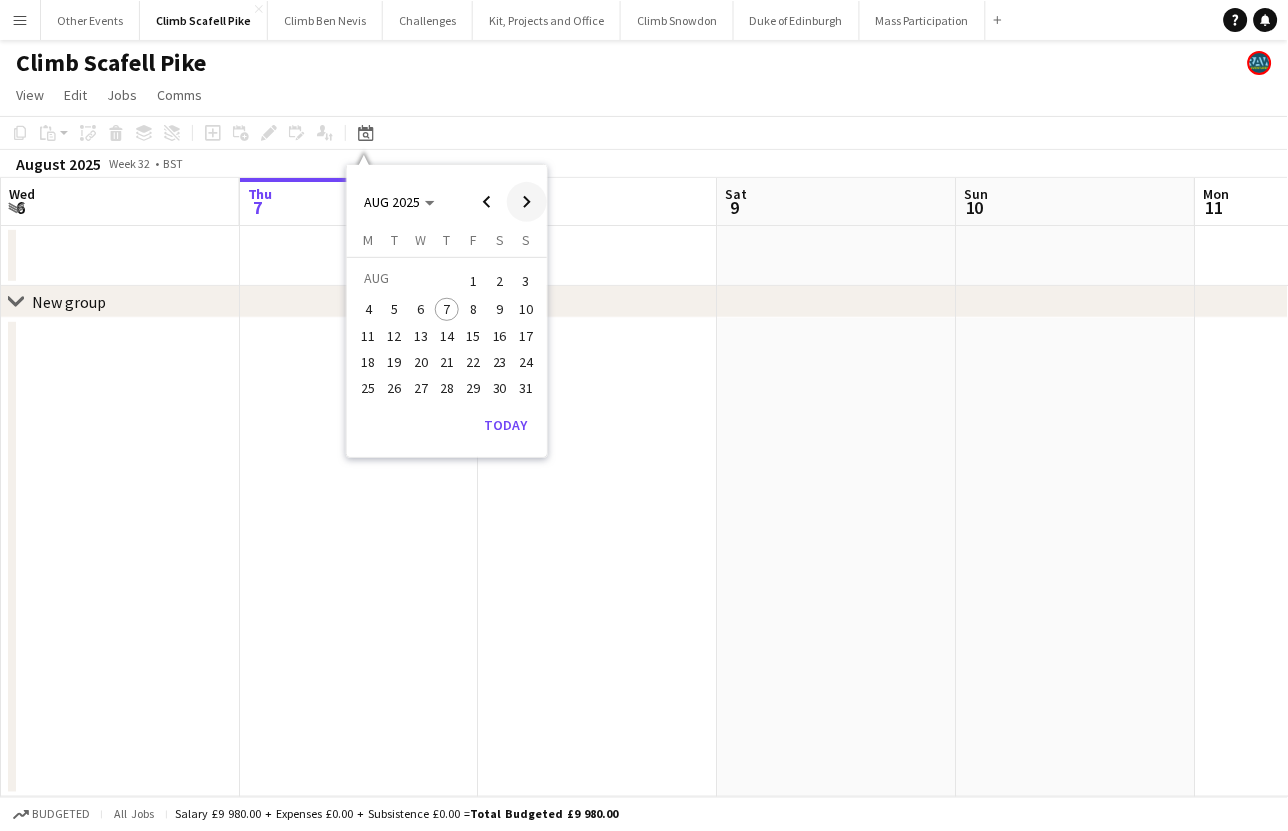 click at bounding box center [527, 202] 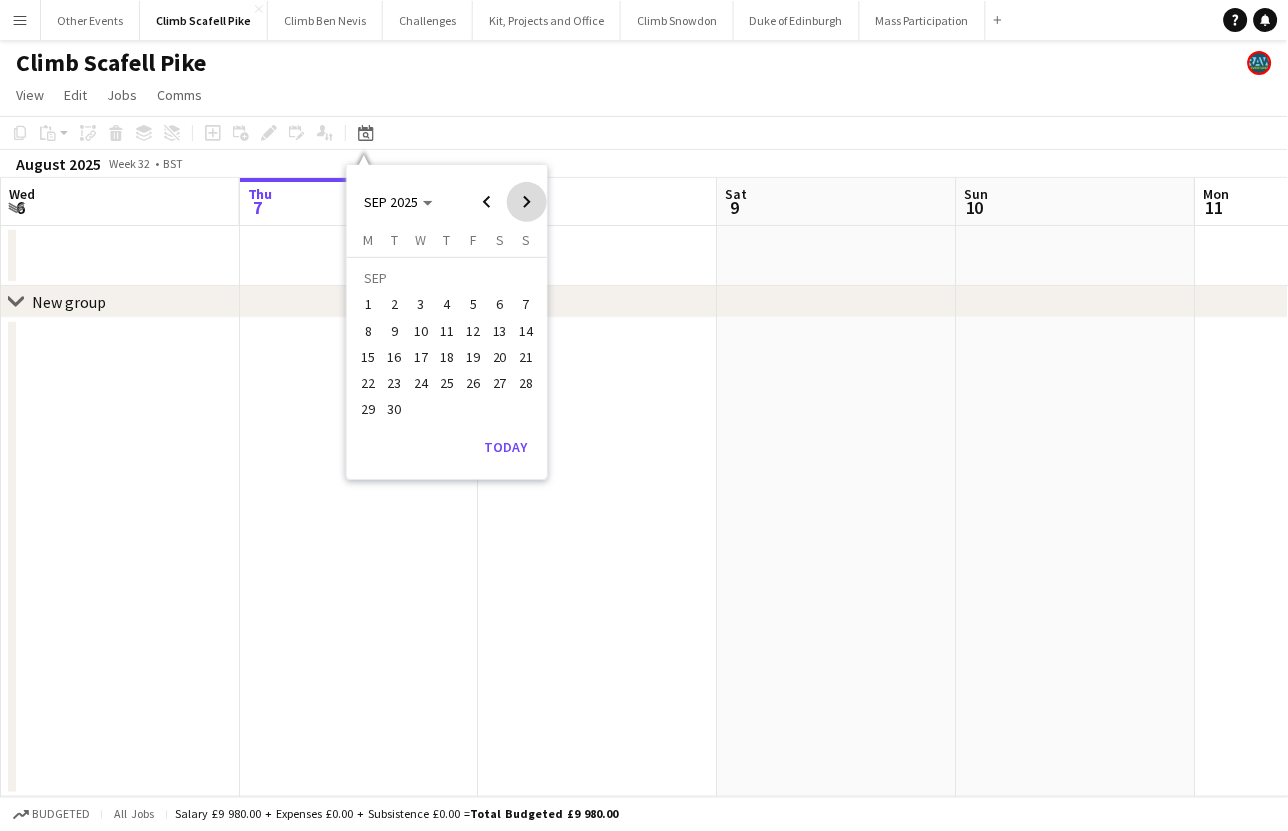 click at bounding box center [527, 202] 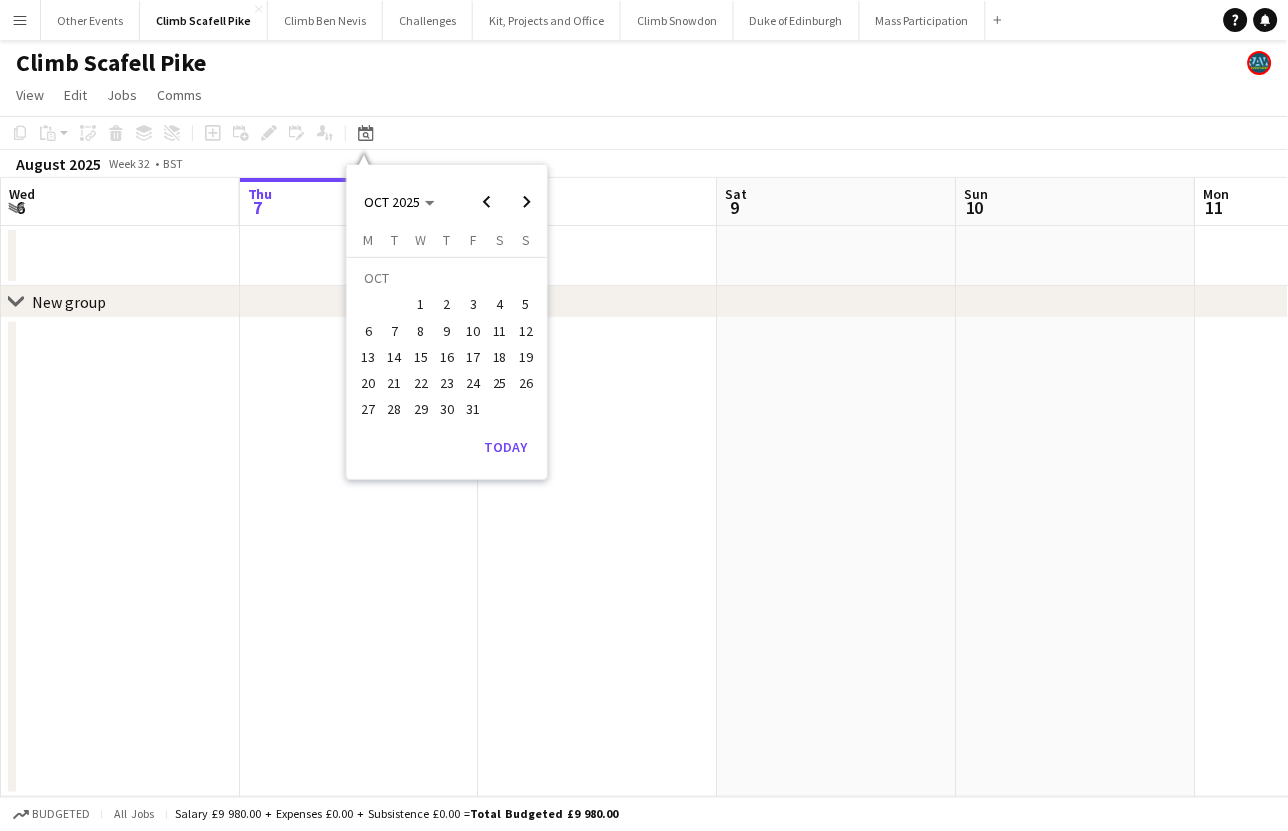 click on "4" at bounding box center (500, 305) 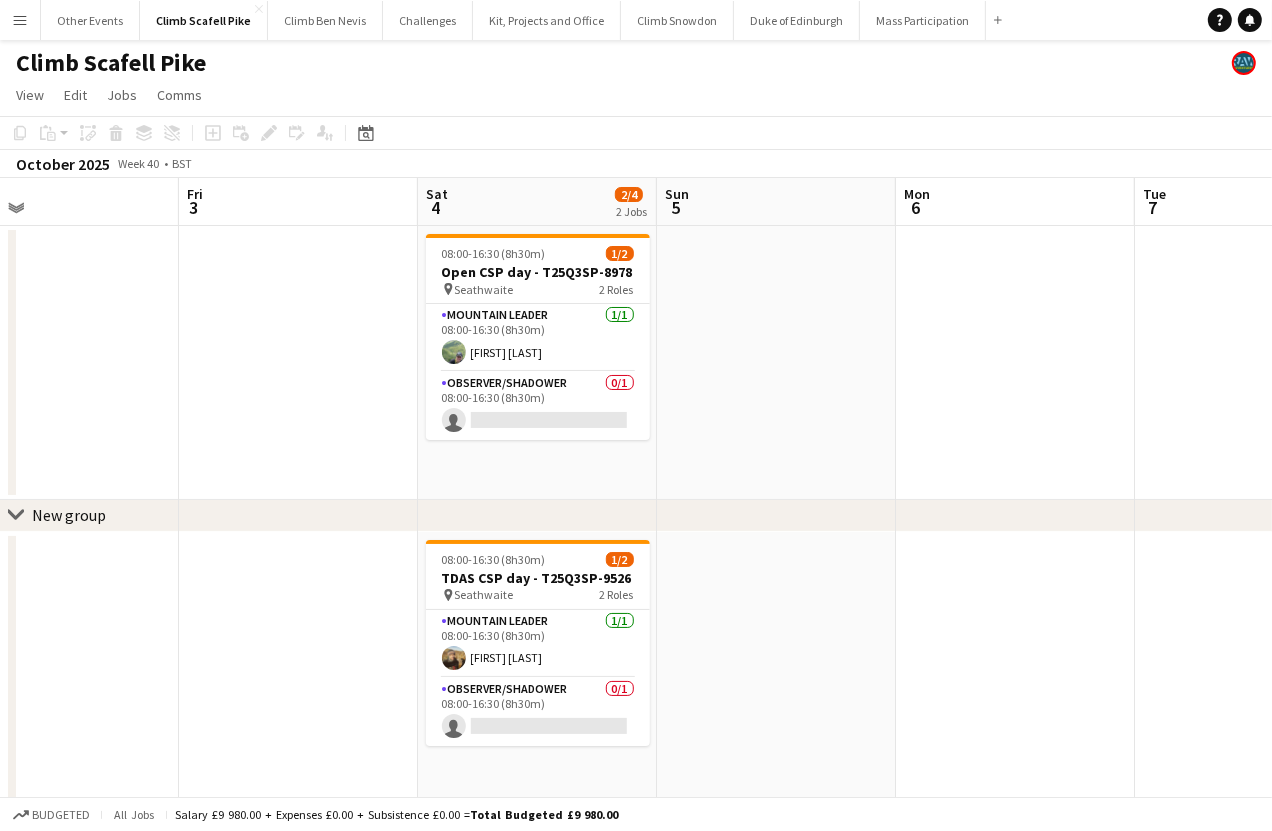 drag, startPoint x: 607, startPoint y: 414, endPoint x: 757, endPoint y: 384, distance: 152.97058 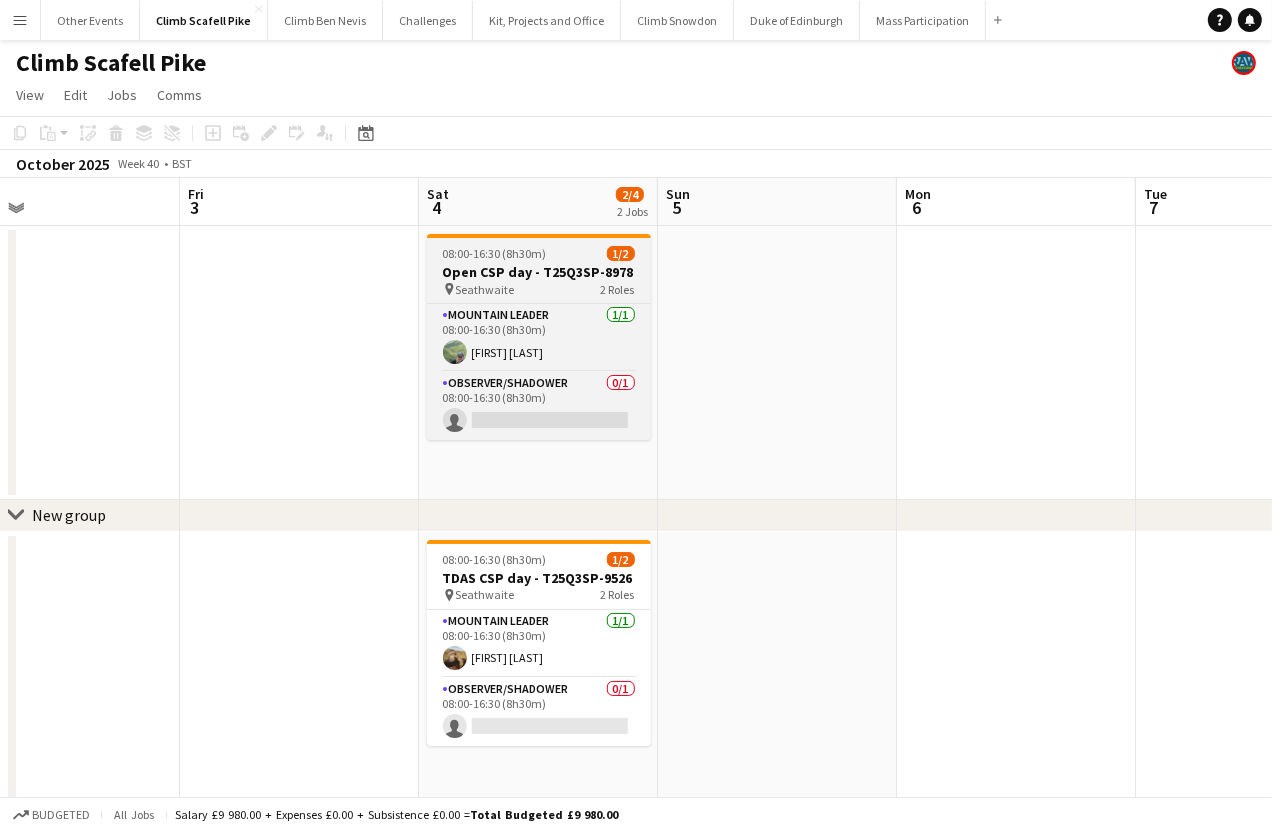 click on "Open CSP day - T25Q3SP-8978" at bounding box center [539, 272] 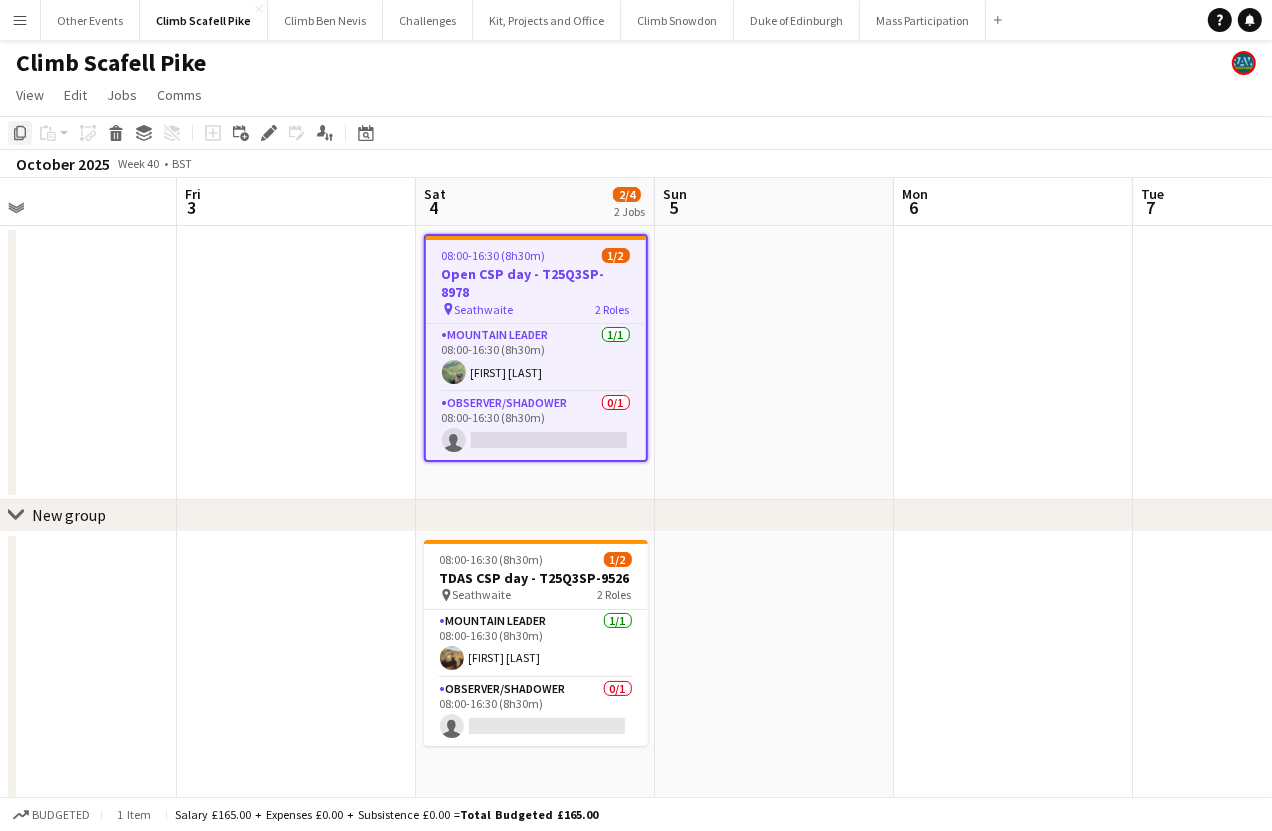 click 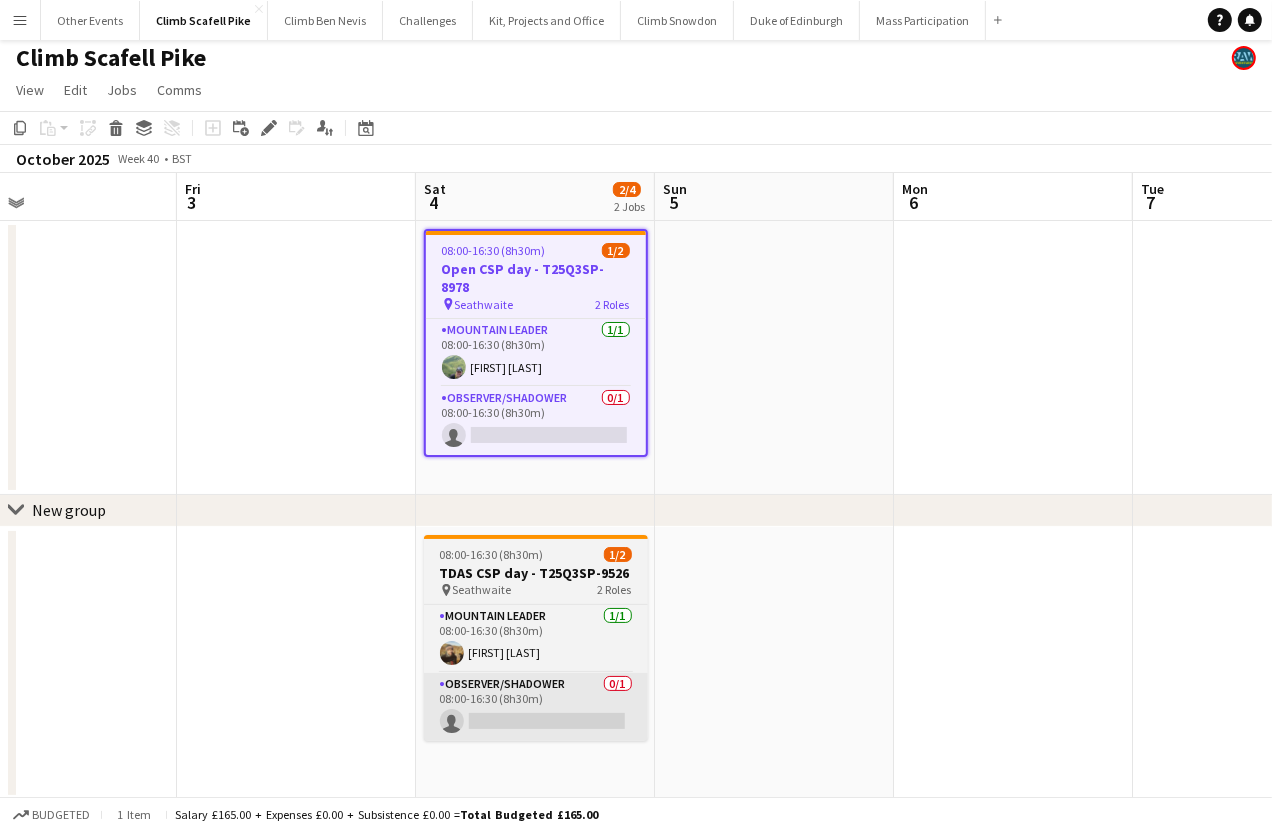 scroll, scrollTop: 7, scrollLeft: 0, axis: vertical 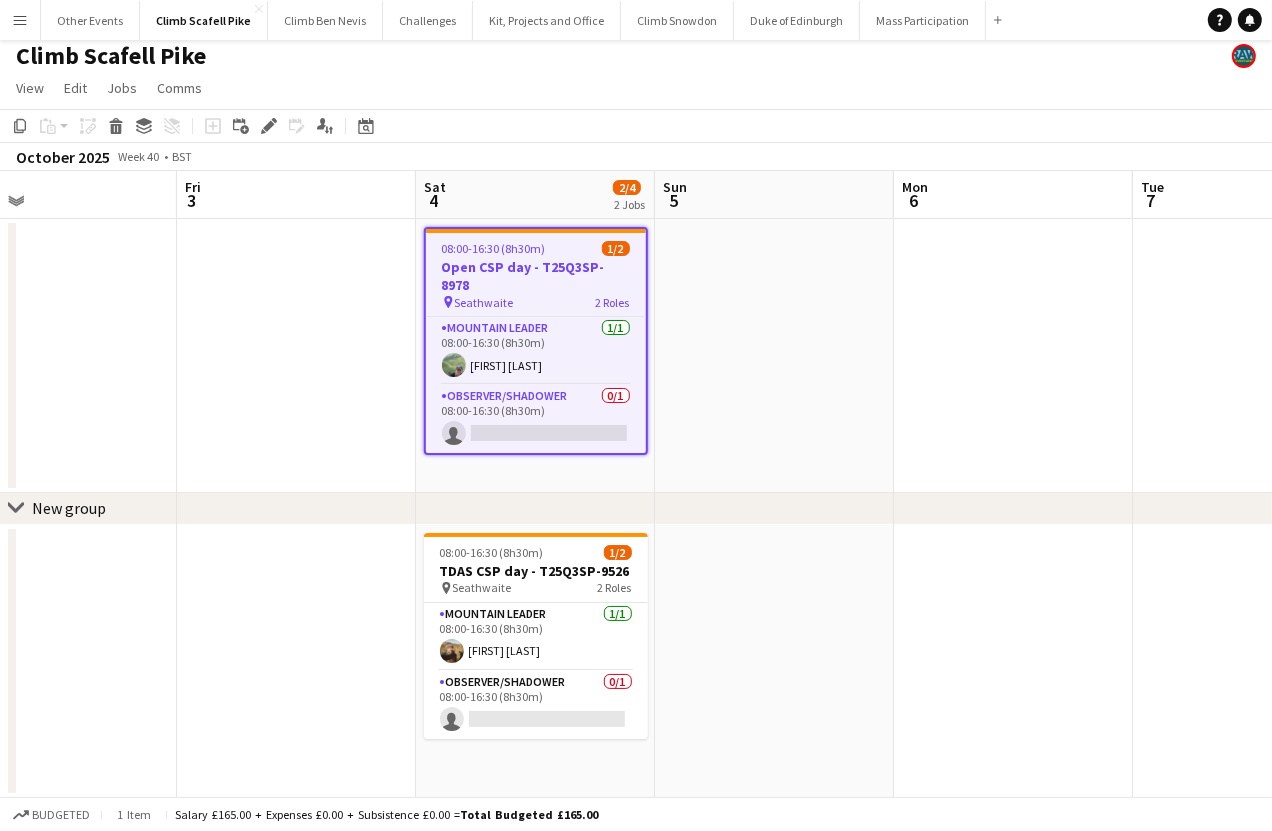 click on "08:00-16:30 (8h30m)    1/2   TDAS CSP day - T25Q3SP-9526
pin
Seathwaite   2 Roles   Mountain Leader    1/1   08:00-16:30 (8h30m)
[FIRST] [LAST]  Observer/Shadower   0/1   08:00-16:30 (8h30m)
single-neutral-actions" at bounding box center (535, 662) 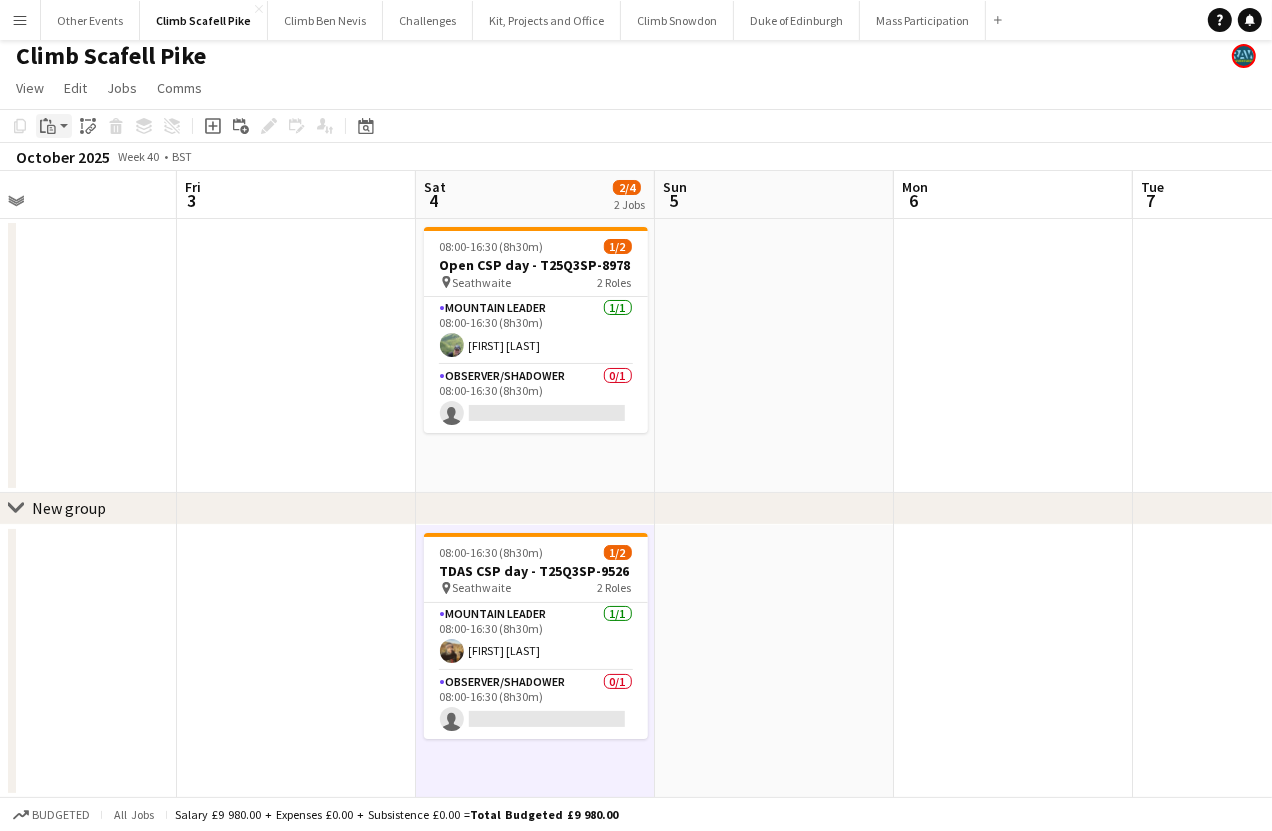click on "Paste" at bounding box center [54, 126] 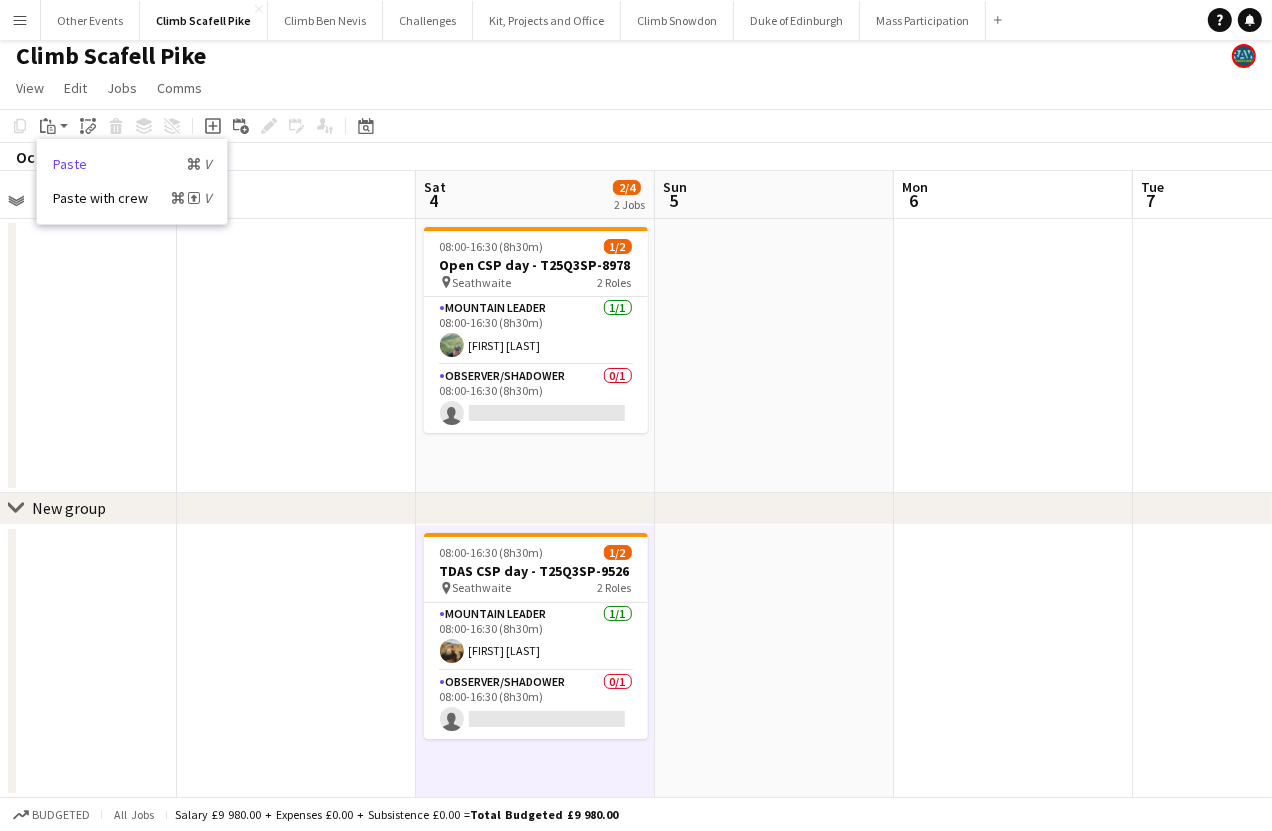 click on "Paste
Command
V" at bounding box center [132, 164] 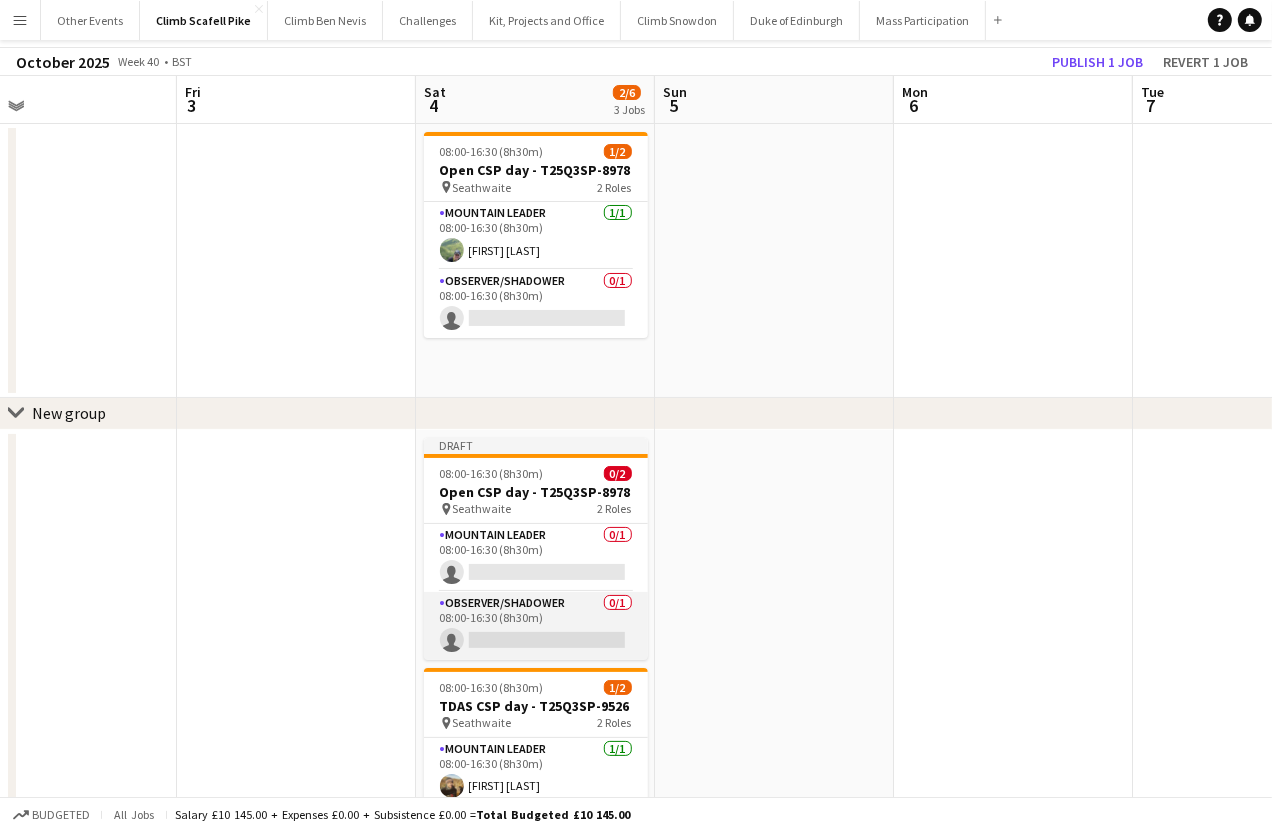 scroll, scrollTop: 255, scrollLeft: 0, axis: vertical 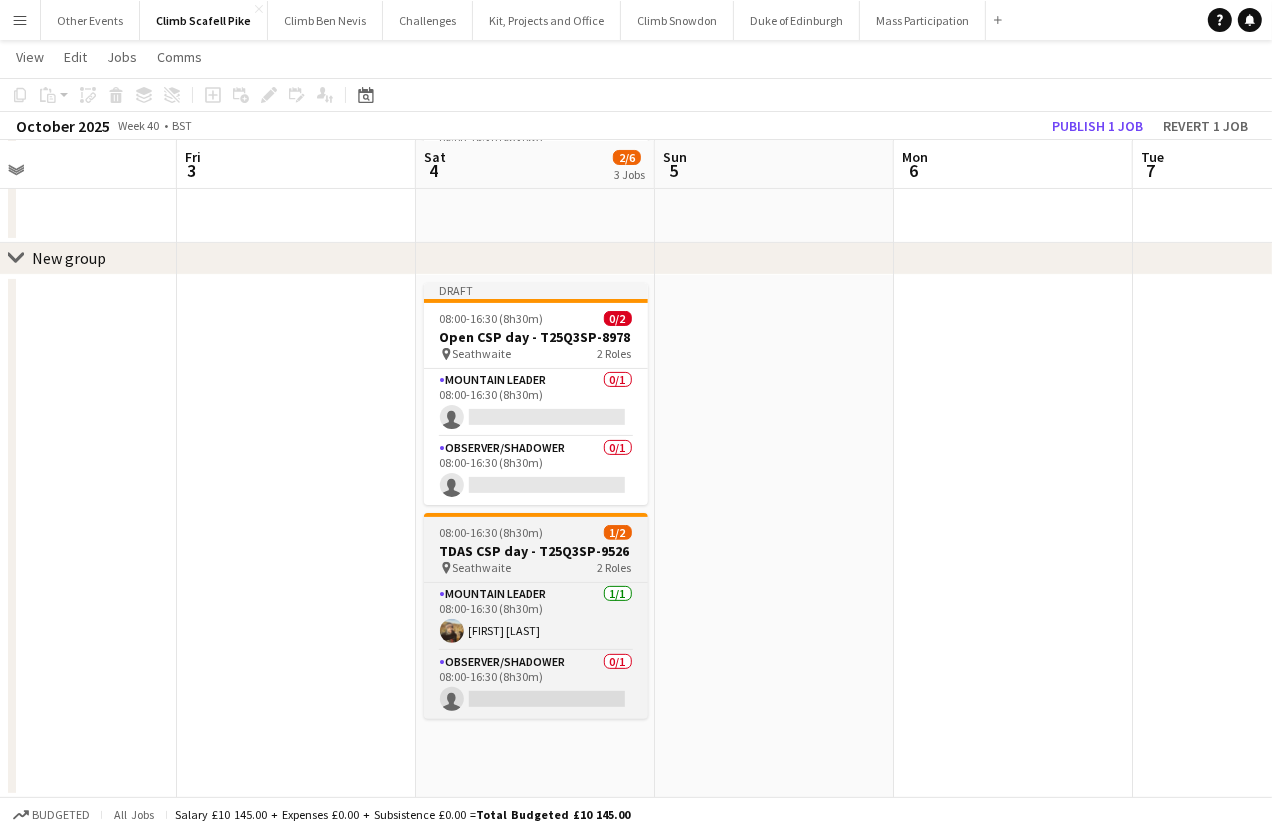 click on "TDAS CSP day - T25Q3SP-9526" at bounding box center (536, 551) 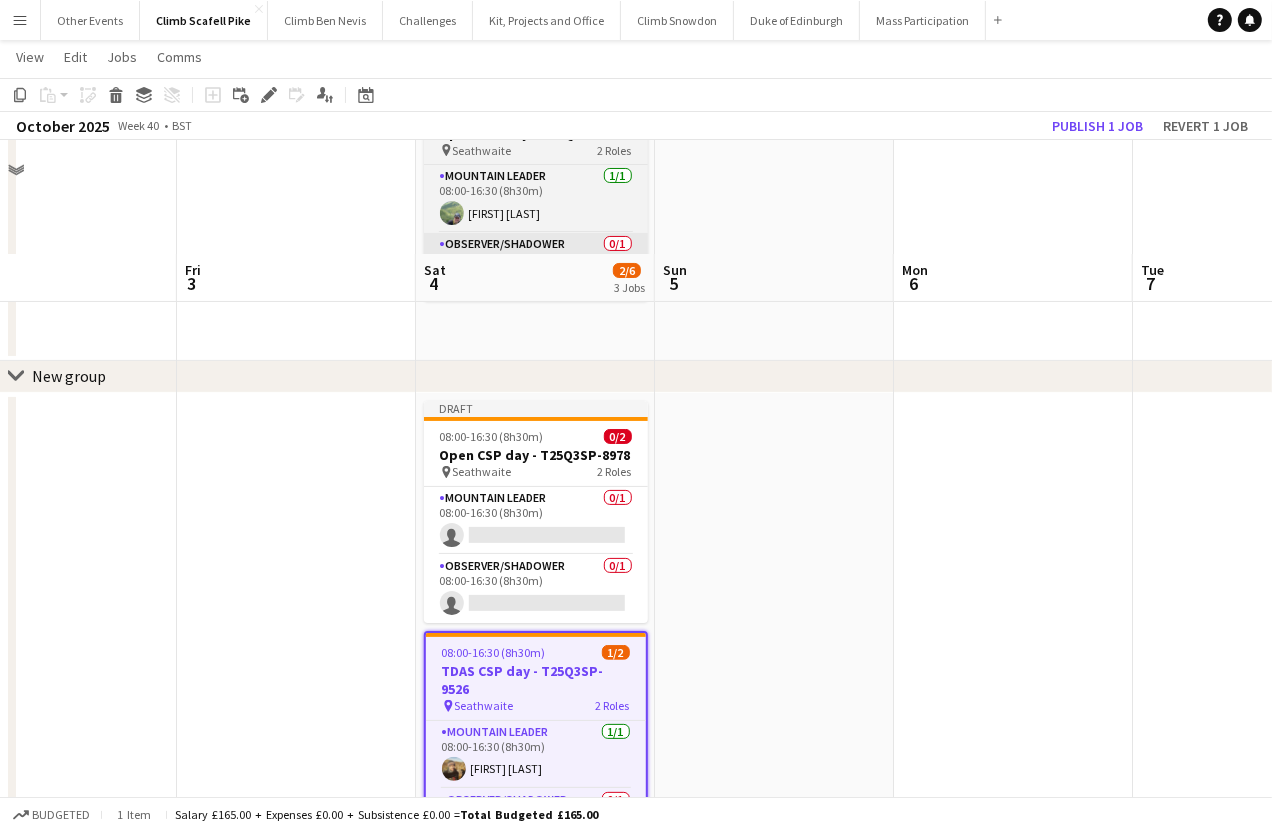 scroll, scrollTop: 98, scrollLeft: 0, axis: vertical 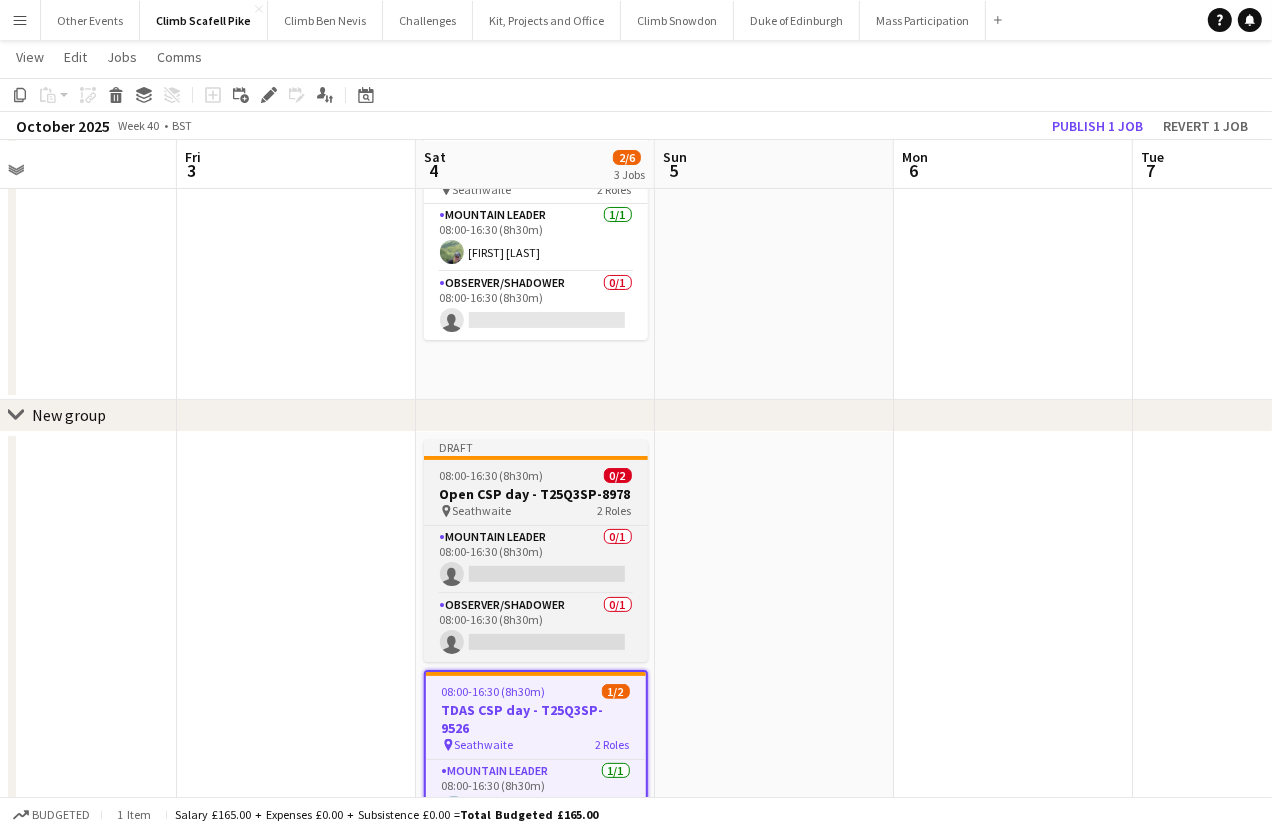 click on "08:00-16:30 (8h30m)" at bounding box center [492, 475] 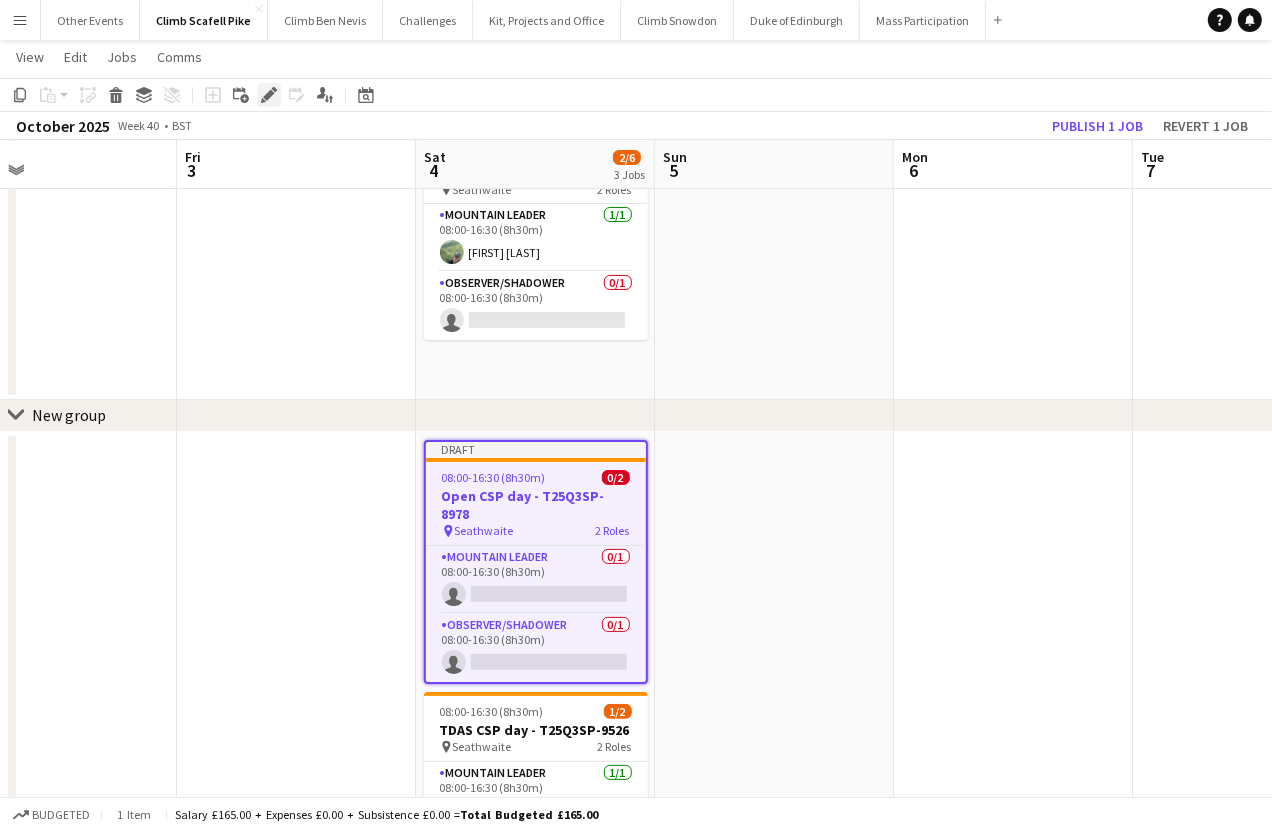 click on "Edit" at bounding box center (269, 95) 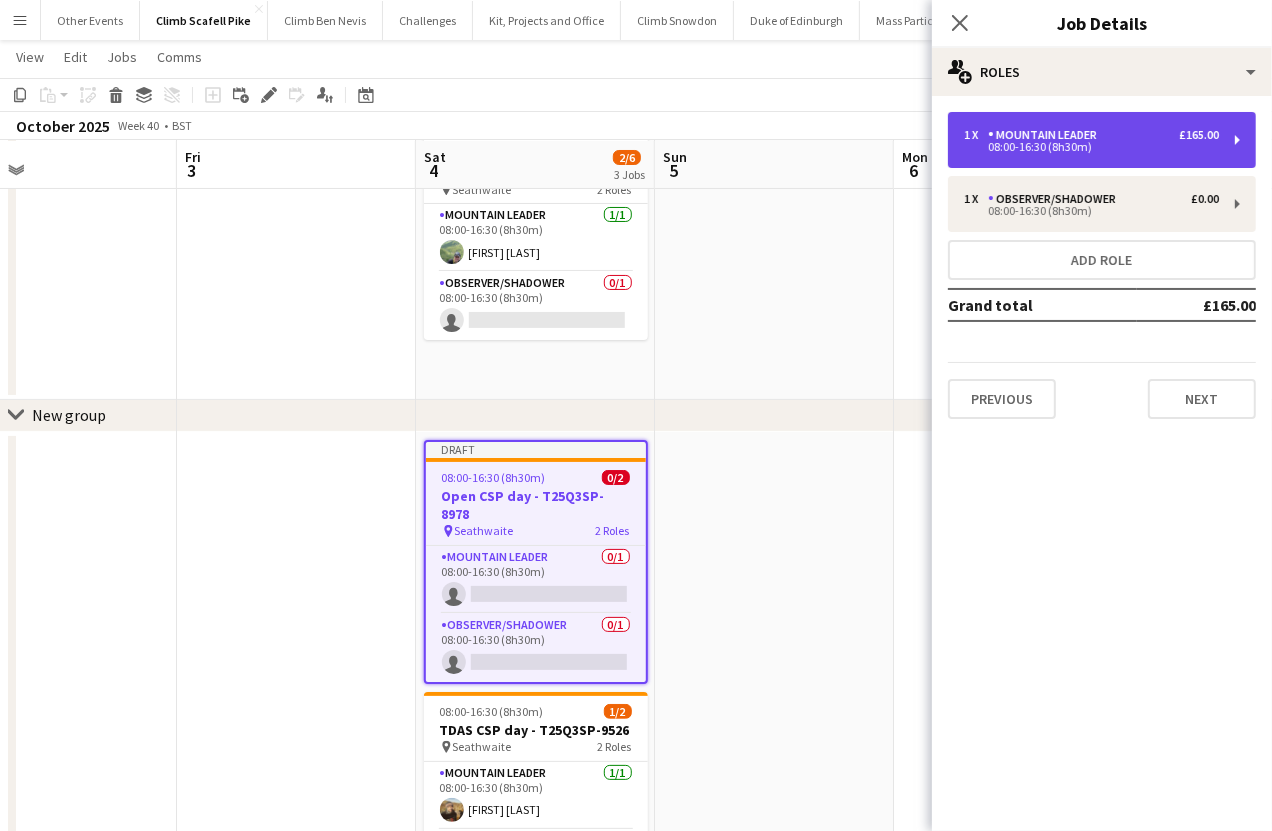 click on "Mountain Leader" at bounding box center (1046, 135) 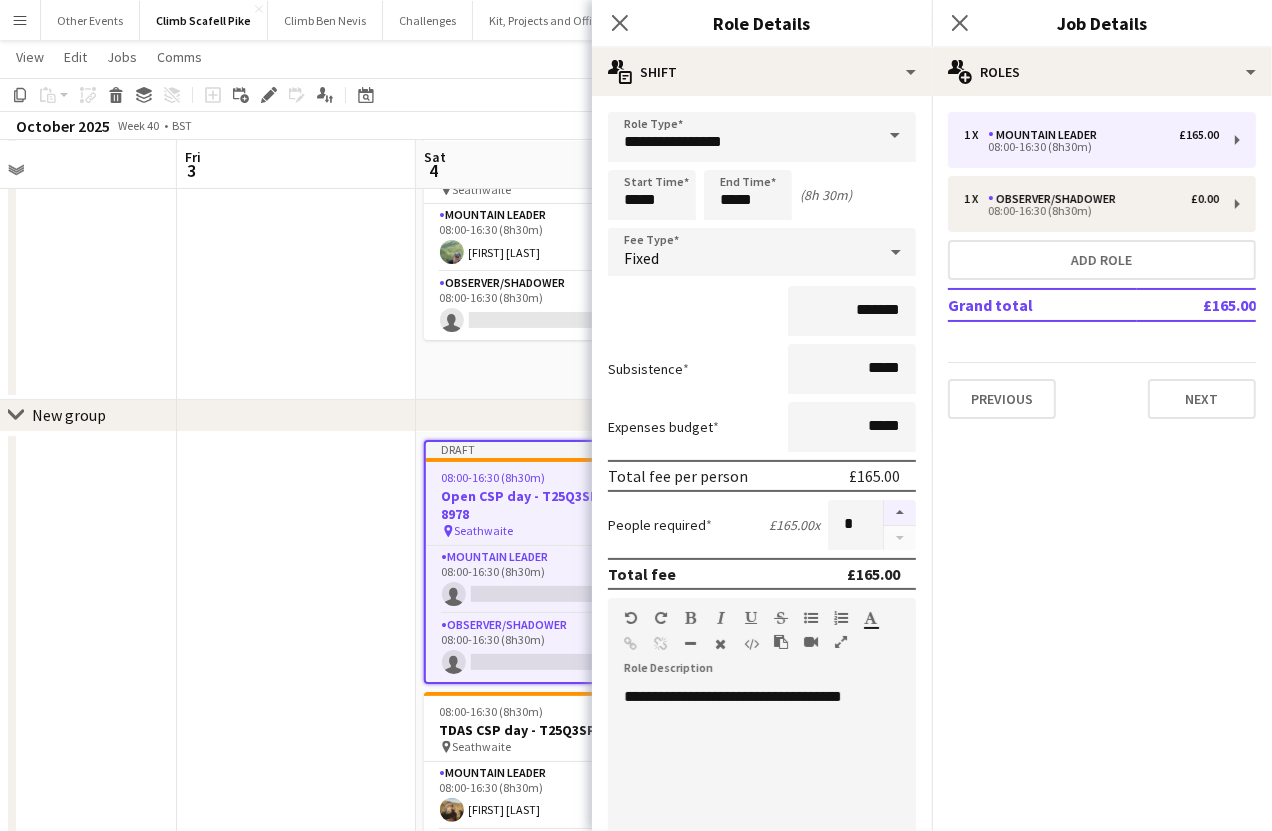 click at bounding box center (900, 513) 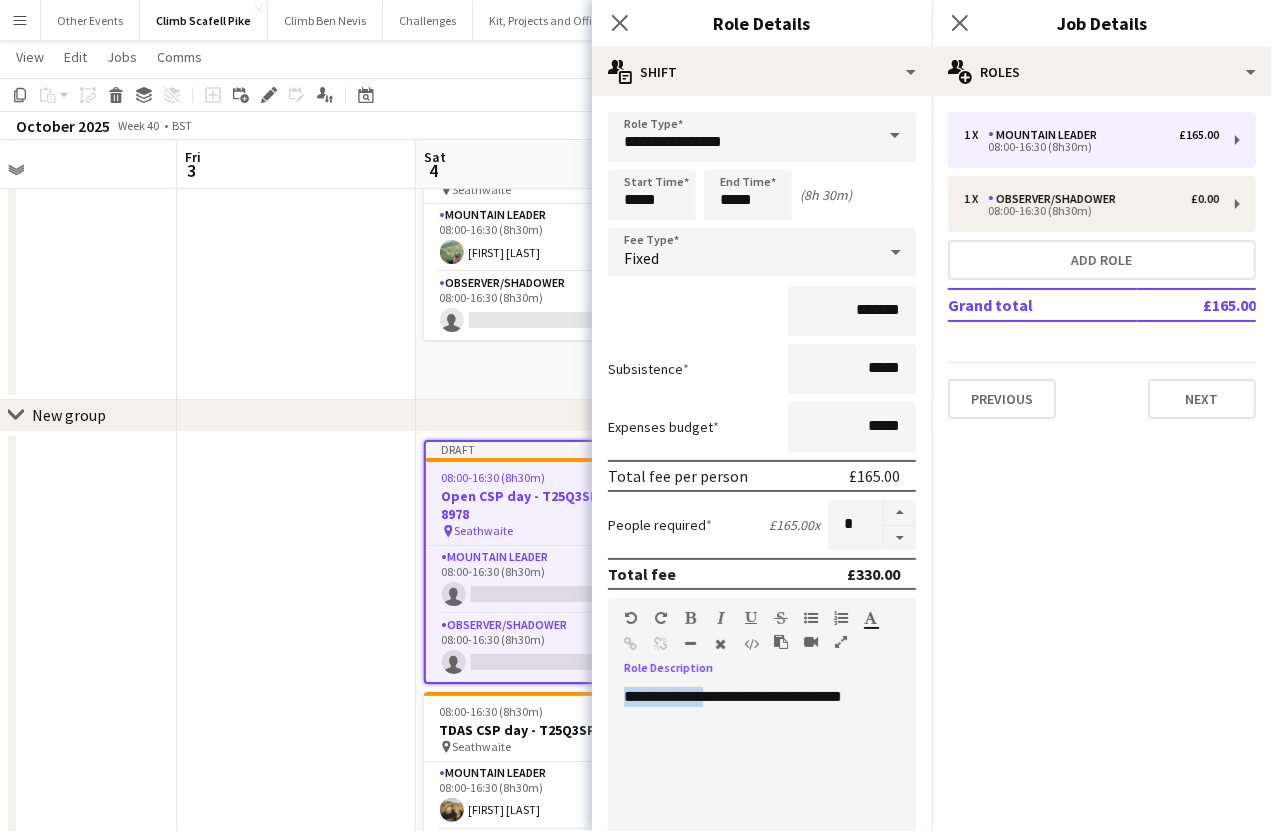 drag, startPoint x: 724, startPoint y: 693, endPoint x: 616, endPoint y: 691, distance: 108.01852 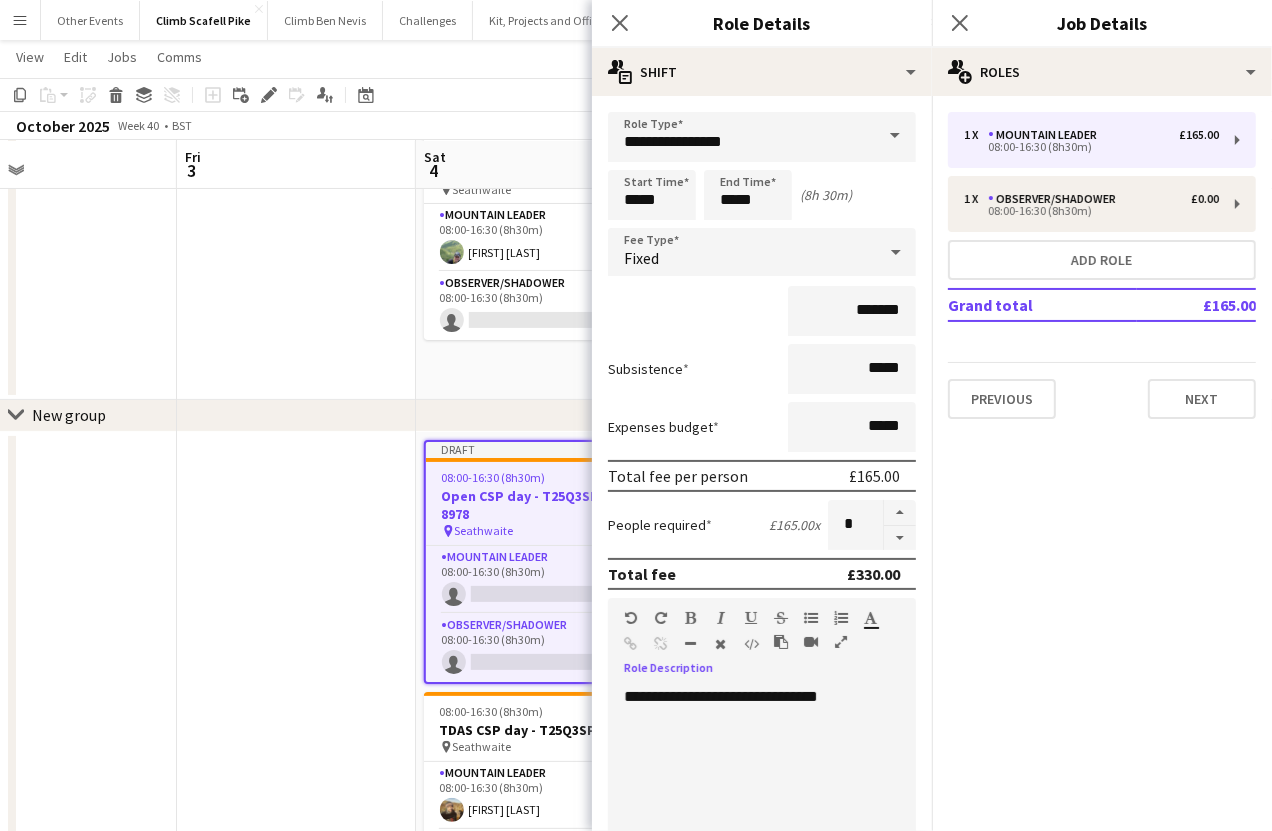 scroll, scrollTop: 417, scrollLeft: 0, axis: vertical 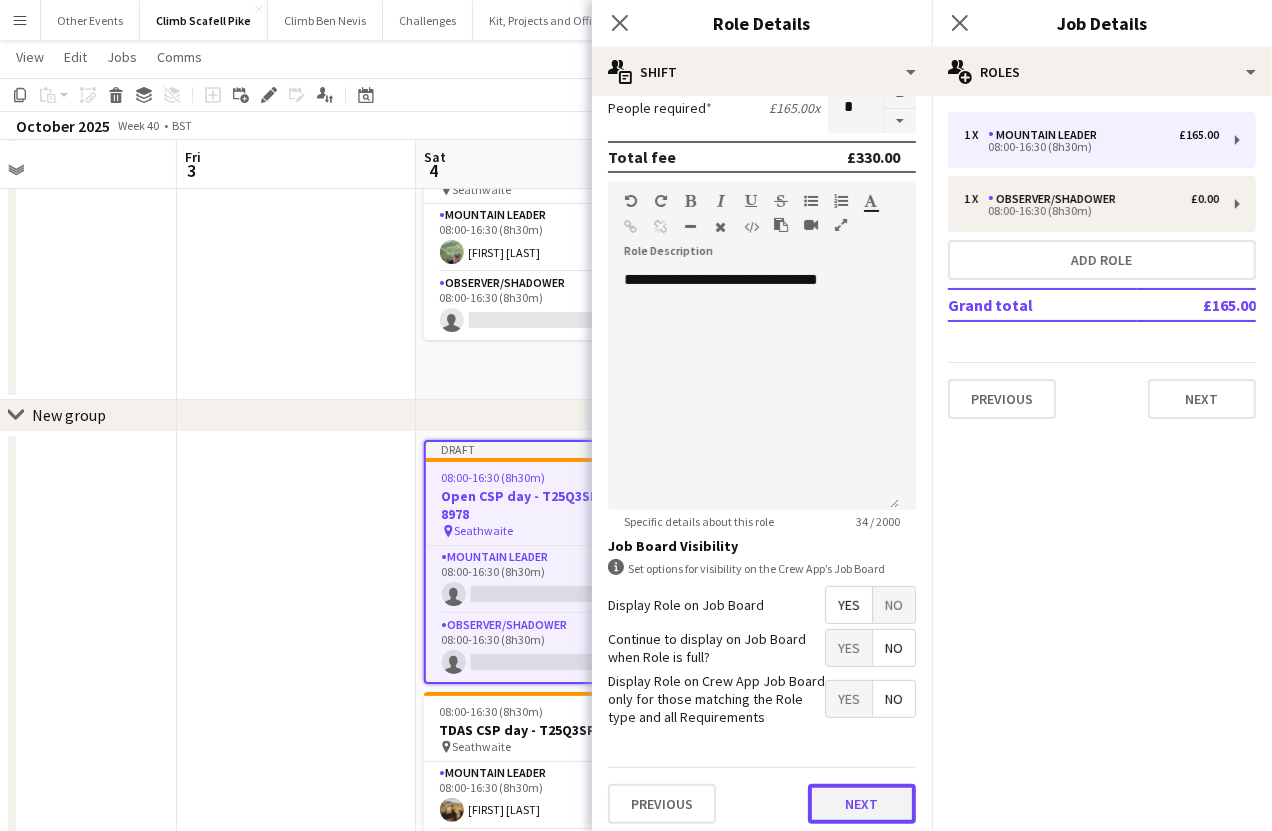 click on "Next" at bounding box center (862, 804) 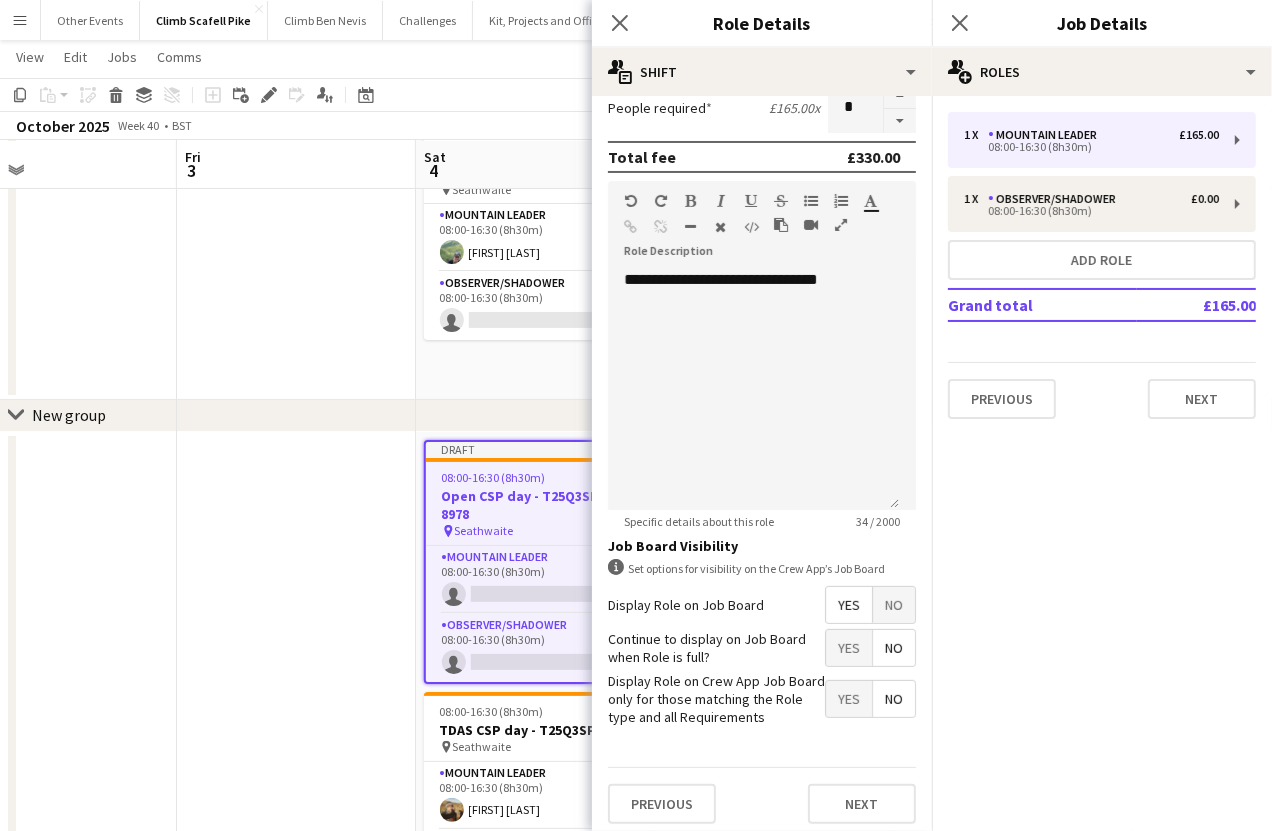 scroll, scrollTop: 0, scrollLeft: 0, axis: both 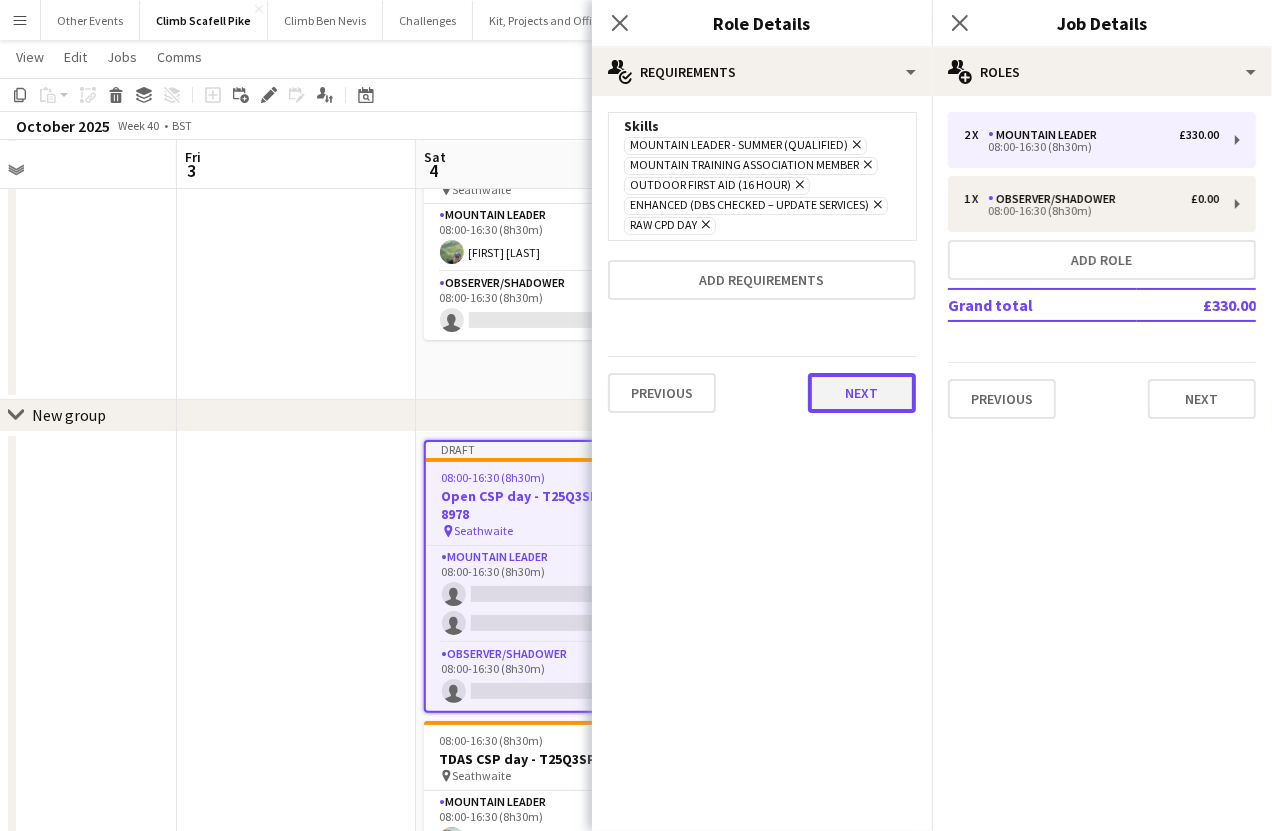 click on "Next" at bounding box center (862, 393) 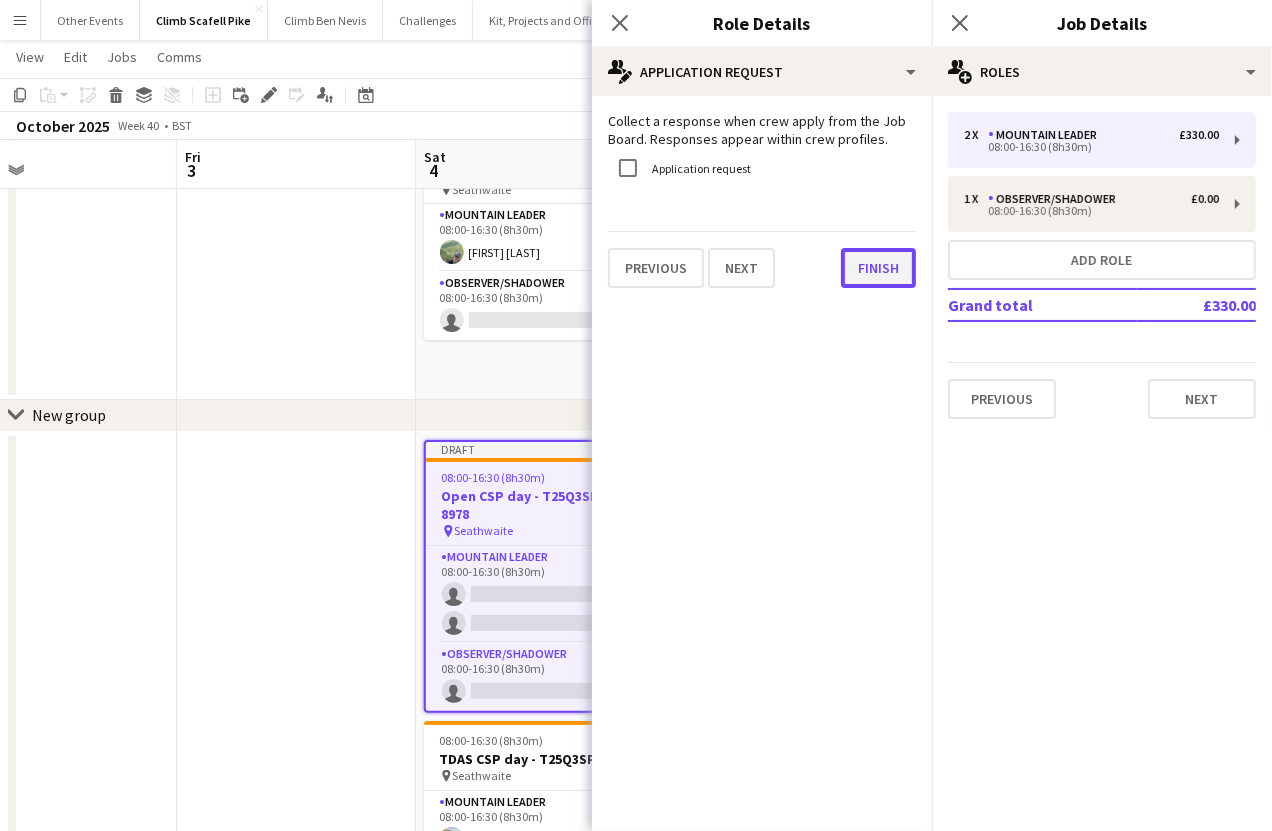 click on "Finish" at bounding box center [878, 268] 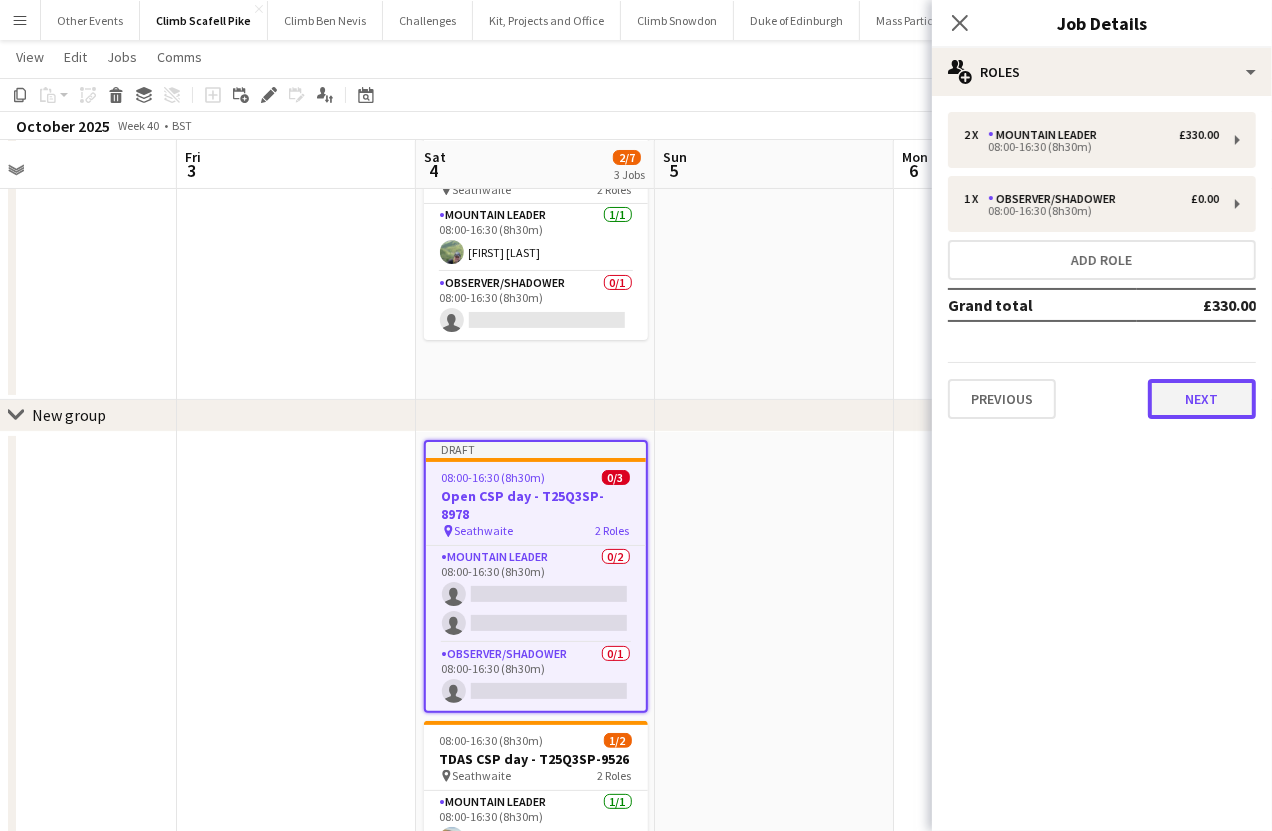 click on "Next" at bounding box center [1202, 399] 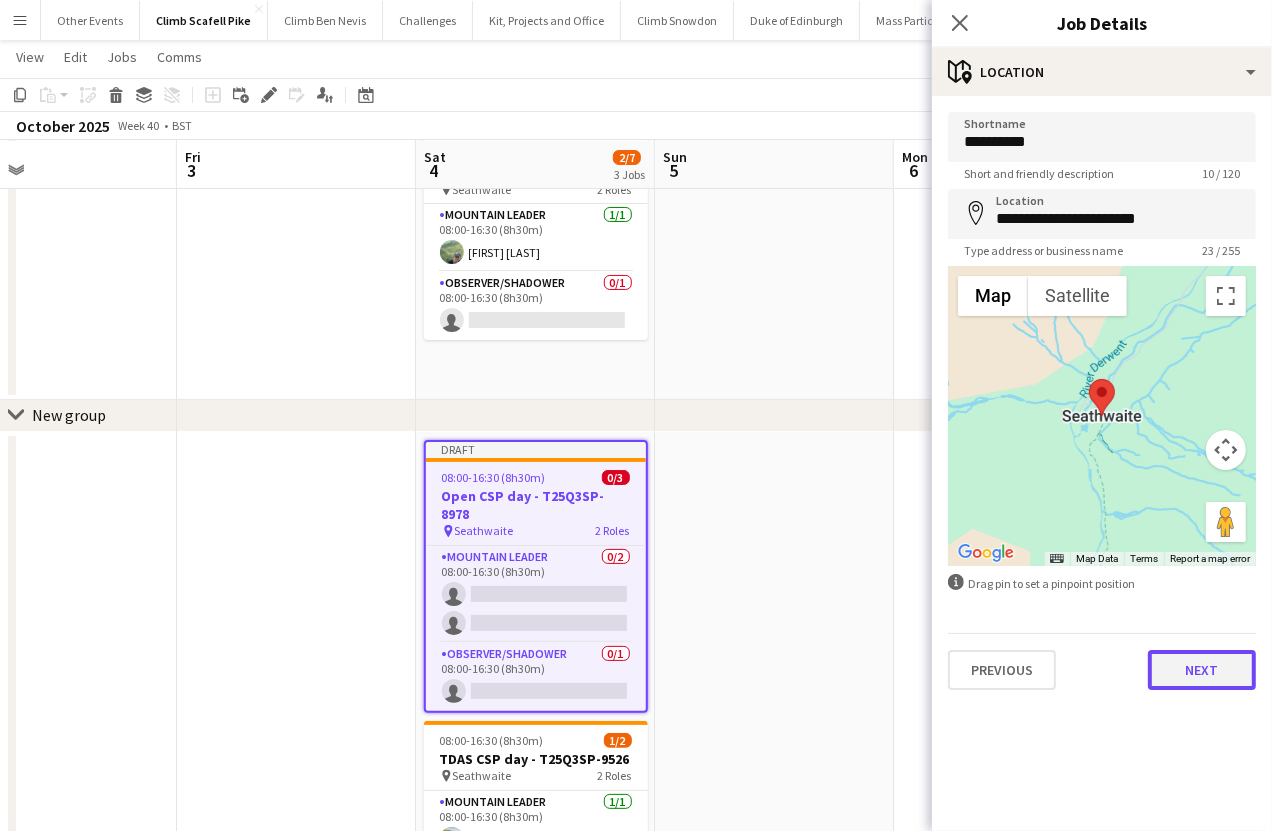 click on "Next" at bounding box center (1202, 670) 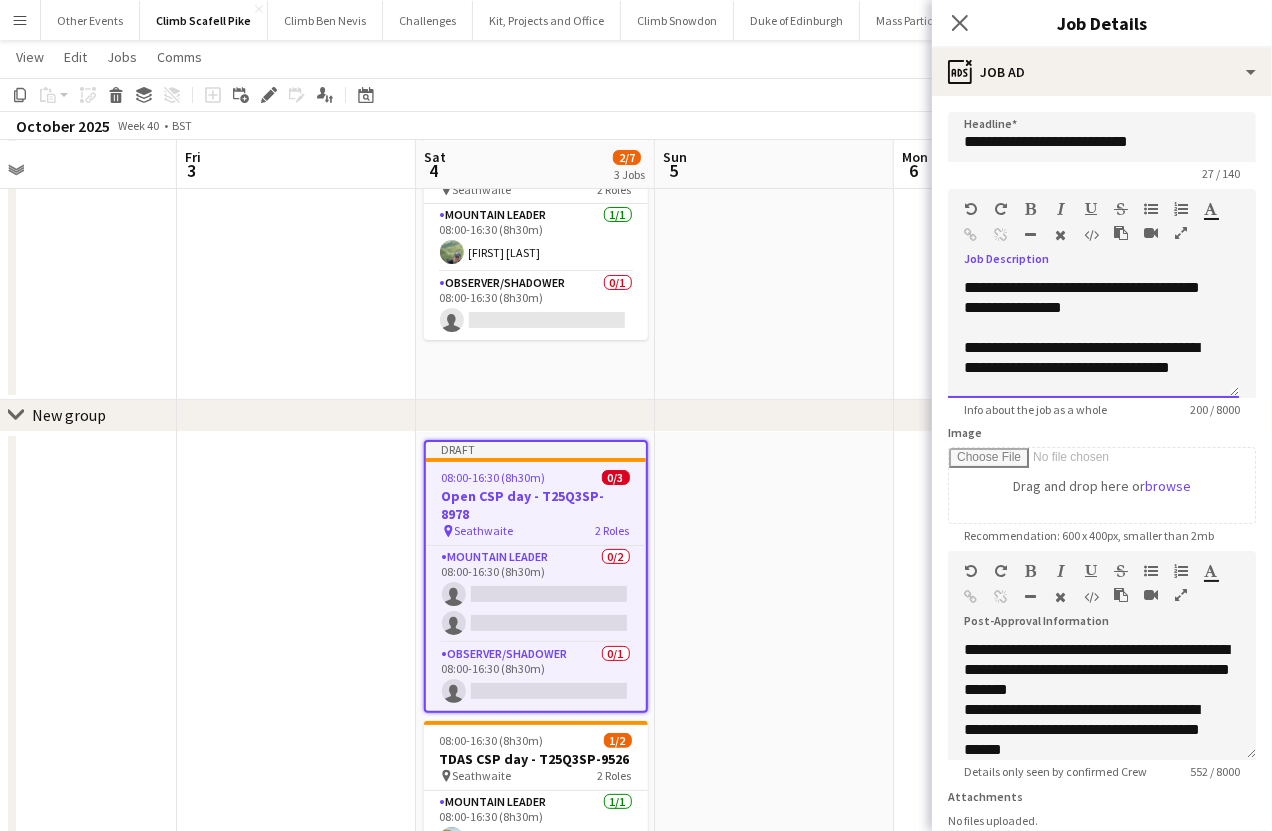 click on "**********" at bounding box center (1093, 338) 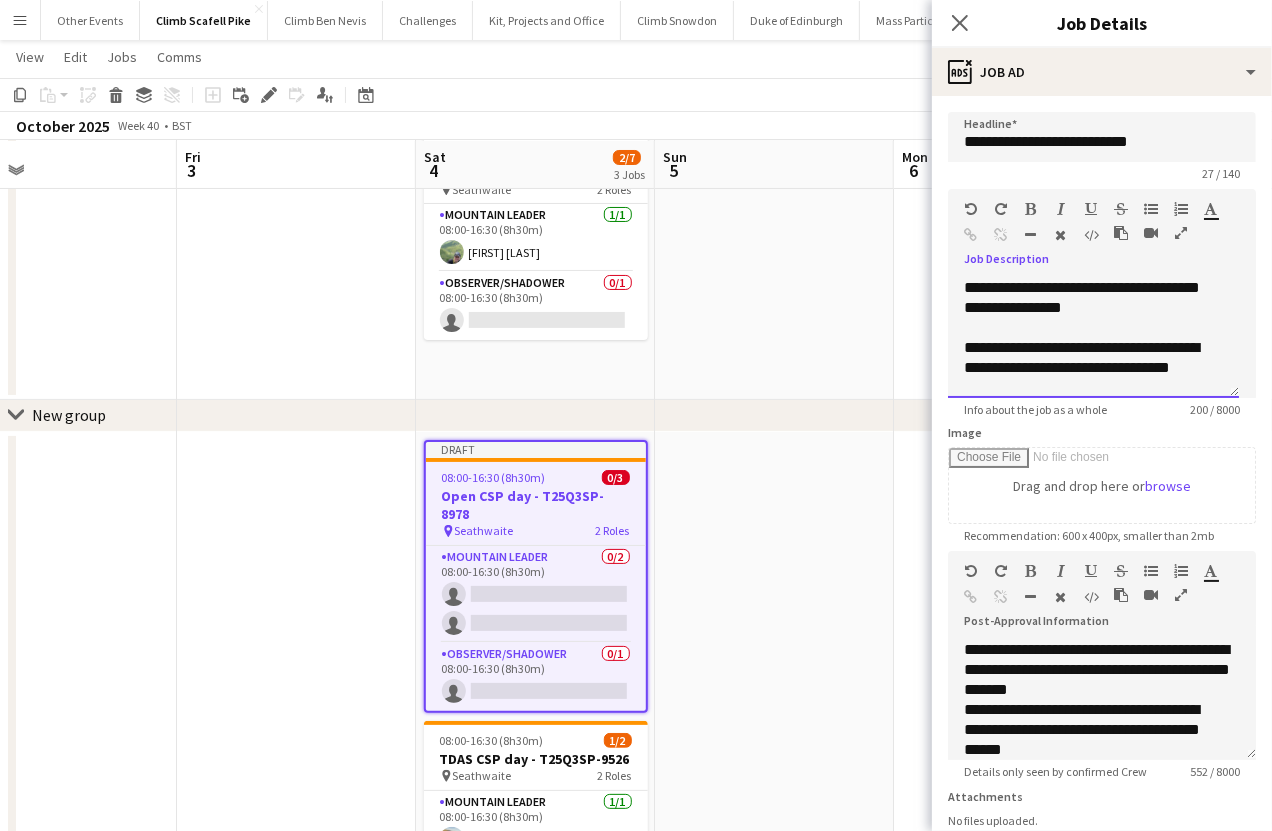 click on "**********" at bounding box center (1093, 338) 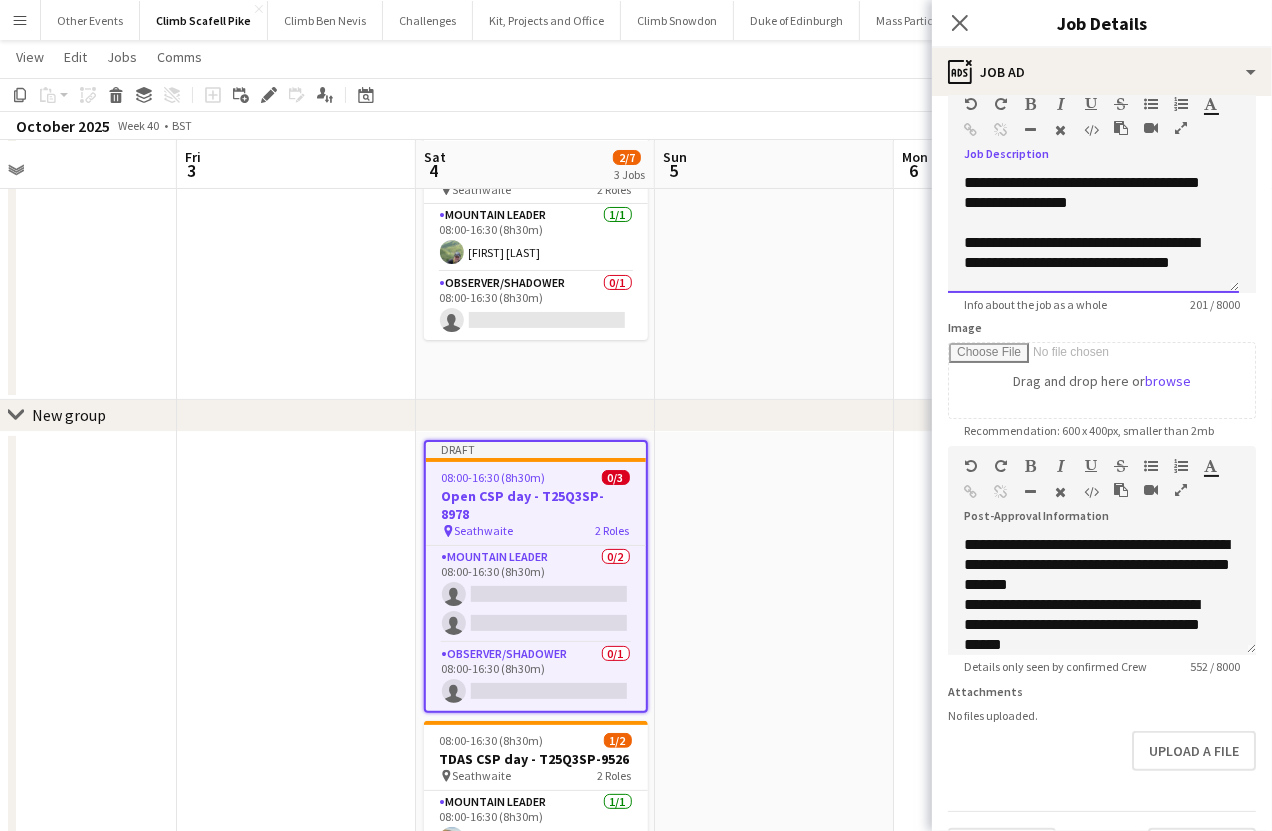 scroll, scrollTop: 130, scrollLeft: 0, axis: vertical 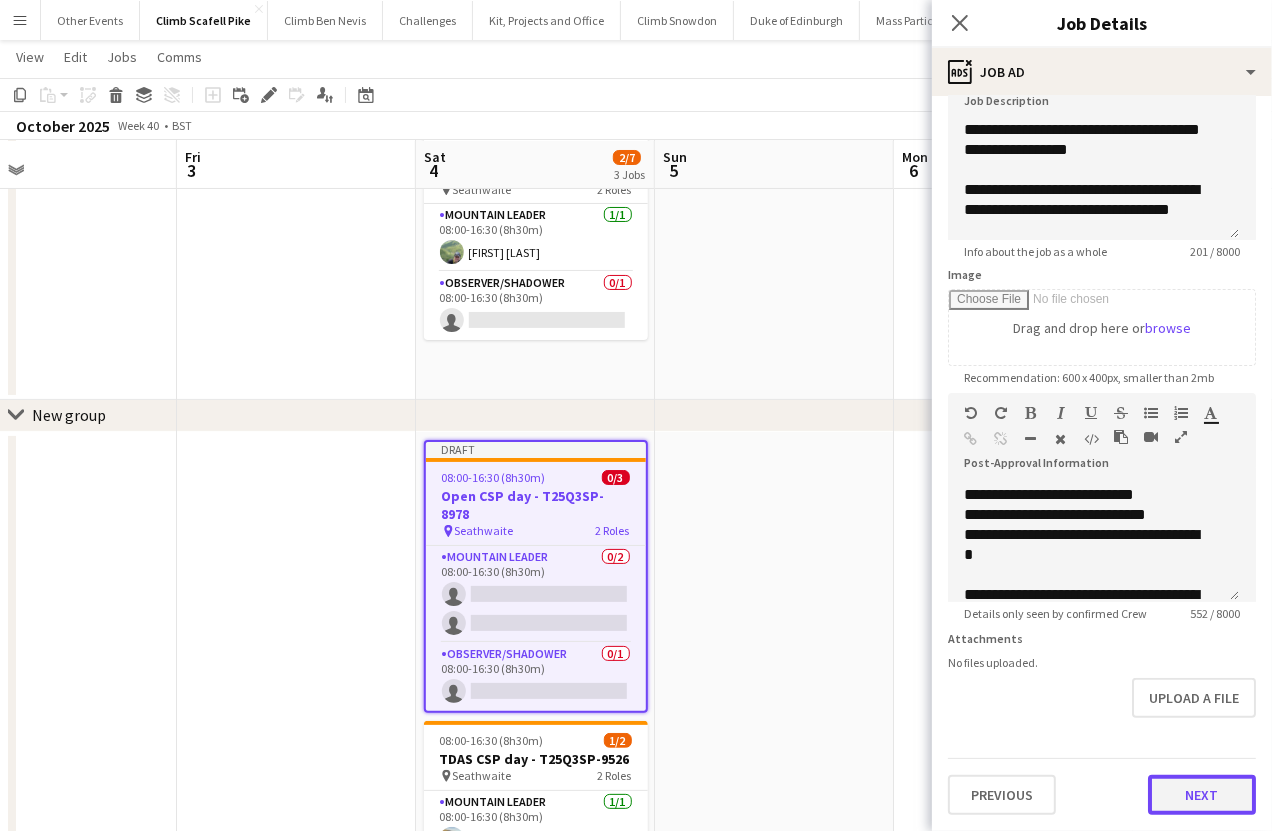 click on "Next" at bounding box center (1202, 795) 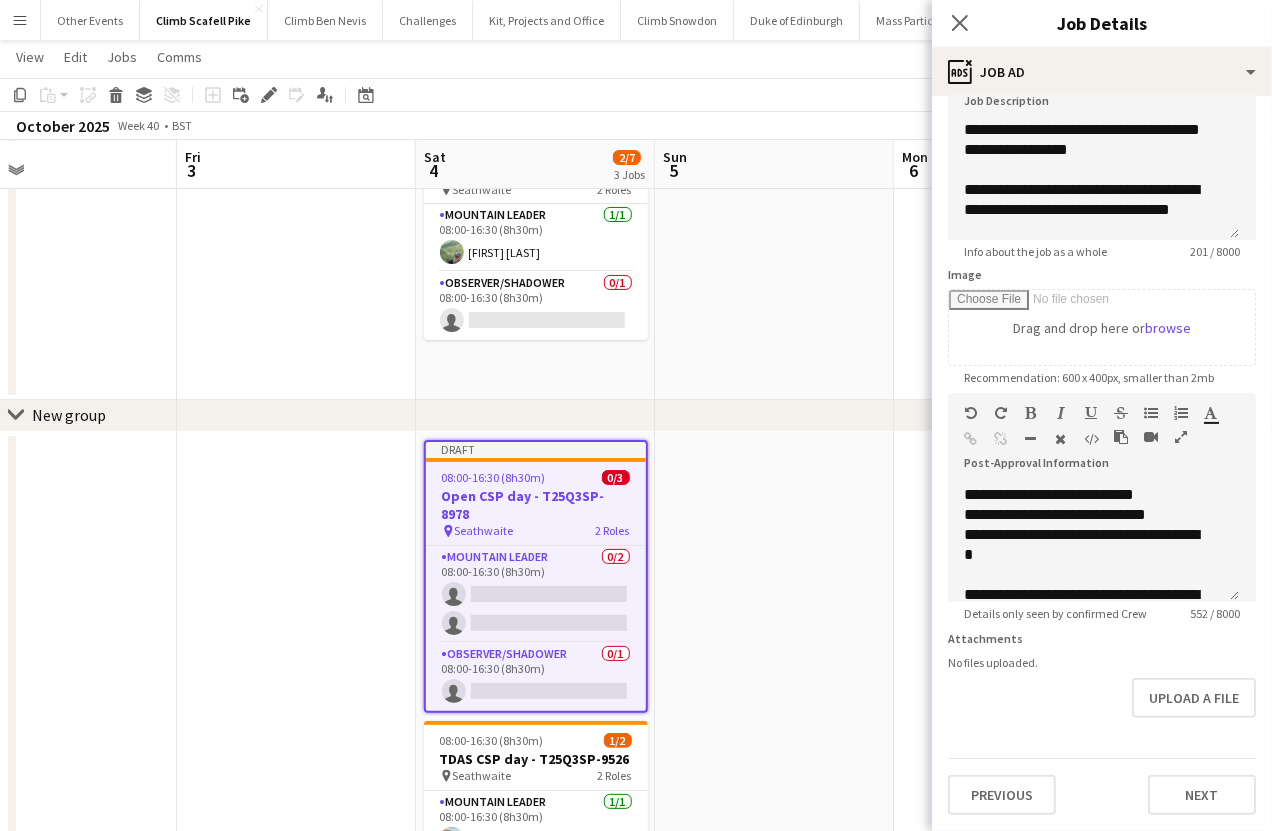 scroll, scrollTop: 0, scrollLeft: 0, axis: both 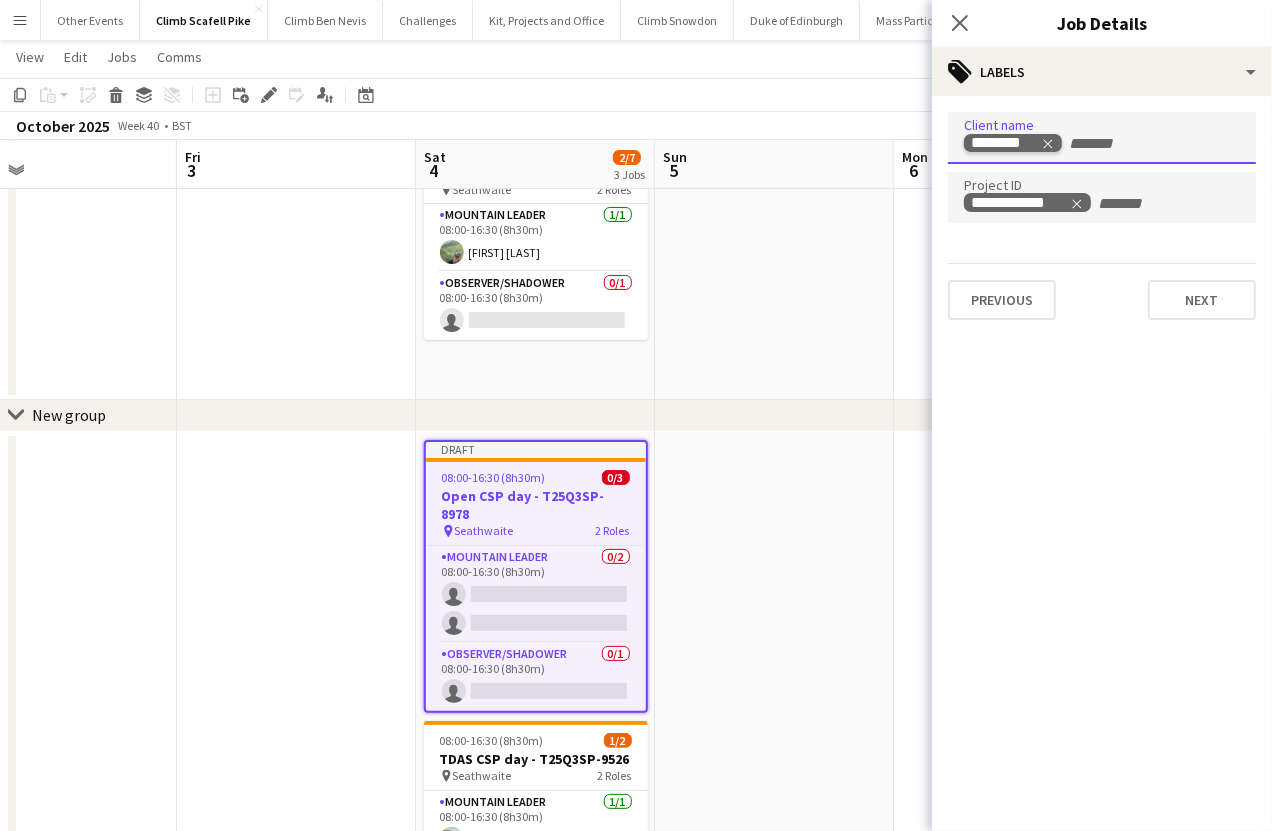 click 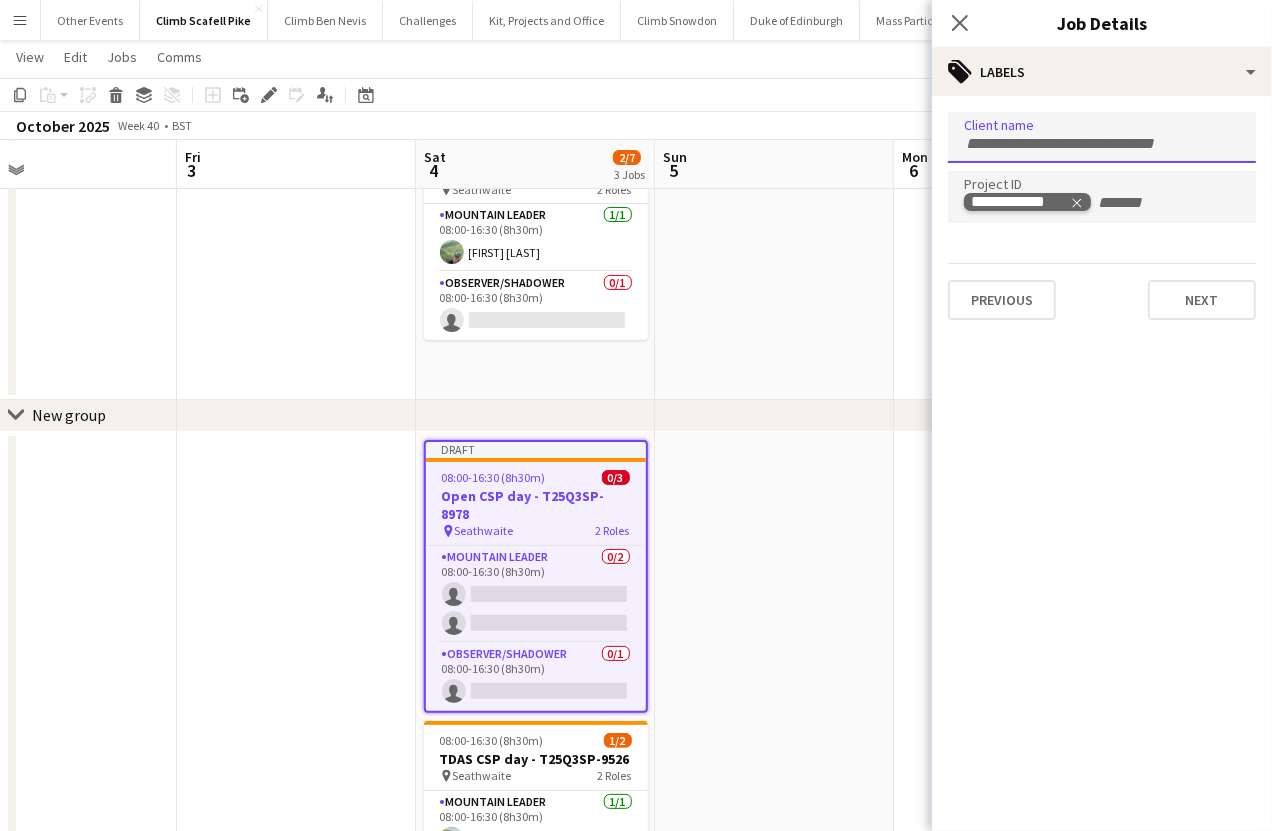 click 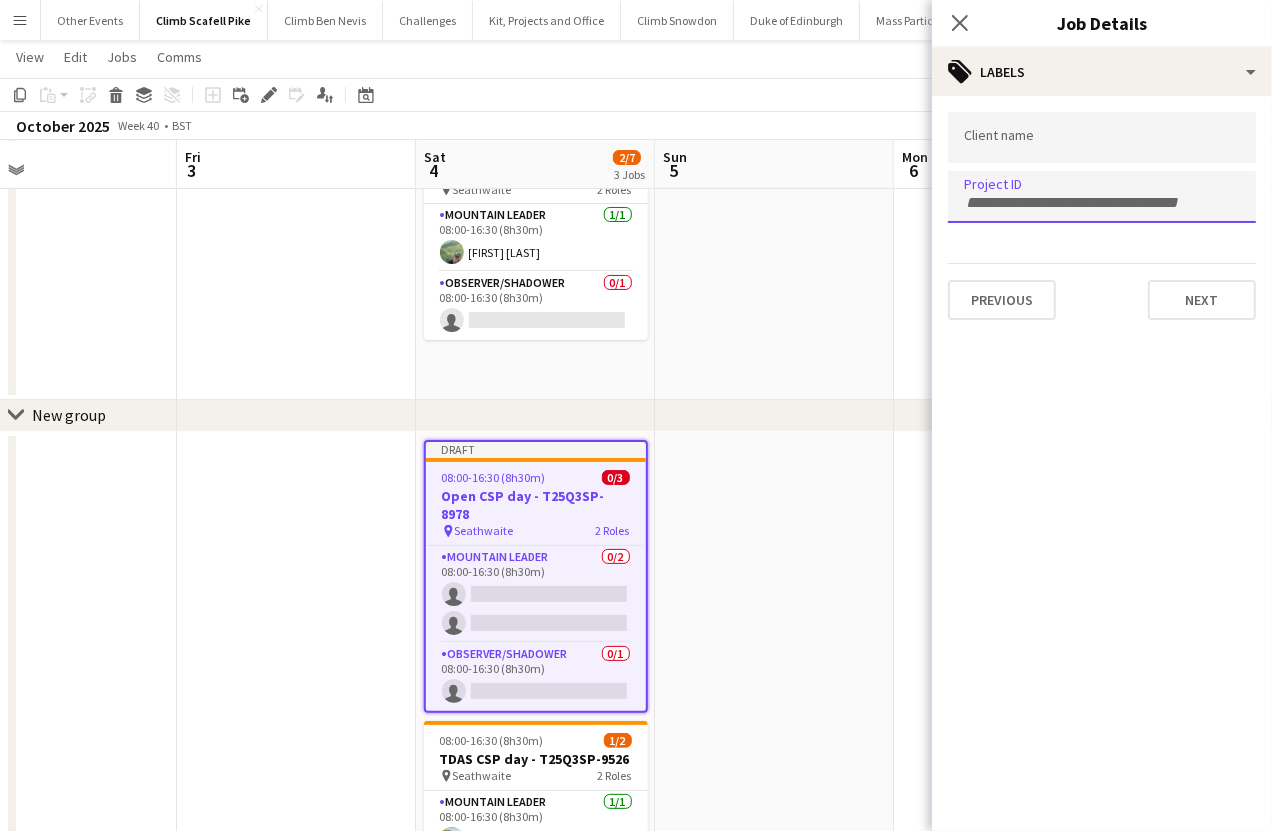 click at bounding box center [1102, 138] 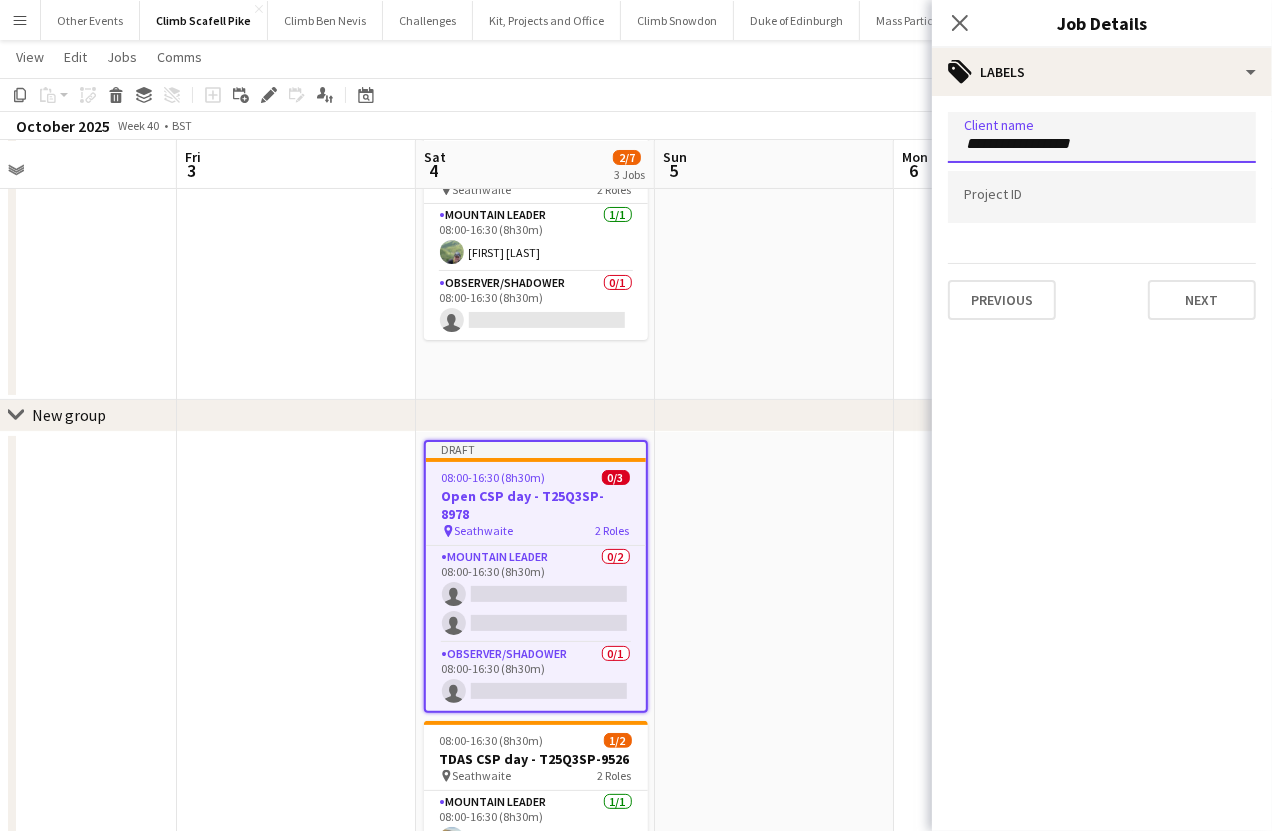 type on "**********" 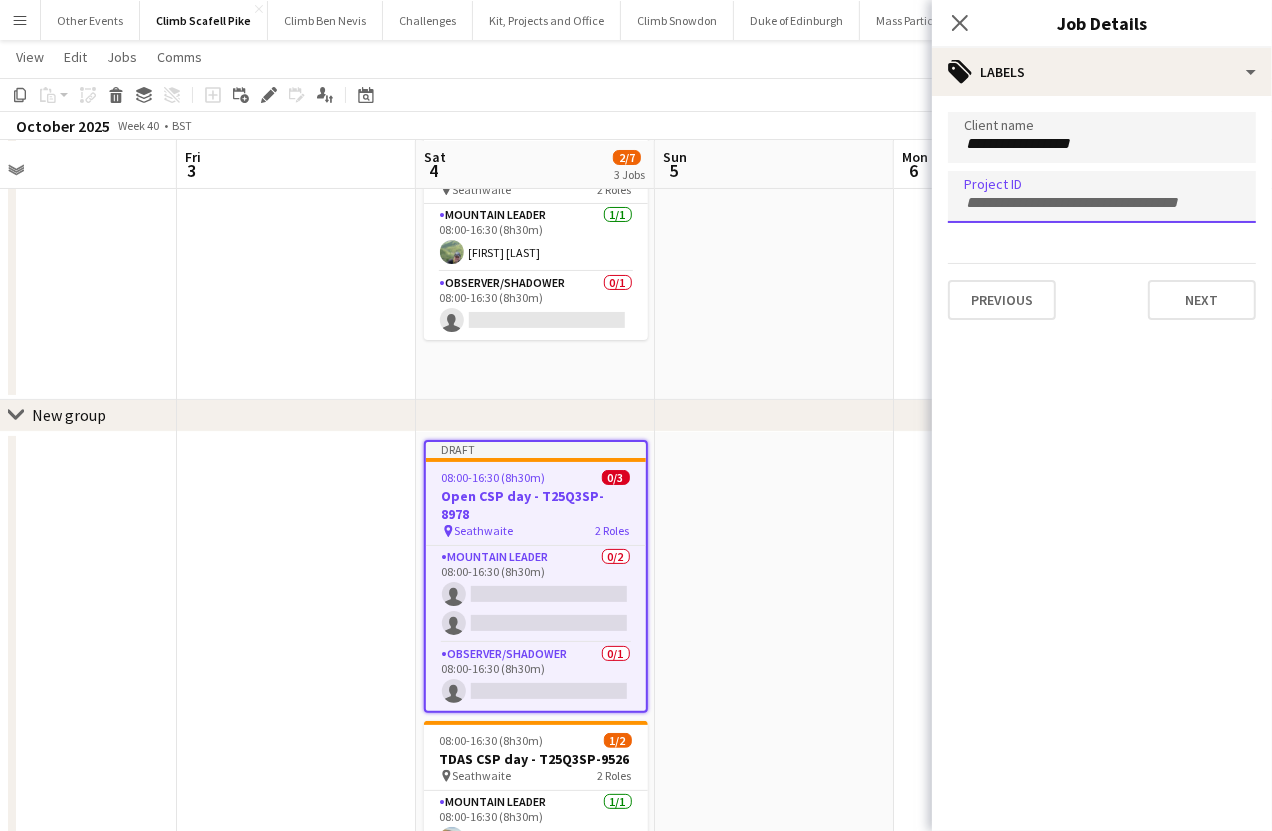click at bounding box center (1102, 201) 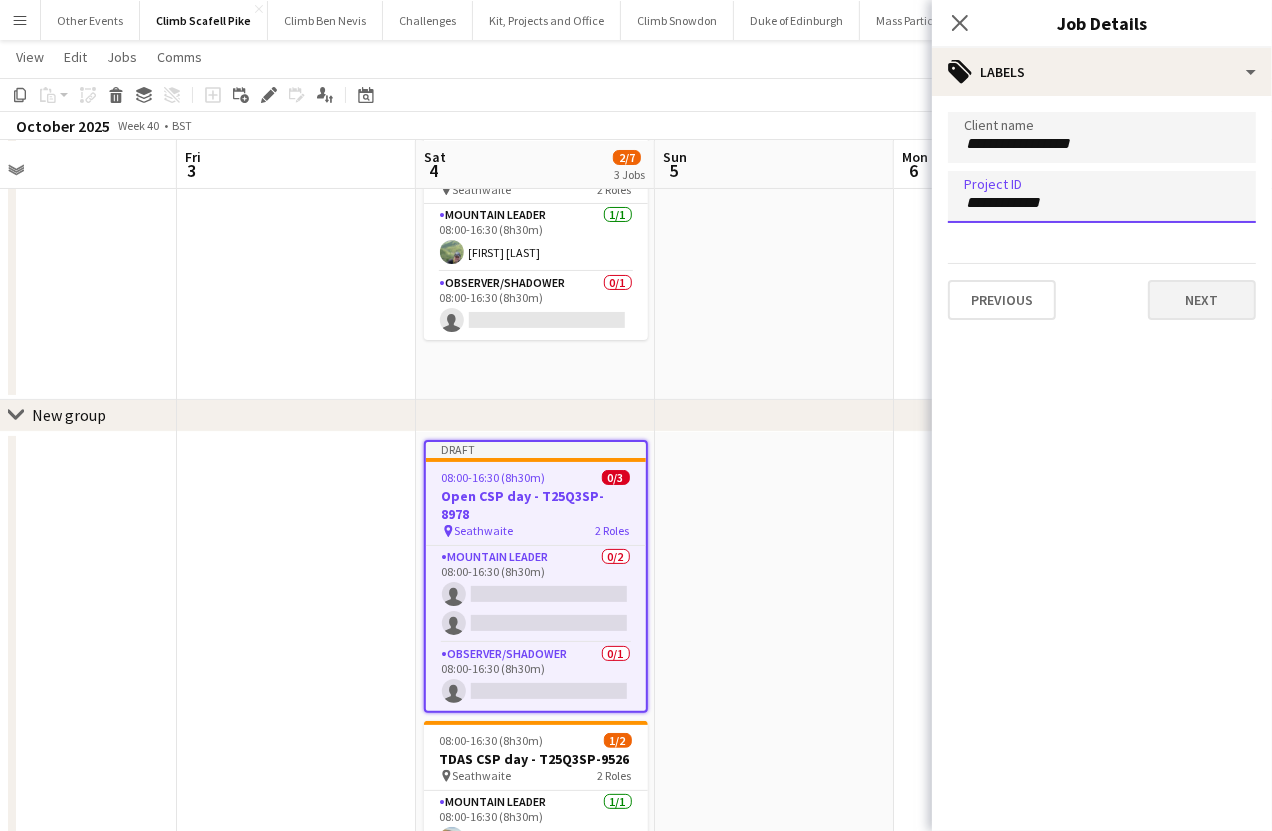 type on "**********" 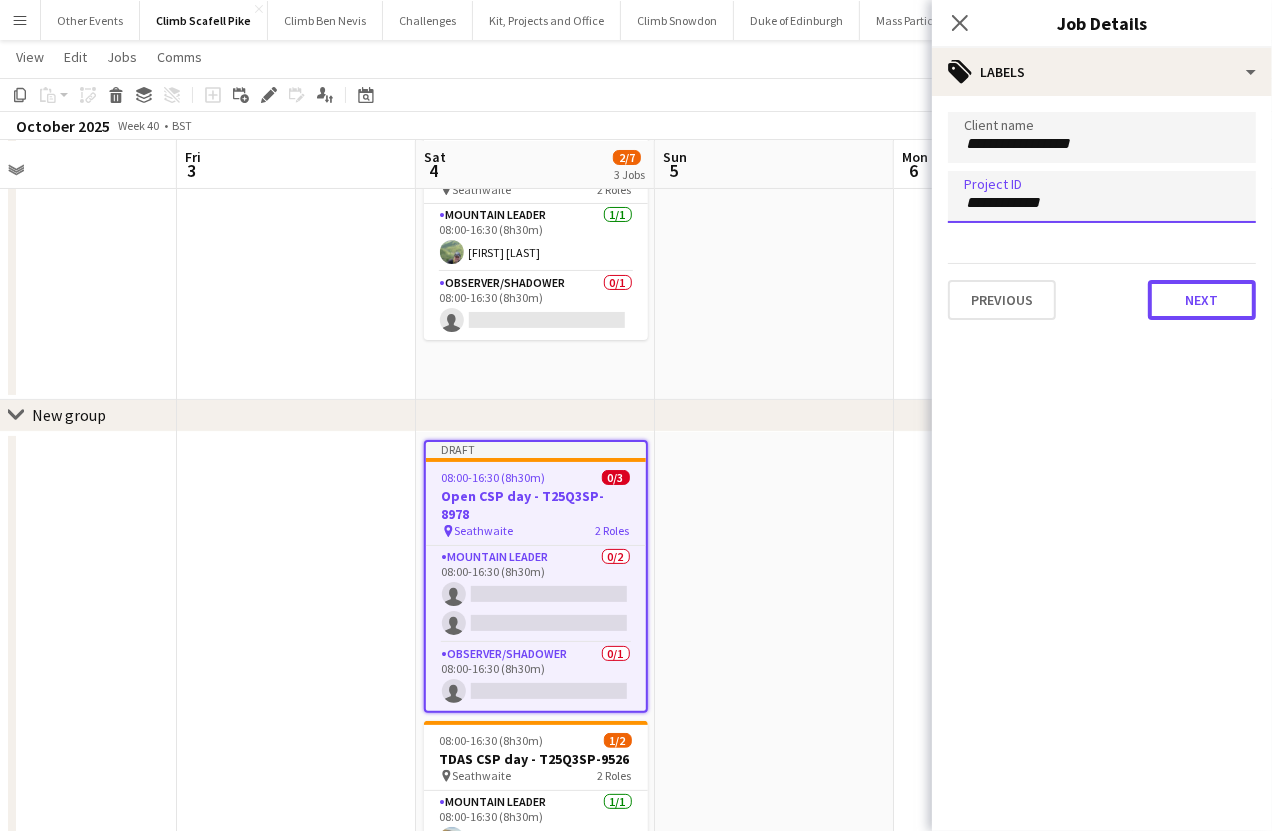 click on "Next" at bounding box center (1202, 300) 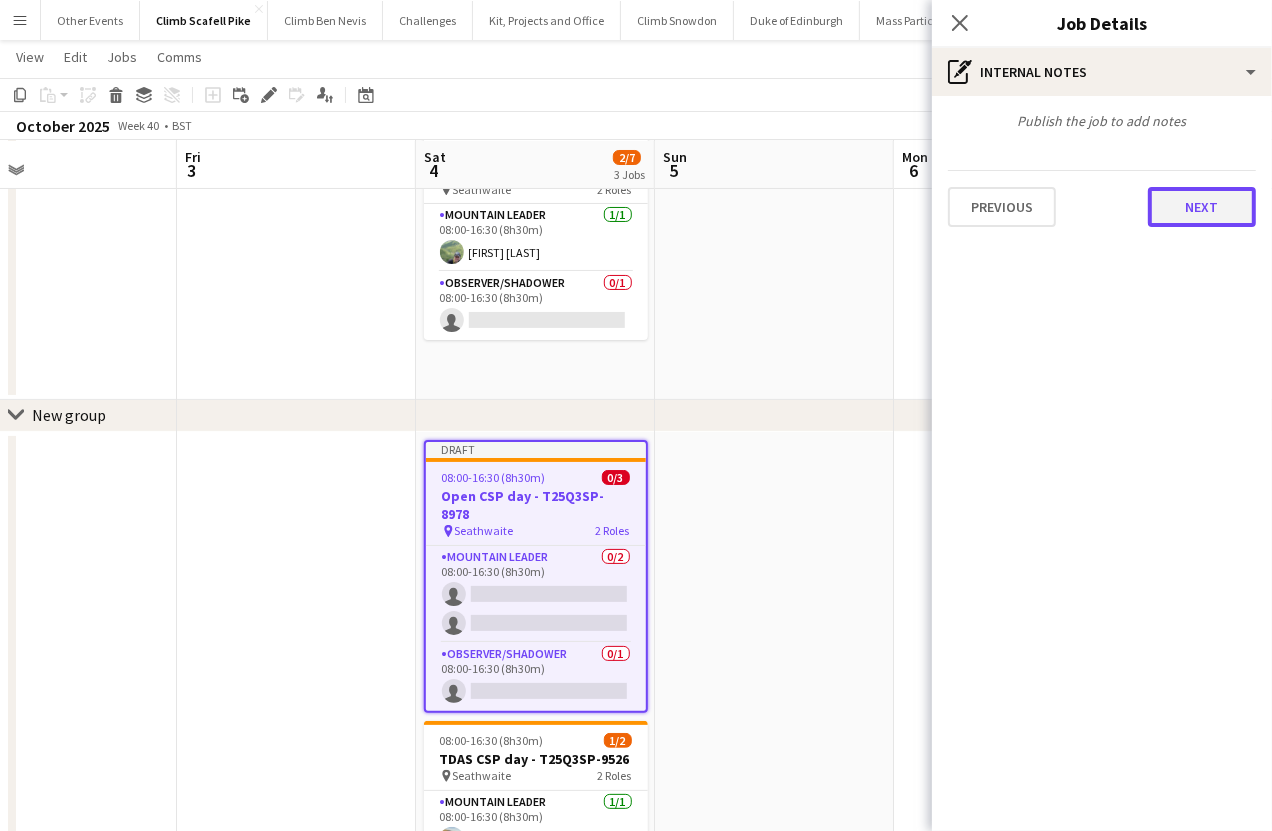click on "Next" at bounding box center [1202, 207] 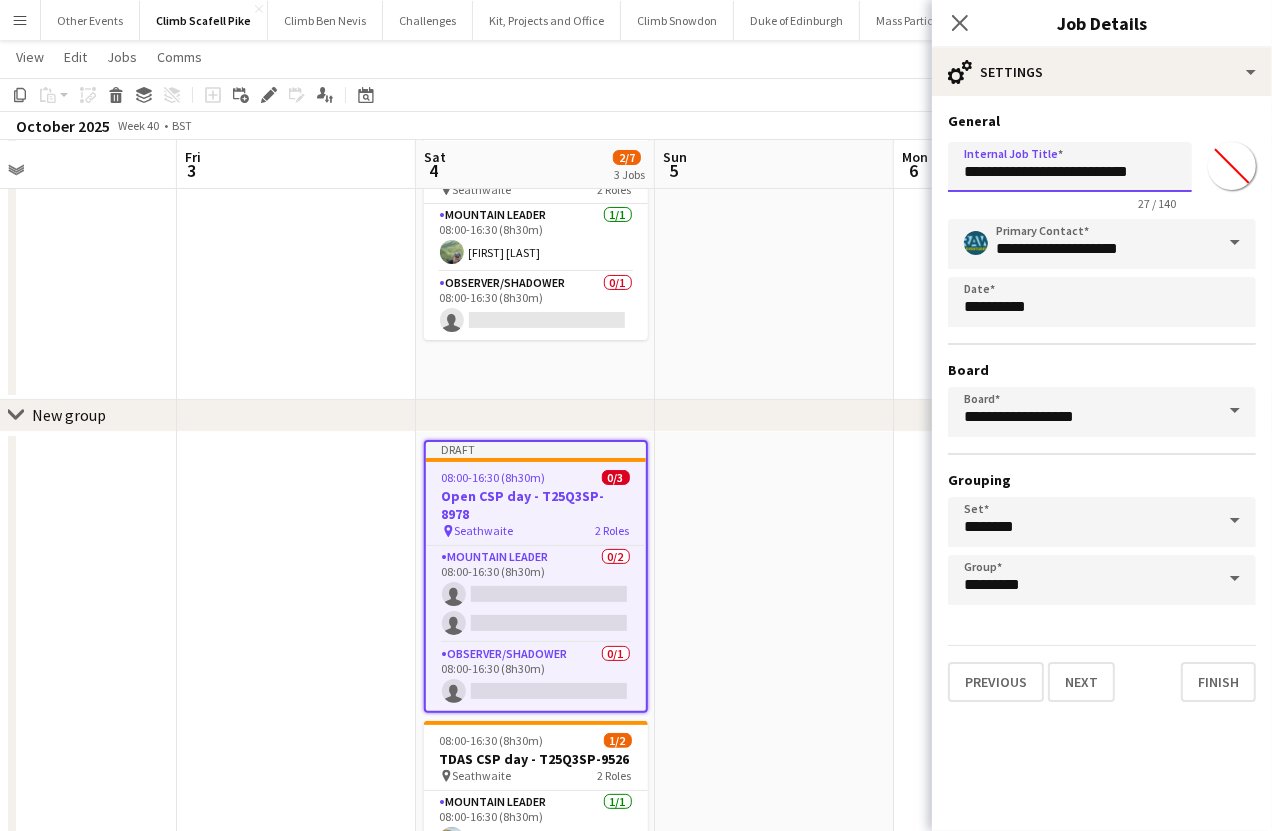 drag, startPoint x: 1068, startPoint y: 174, endPoint x: 1184, endPoint y: 172, distance: 116.01724 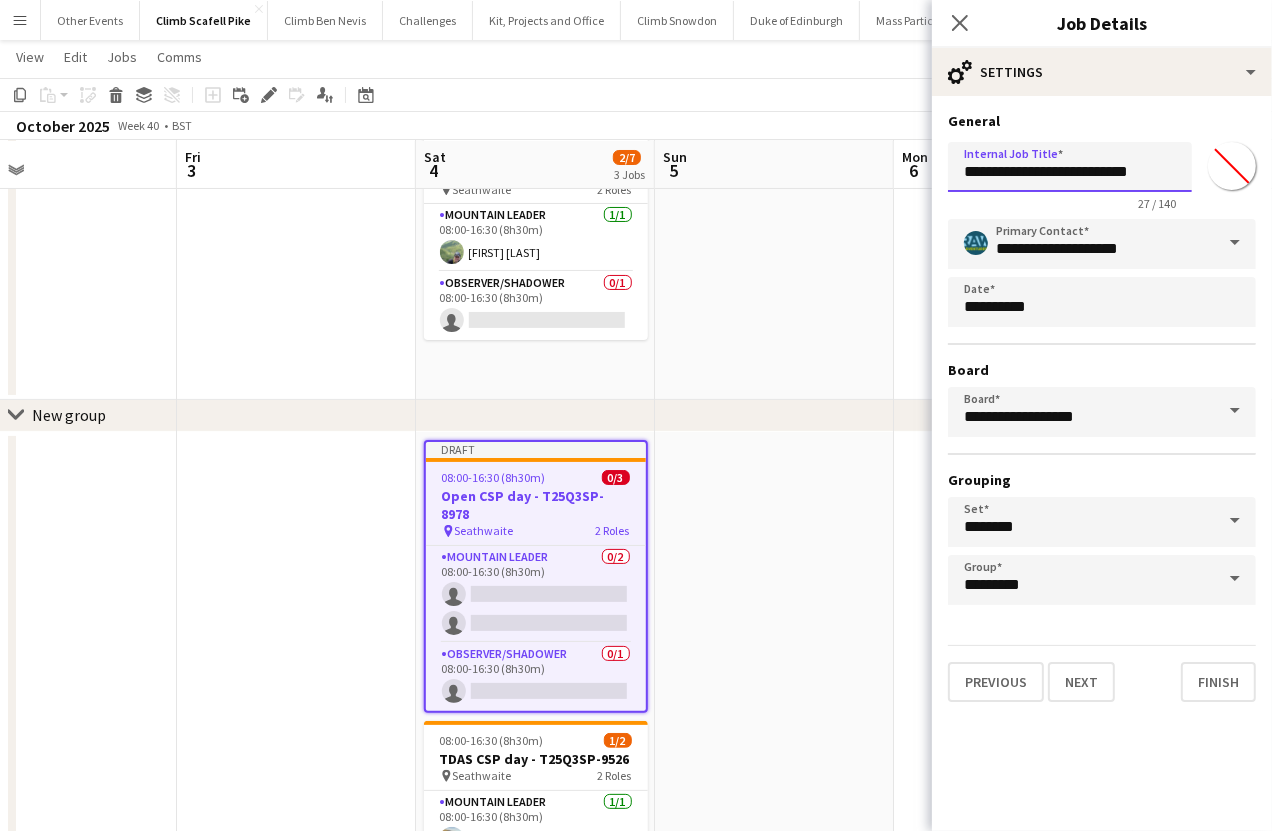 drag, startPoint x: 999, startPoint y: 179, endPoint x: 942, endPoint y: 174, distance: 57.21888 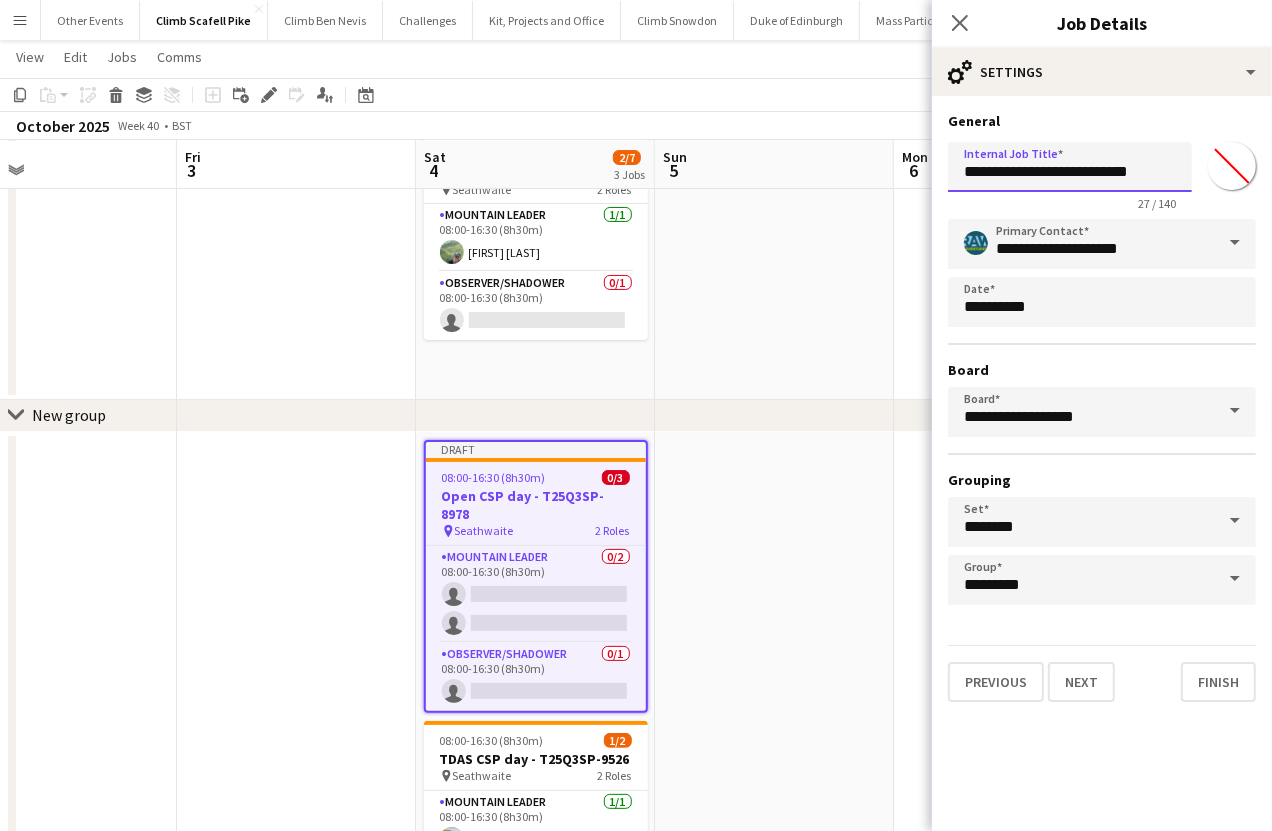 click on "**********" at bounding box center (1102, 407) 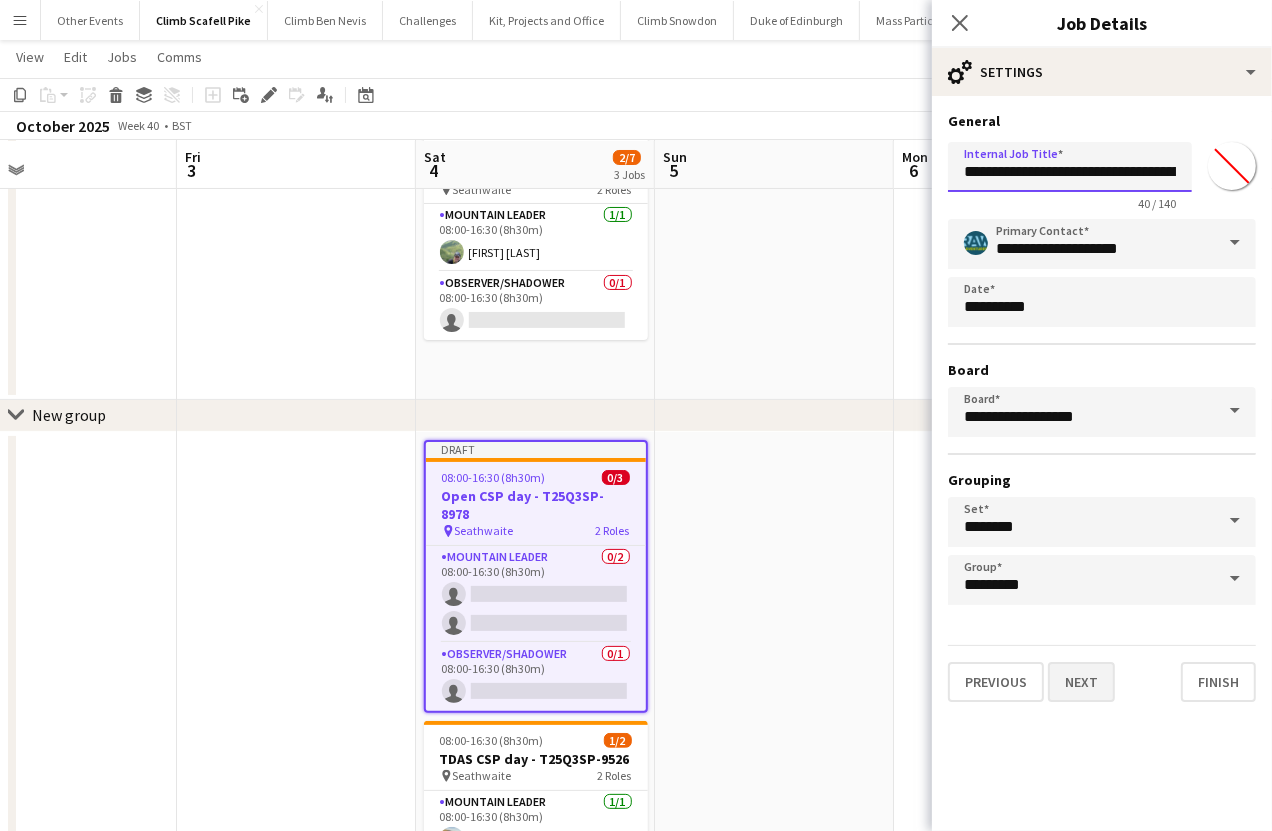 type on "**********" 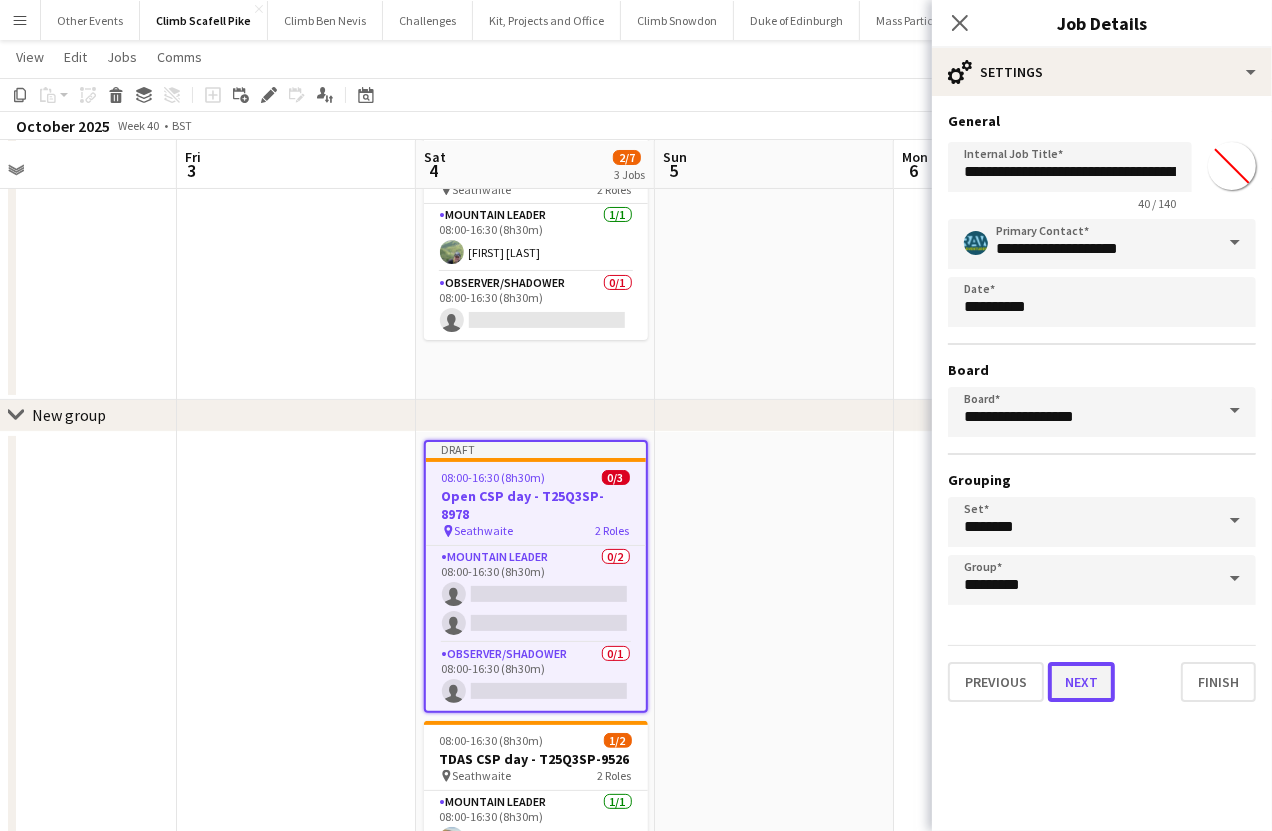 click on "Next" at bounding box center (1081, 682) 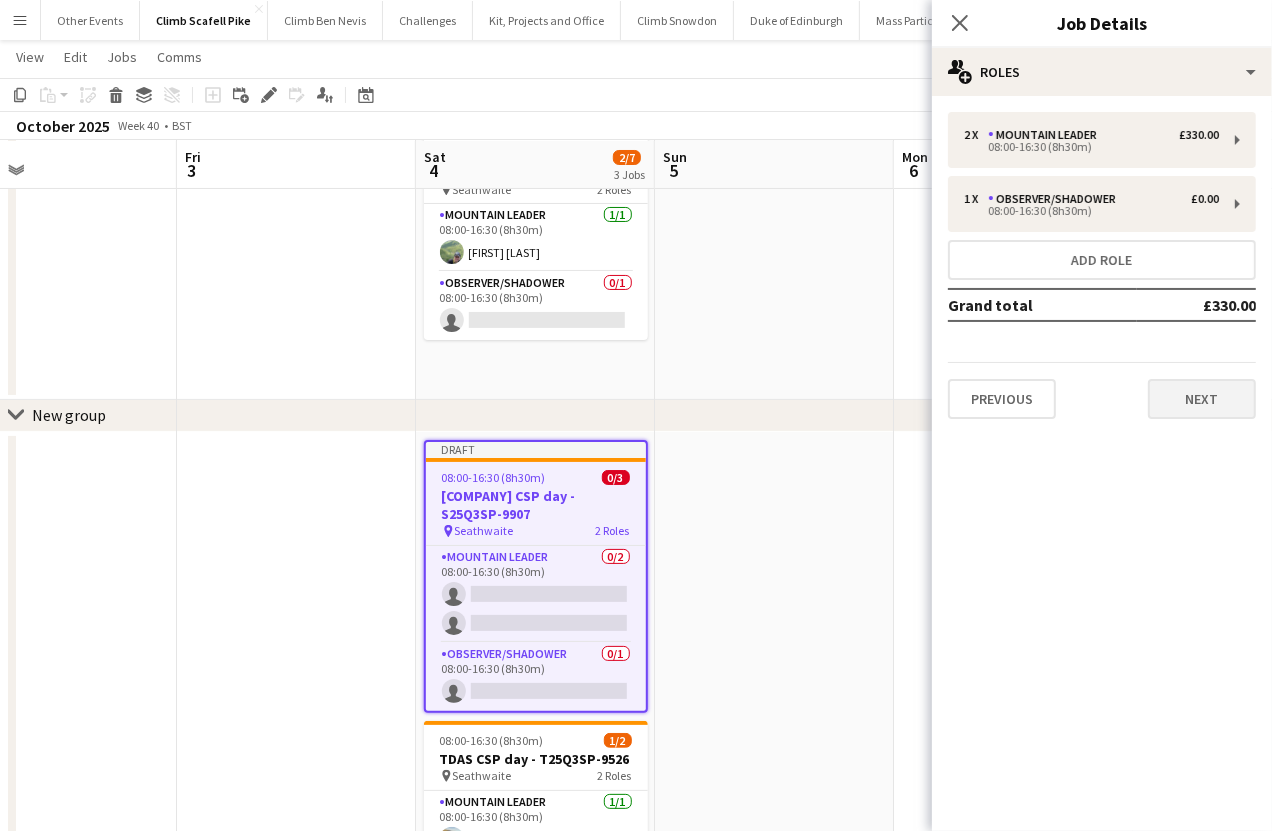 drag, startPoint x: 1180, startPoint y: 373, endPoint x: 1194, endPoint y: 388, distance: 20.518284 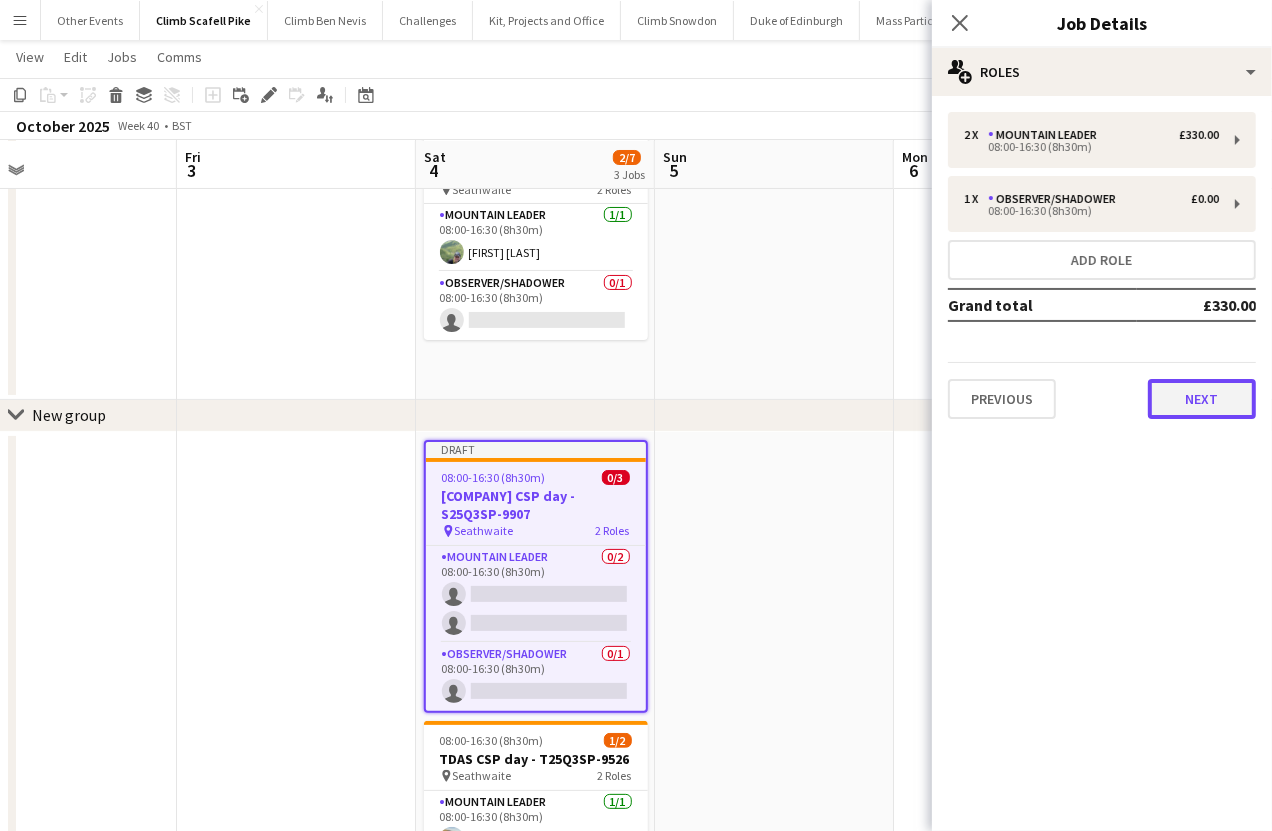 click on "Next" at bounding box center [1202, 399] 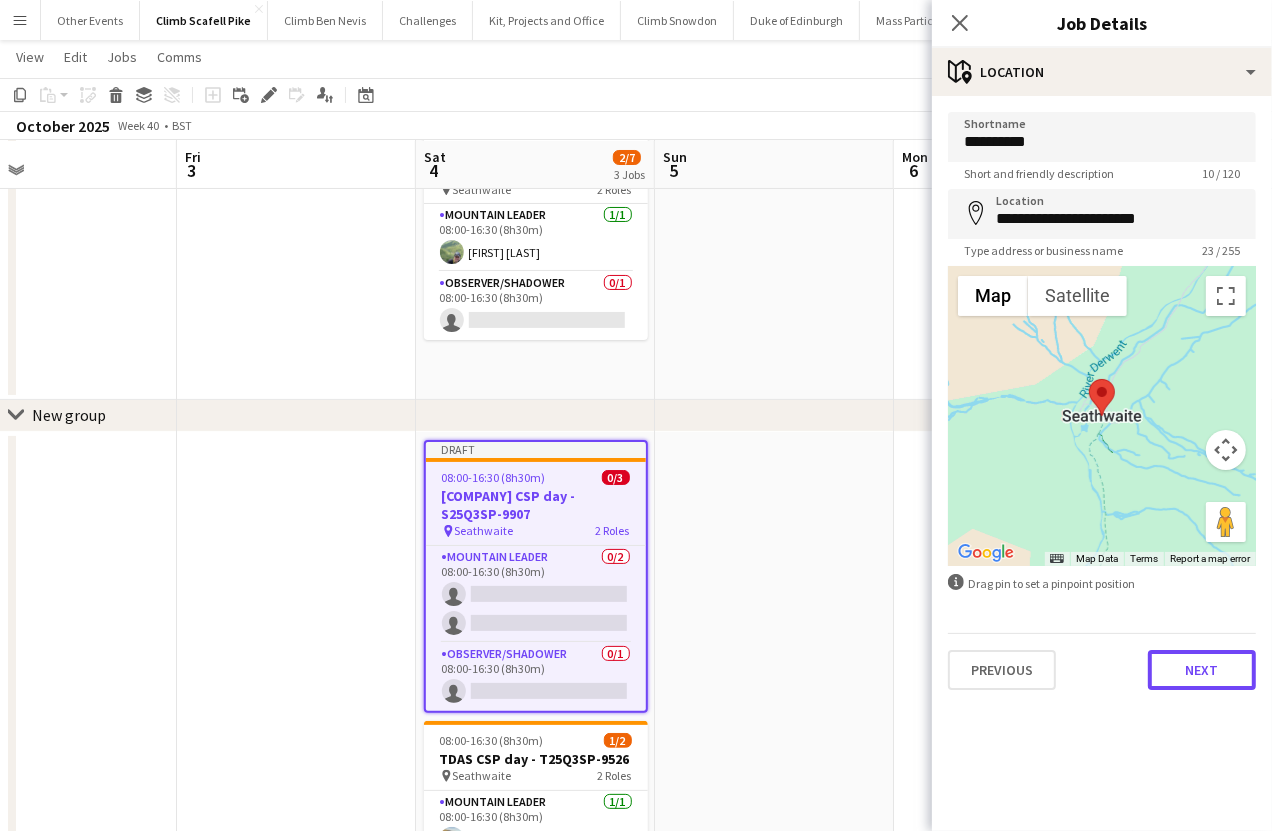 click on "Next" at bounding box center (1202, 670) 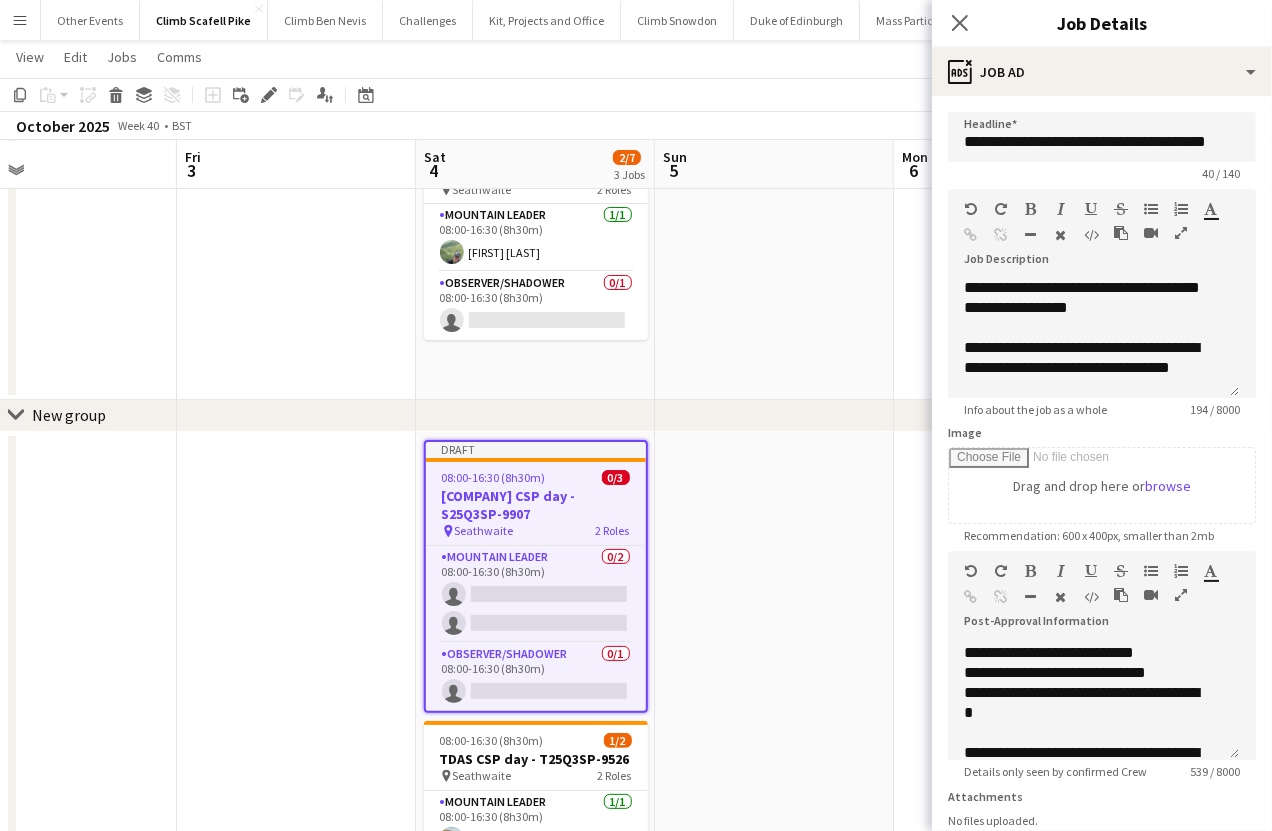 scroll, scrollTop: 217, scrollLeft: 0, axis: vertical 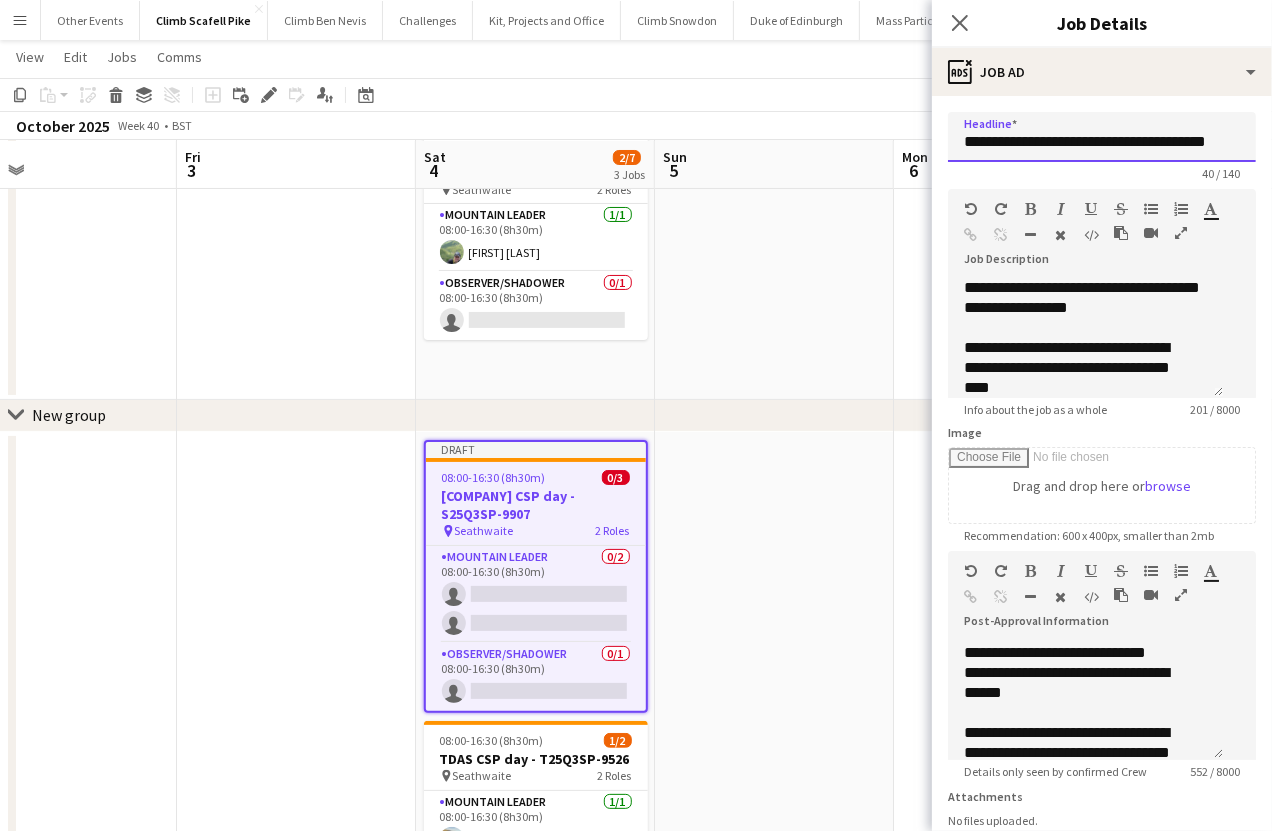 drag, startPoint x: 1069, startPoint y: 140, endPoint x: 932, endPoint y: 140, distance: 137 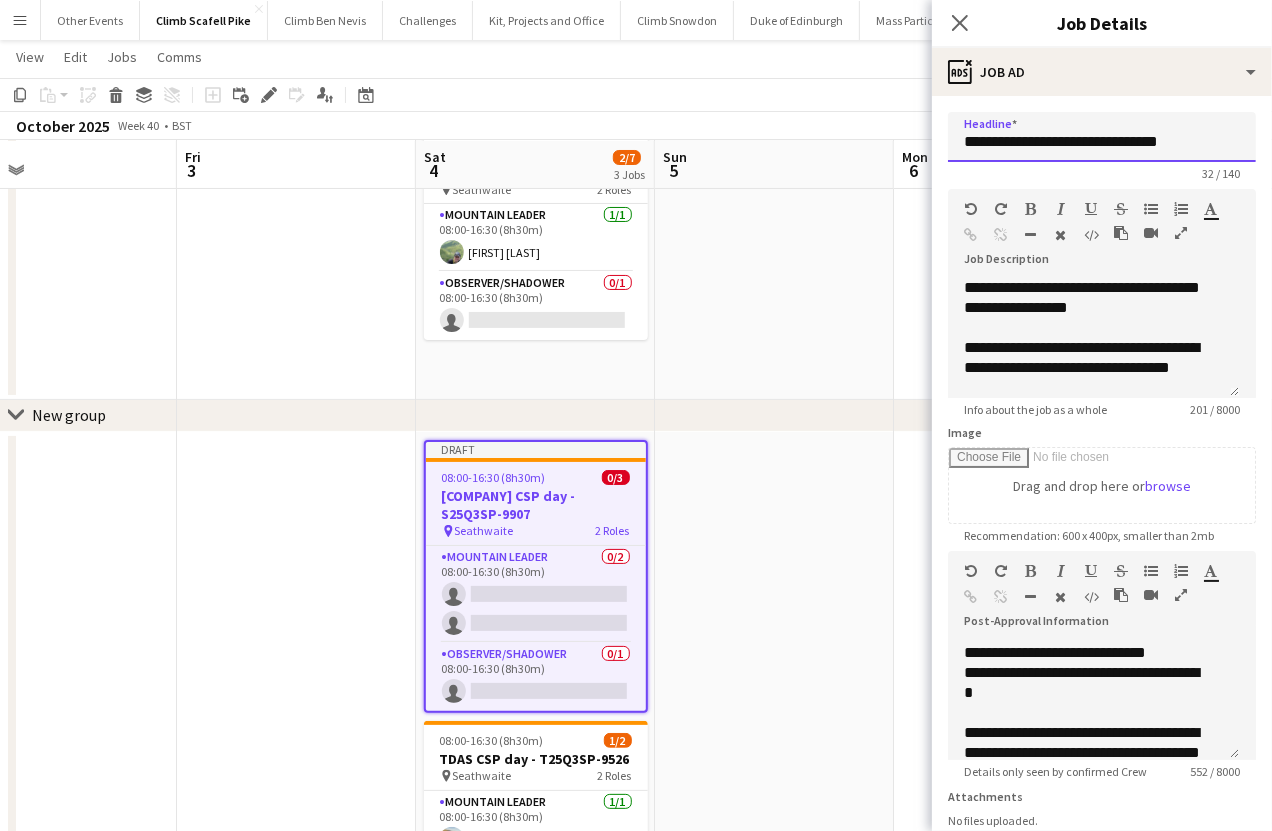 type on "**********" 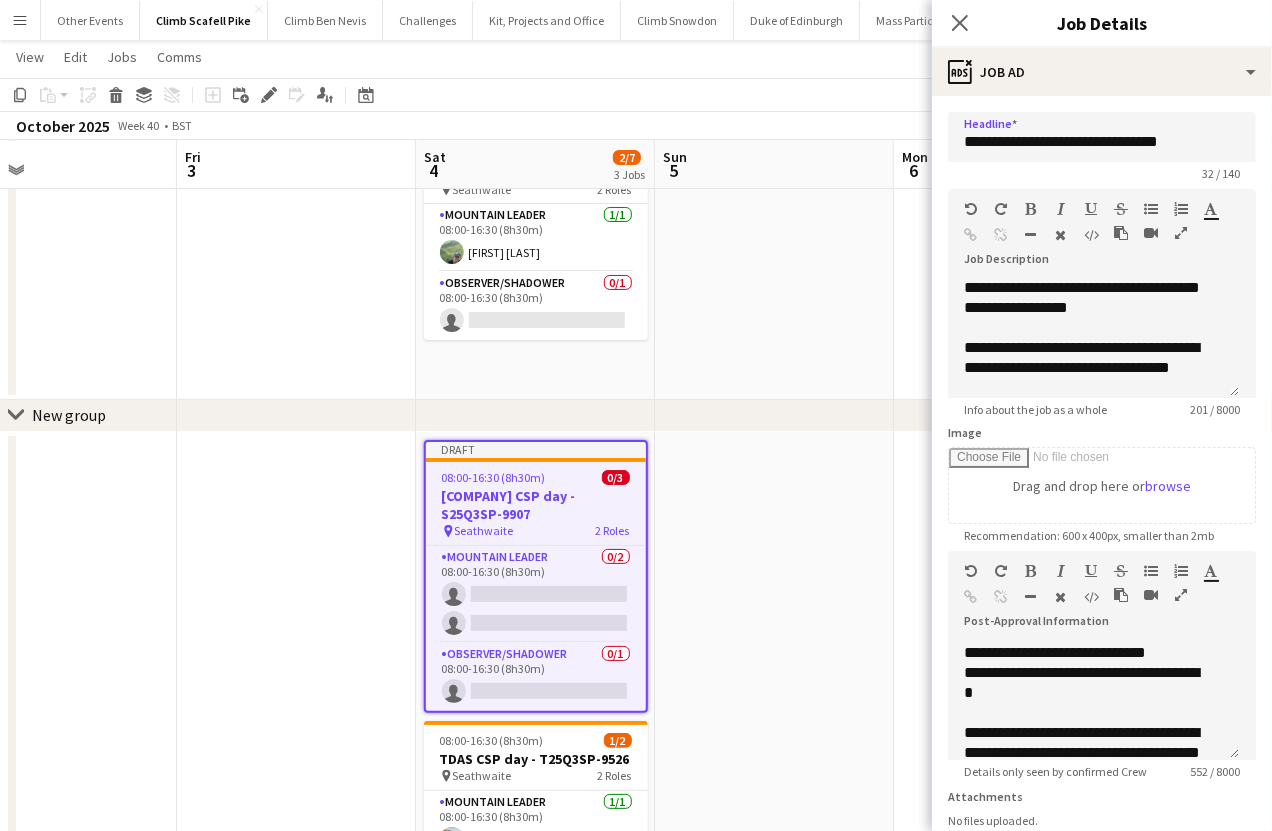scroll, scrollTop: 0, scrollLeft: 542, axis: horizontal 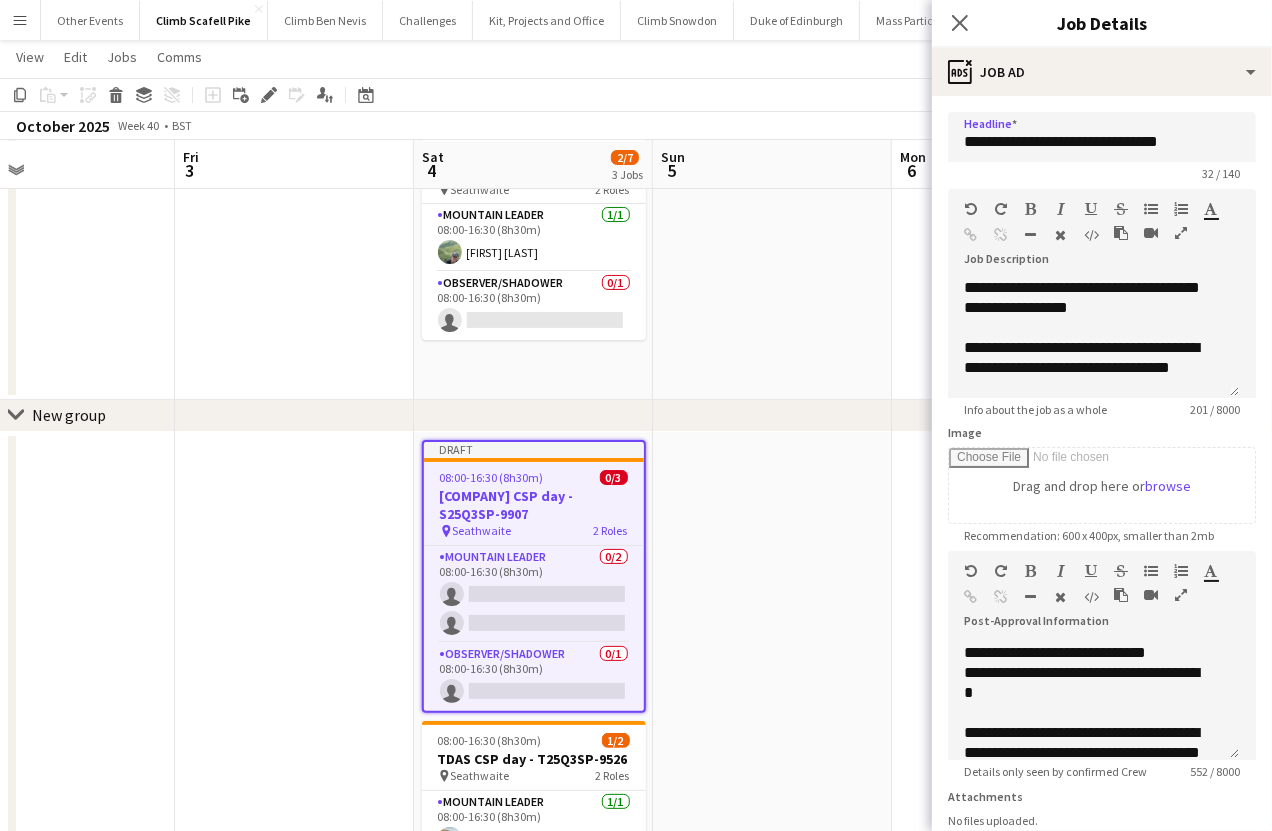click at bounding box center (772, 263) 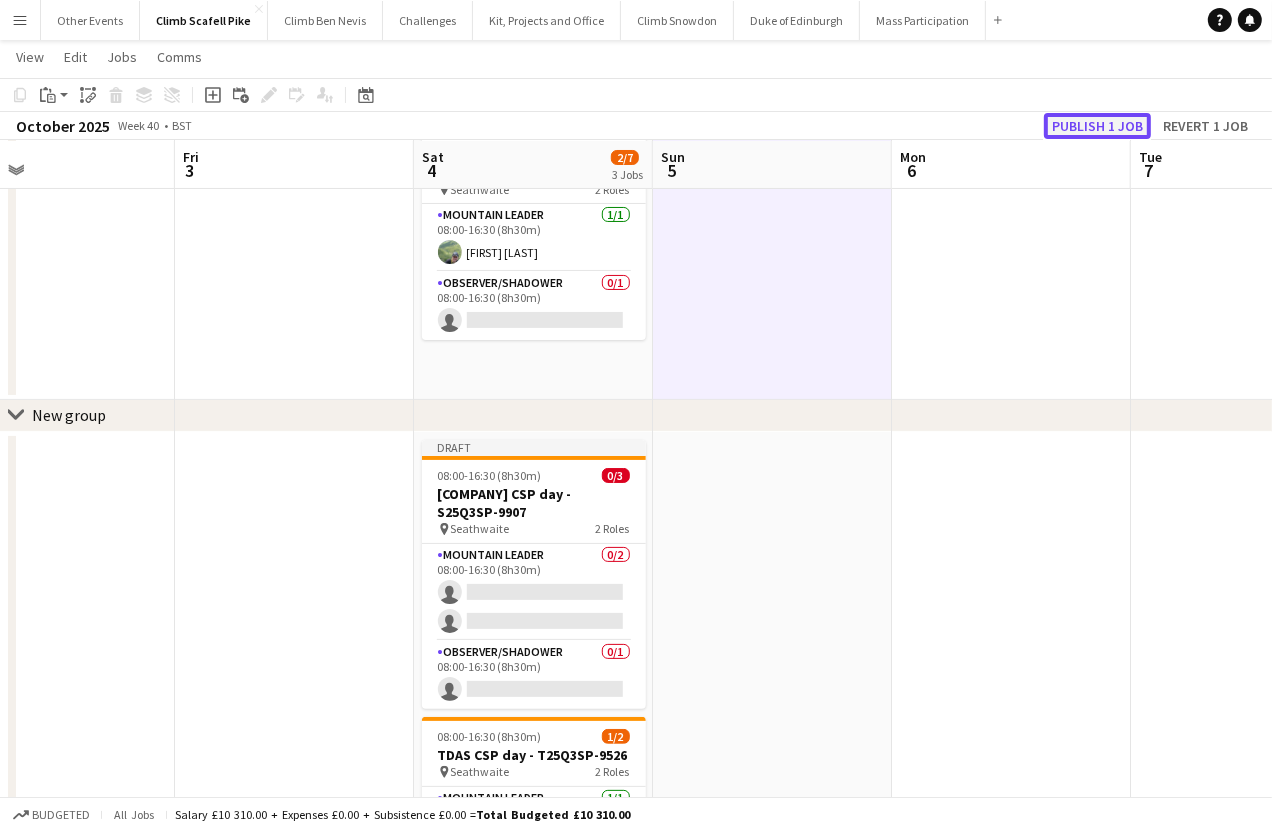 click on "Publish 1 job" 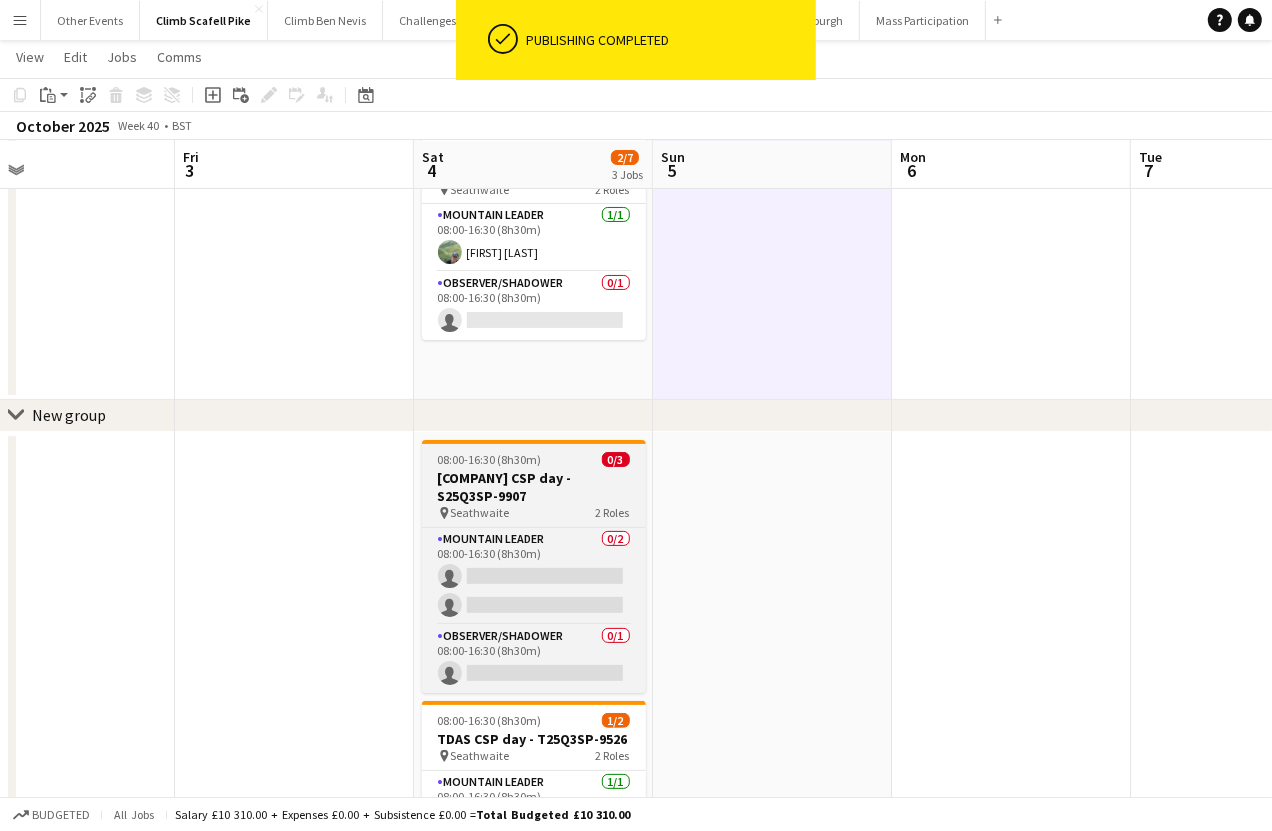 click on "08:00-16:30 (8h30m)    0/3   [COMPANY] CSP day - T25Q3SP-9907
pin
Seathwaite   2 Roles   Mountain Leader    0/2   08:00-16:30 (8h30m)
single-neutral-actions
single-neutral-actions
Observer/Shadower   0/1   08:00-16:30 (8h30m)
single-neutral-actions" at bounding box center (534, 566) 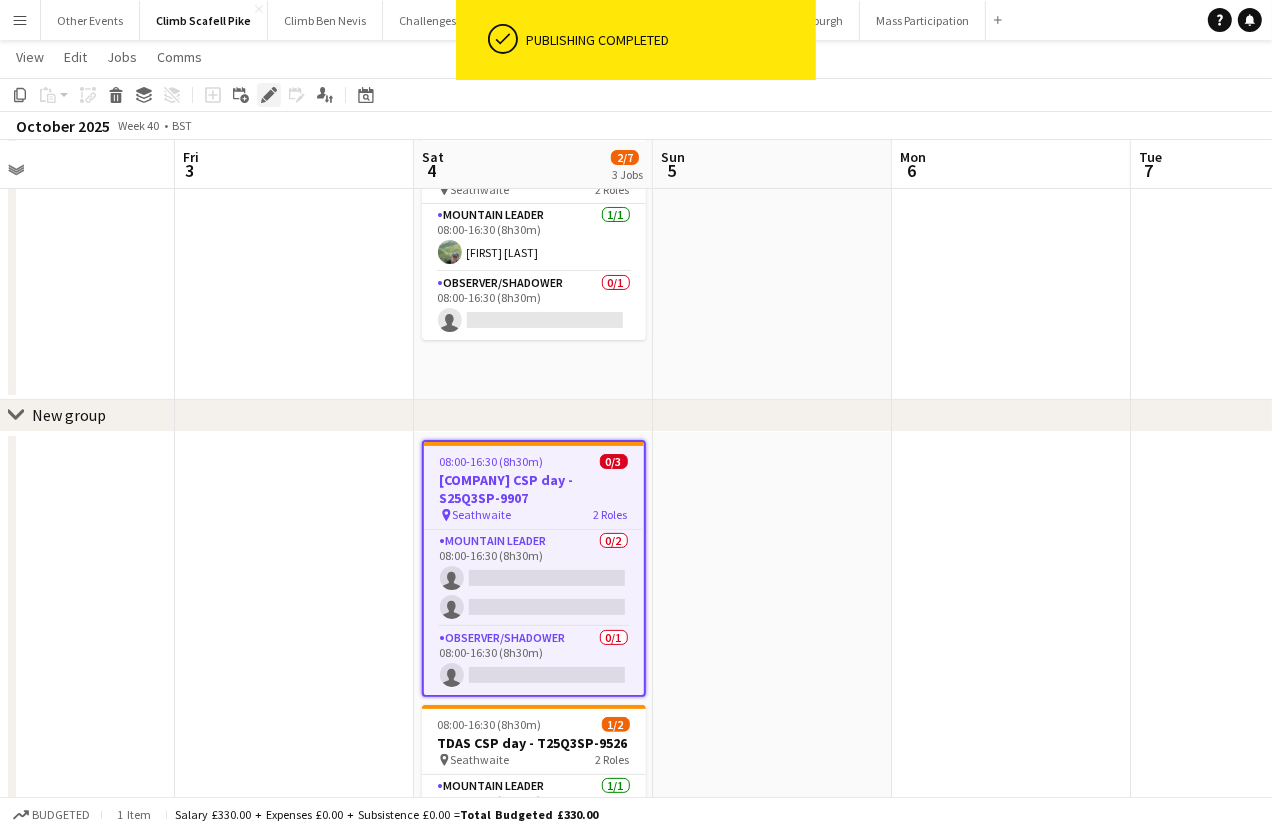 click on "Edit" 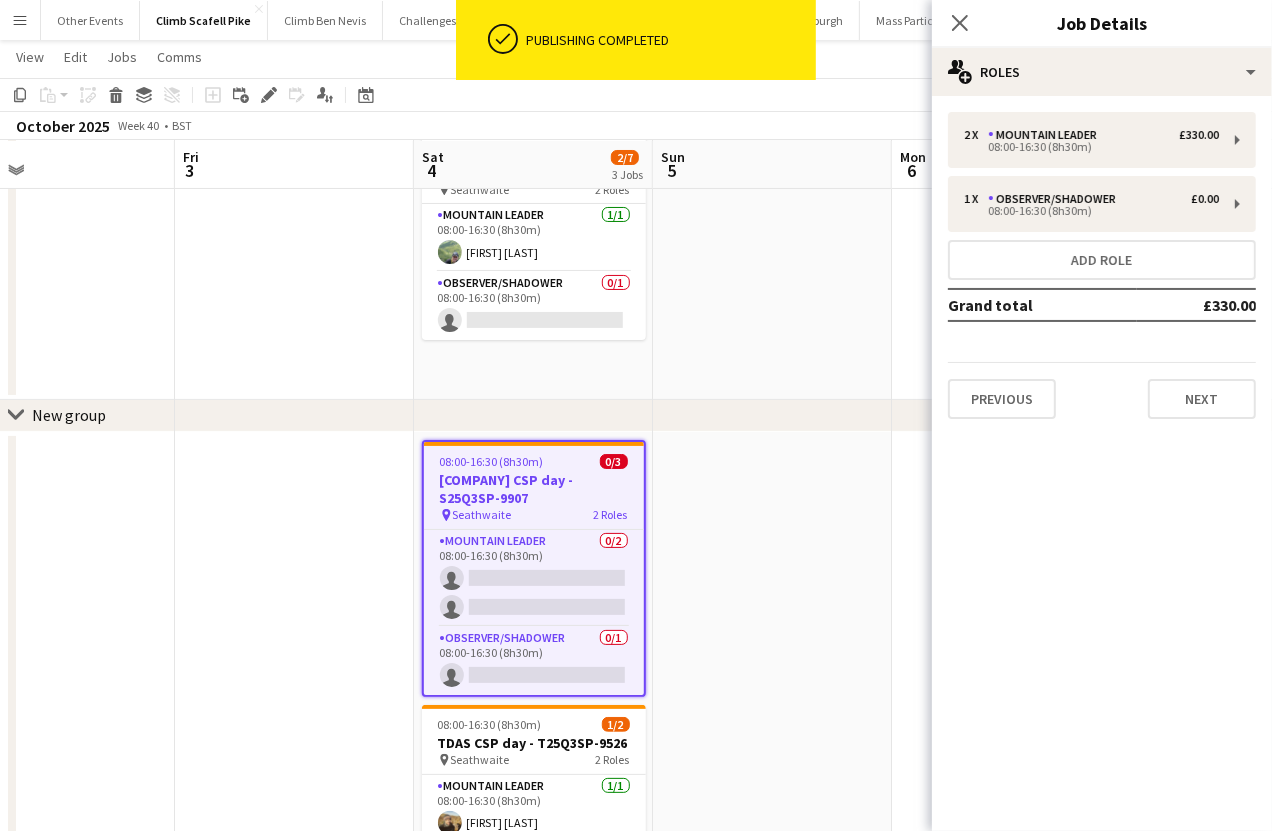 click at bounding box center (772, 700) 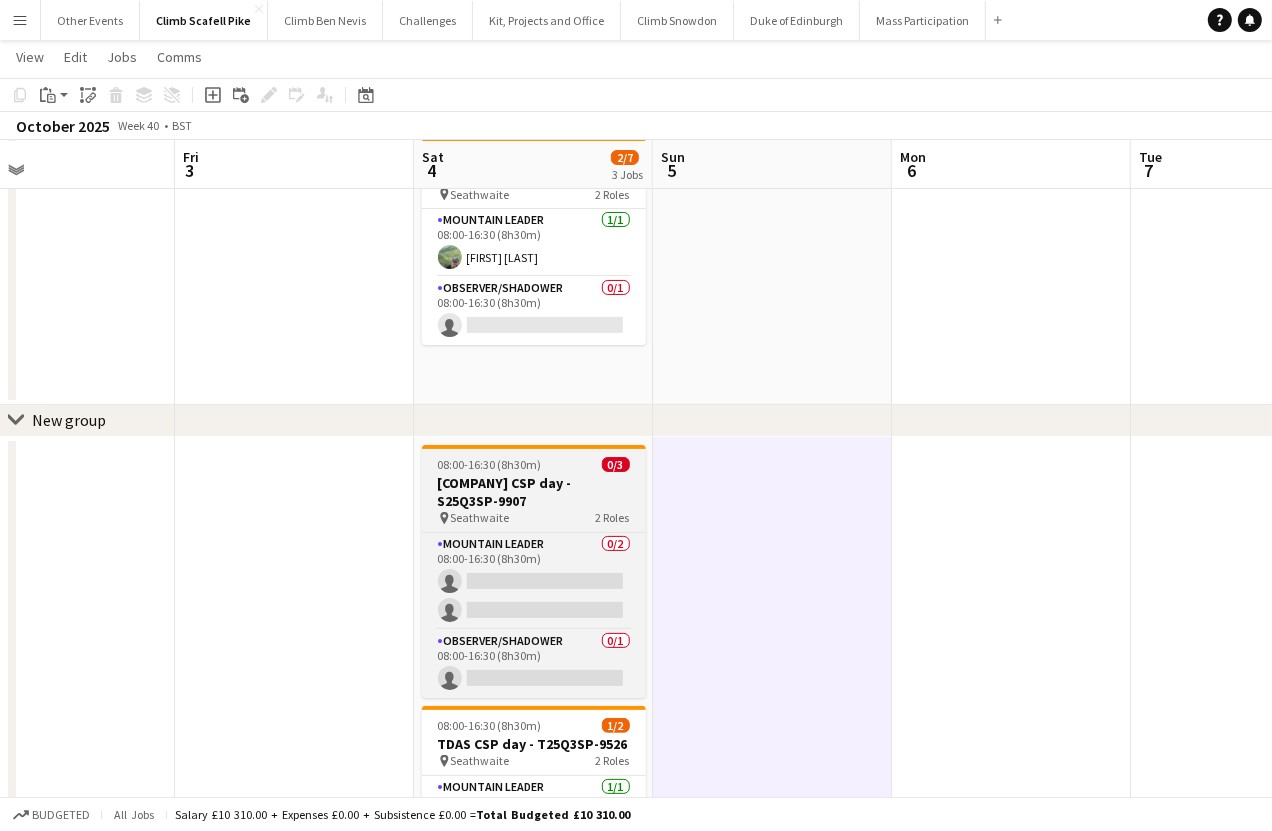 scroll, scrollTop: 90, scrollLeft: 0, axis: vertical 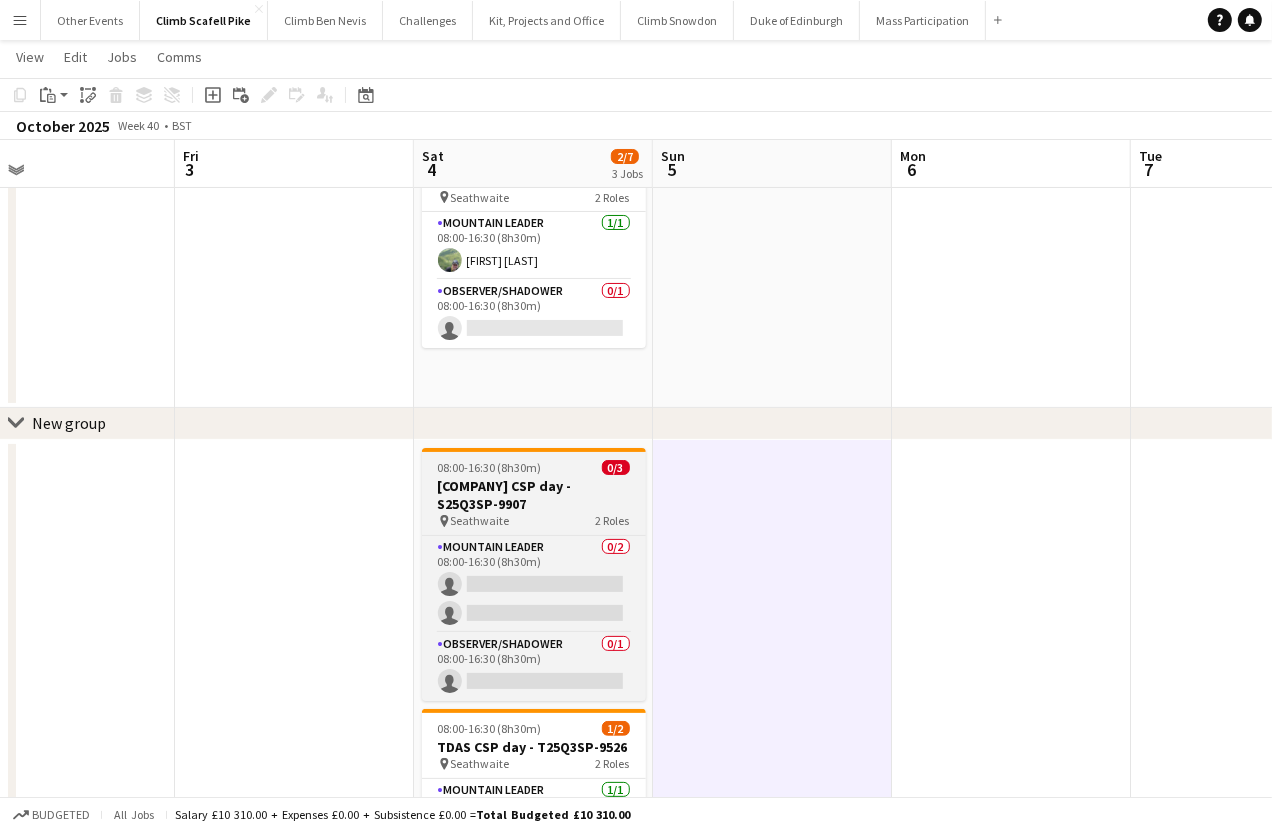click on "[COMPANY] CSP day - S25Q3SP-9907" at bounding box center (534, 495) 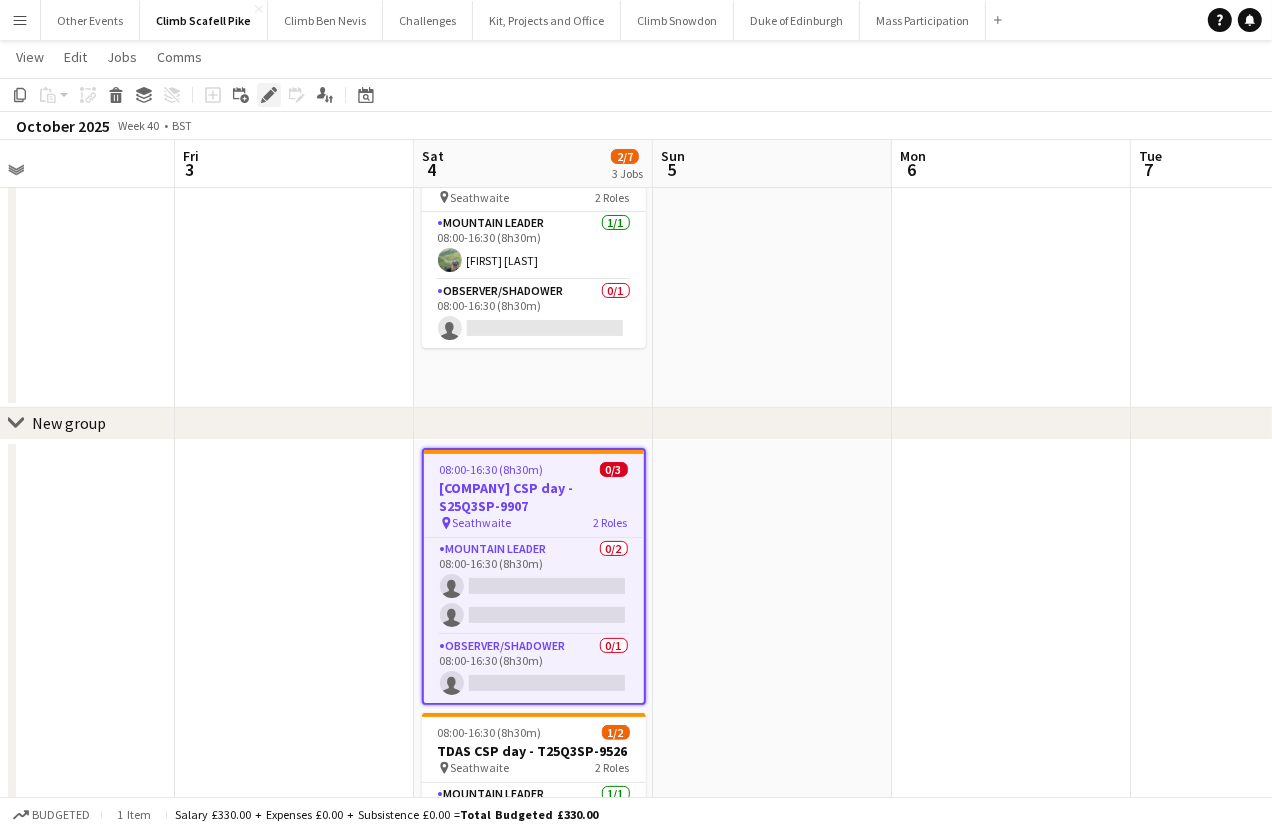 click on "Edit" 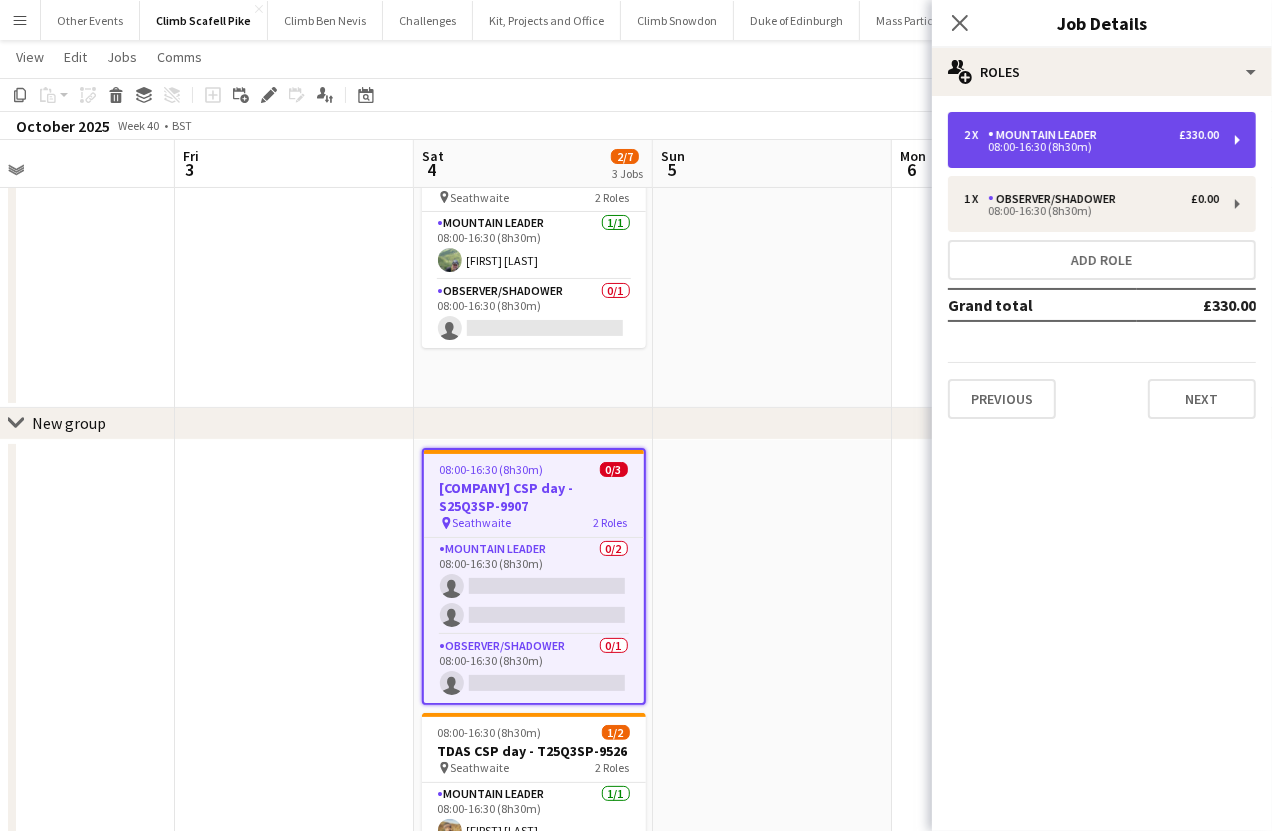 click on "2 x   Mountain Leader    £330.00   08:00-16:30 (8h30m)" at bounding box center (1102, 140) 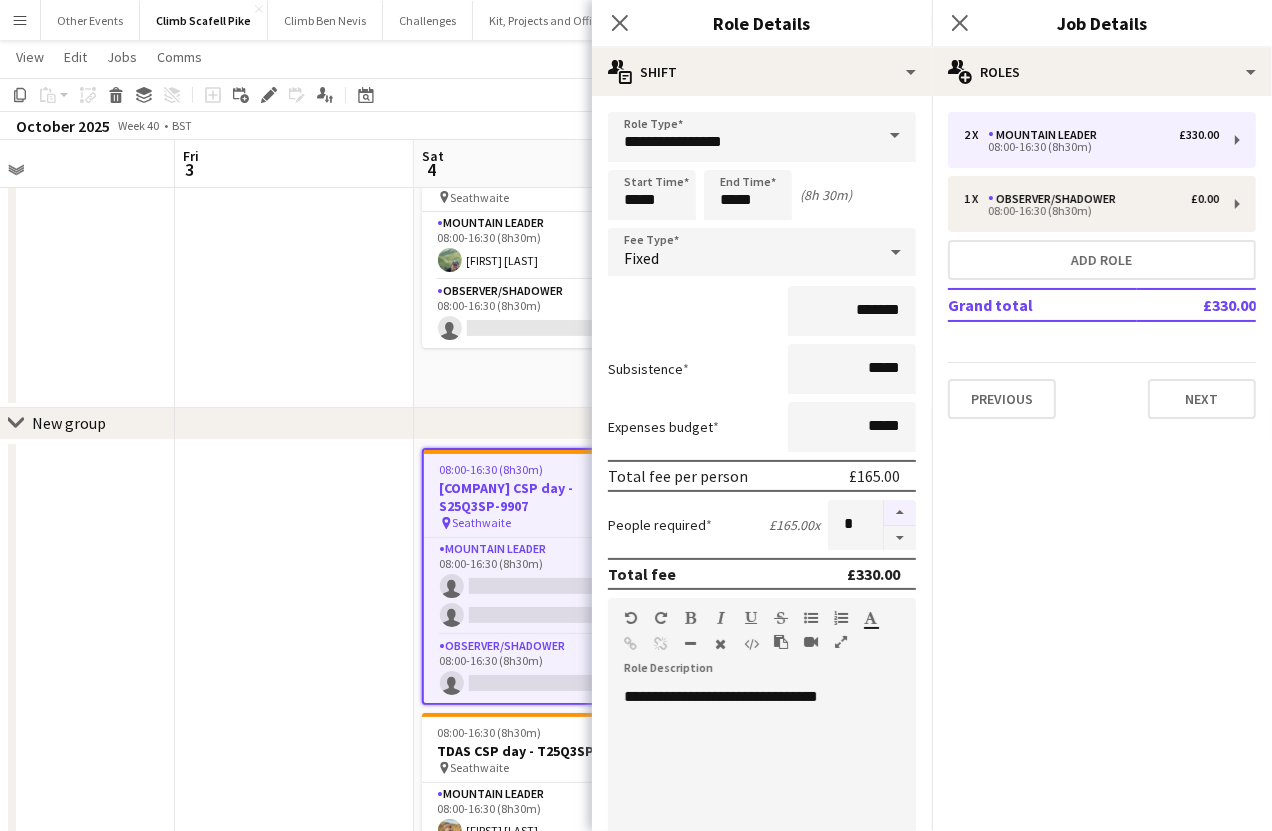 click at bounding box center [900, 513] 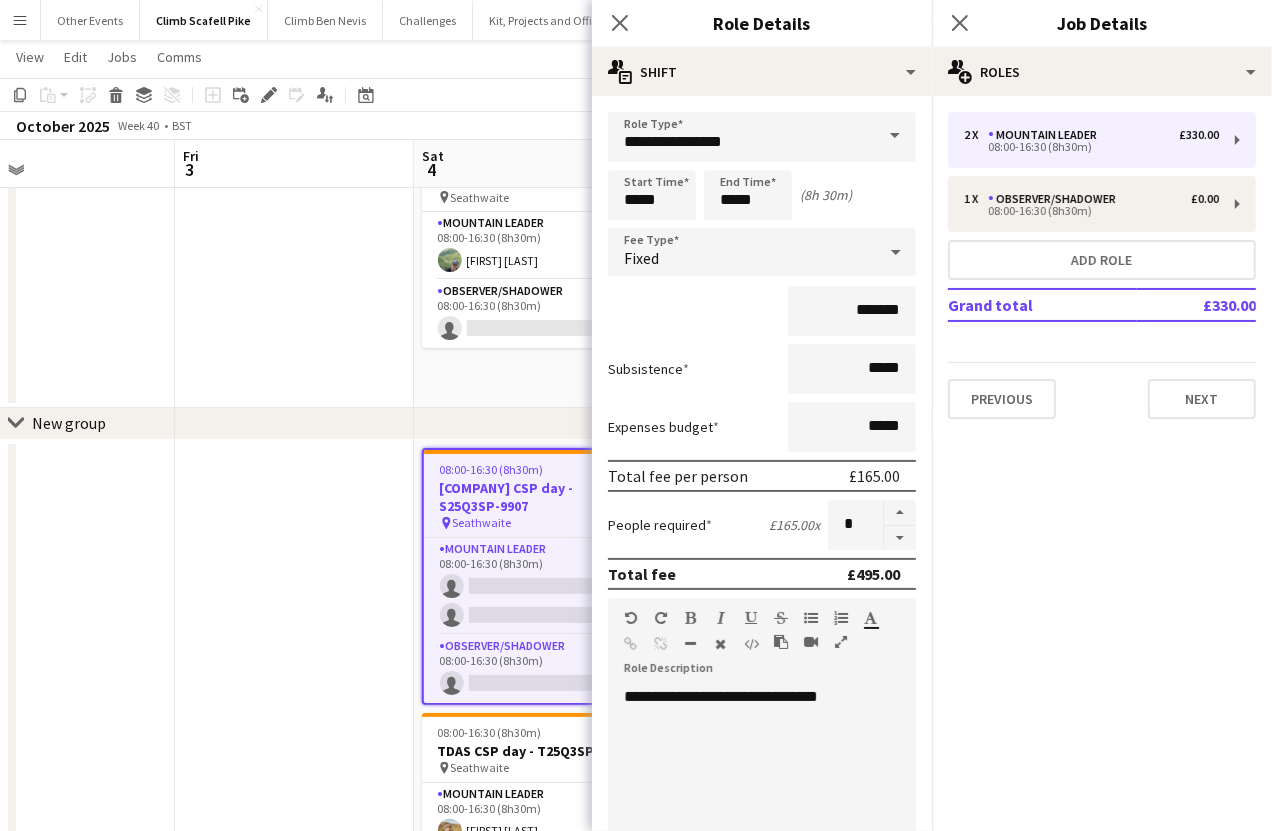 click at bounding box center (294, 708) 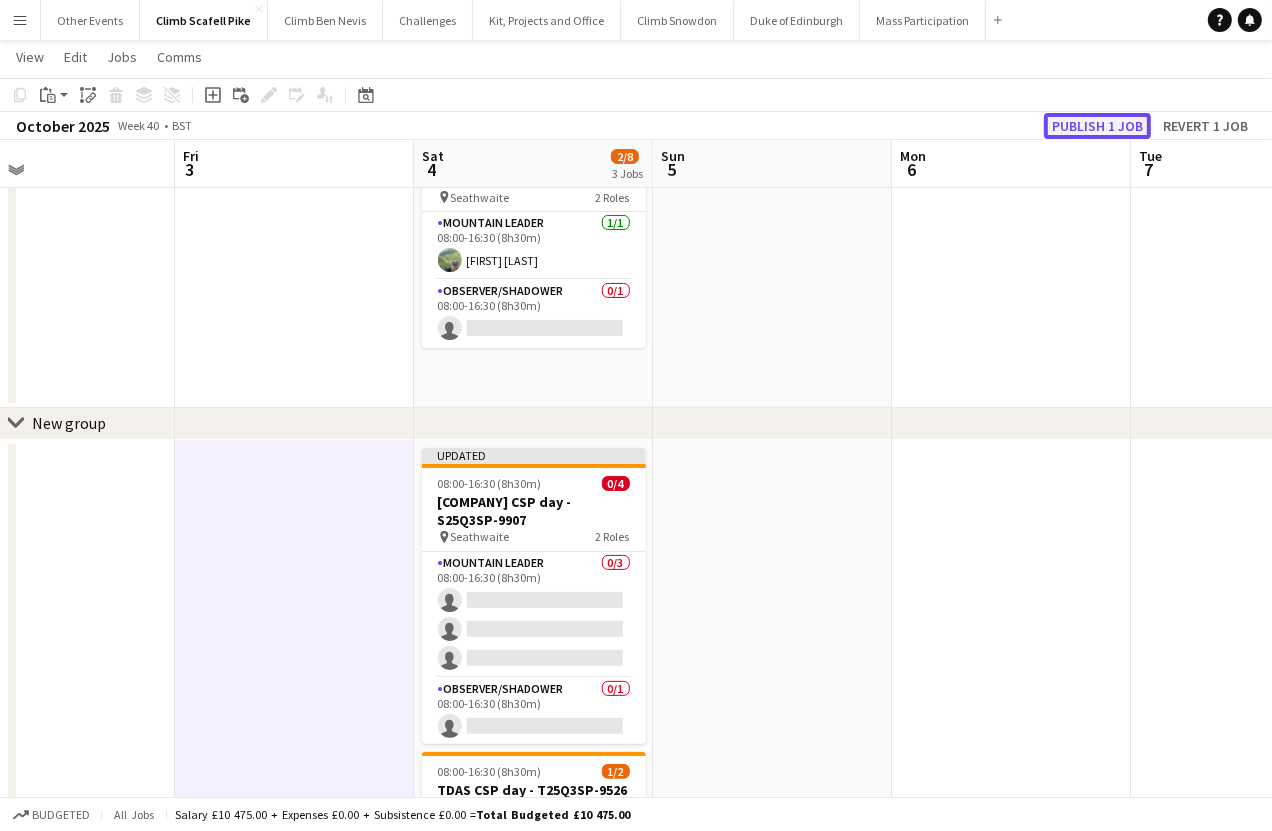 click on "Publish 1 job" 